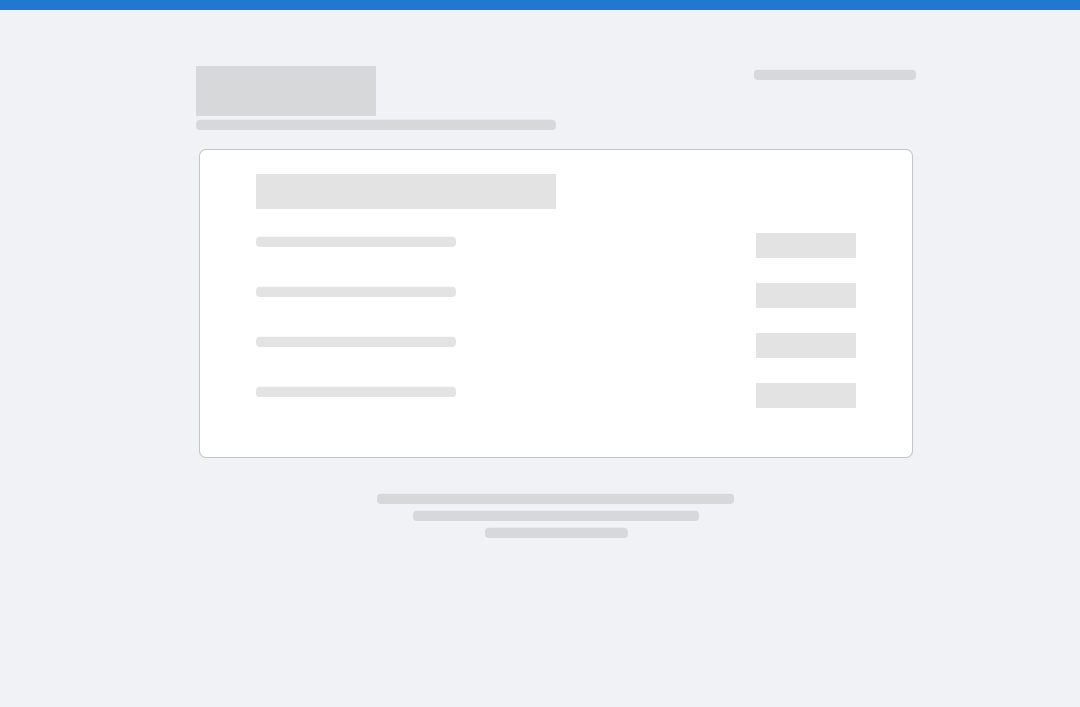 scroll, scrollTop: 0, scrollLeft: 0, axis: both 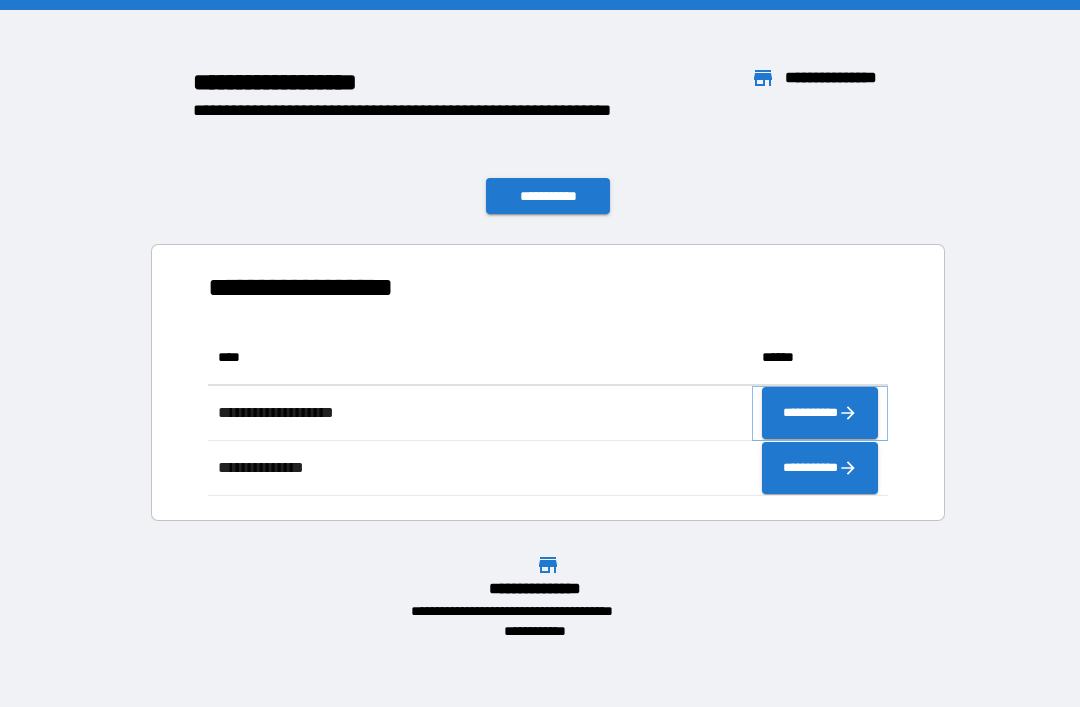 click on "**********" at bounding box center [820, 413] 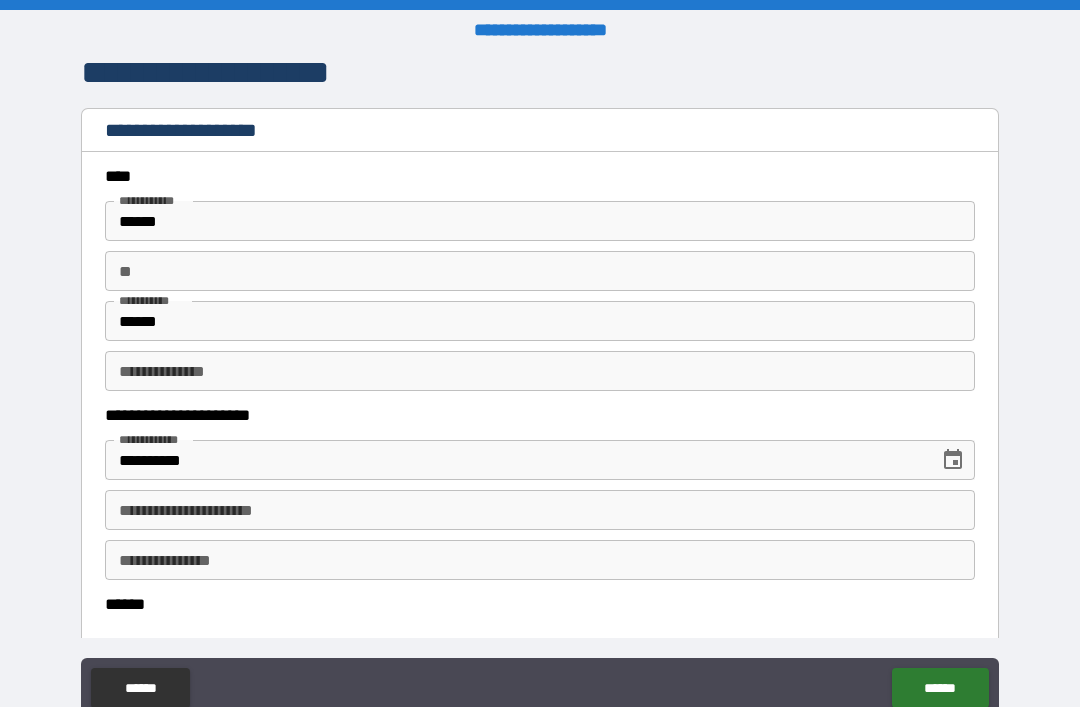click on "**********" at bounding box center [540, 510] 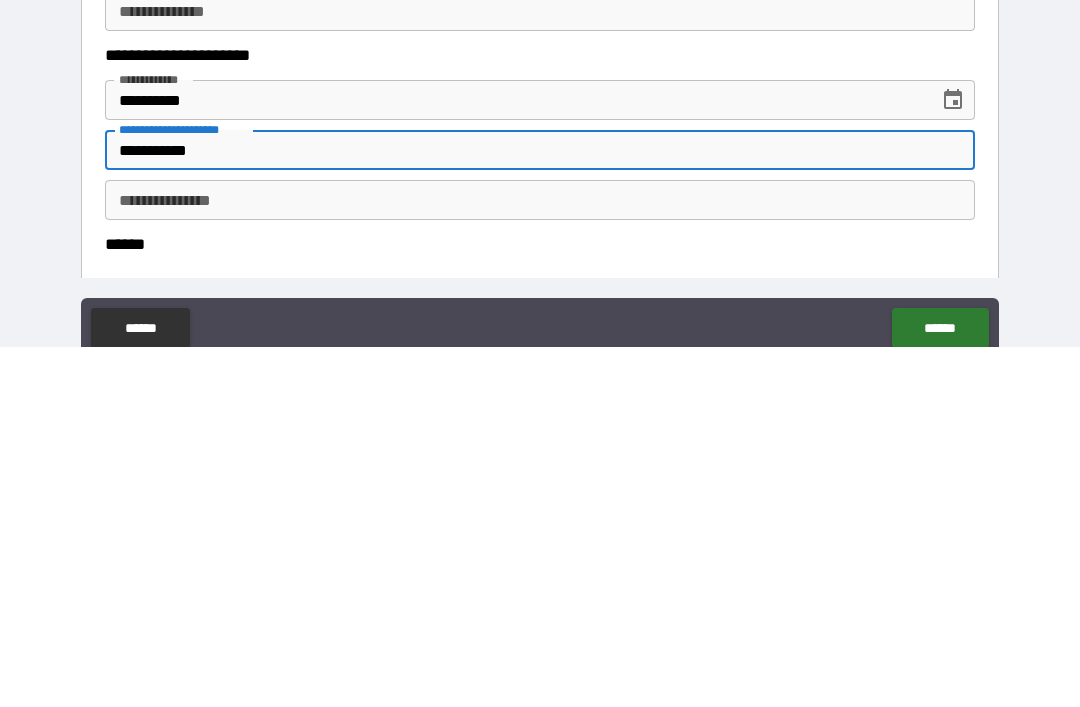 type on "**********" 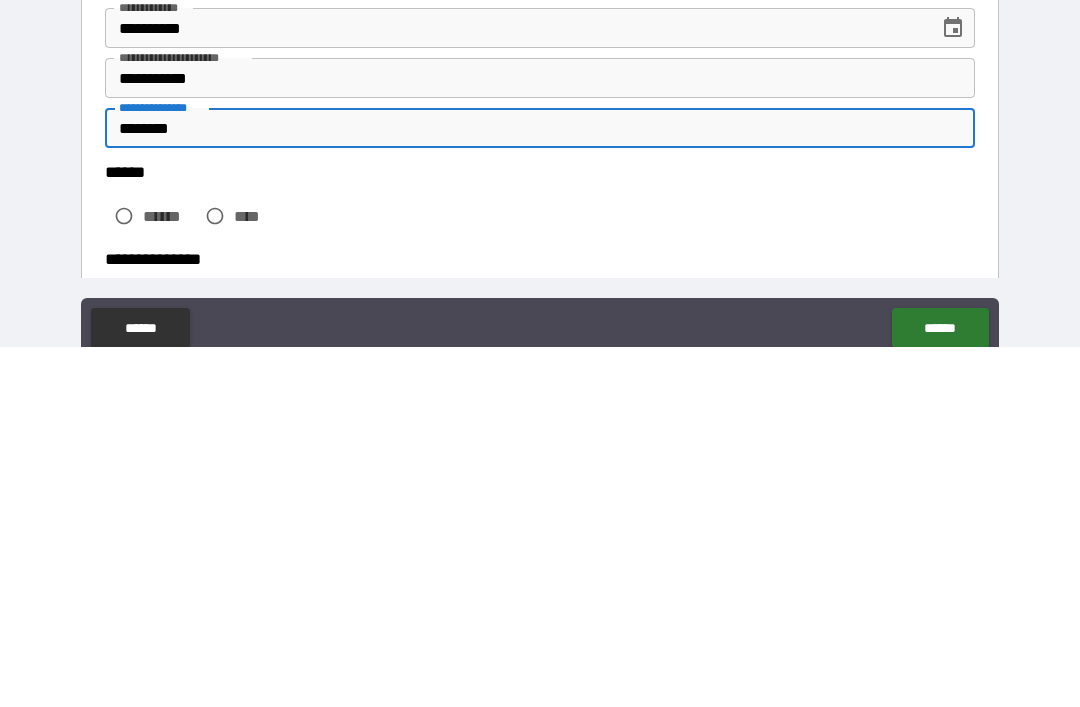 scroll, scrollTop: 73, scrollLeft: 0, axis: vertical 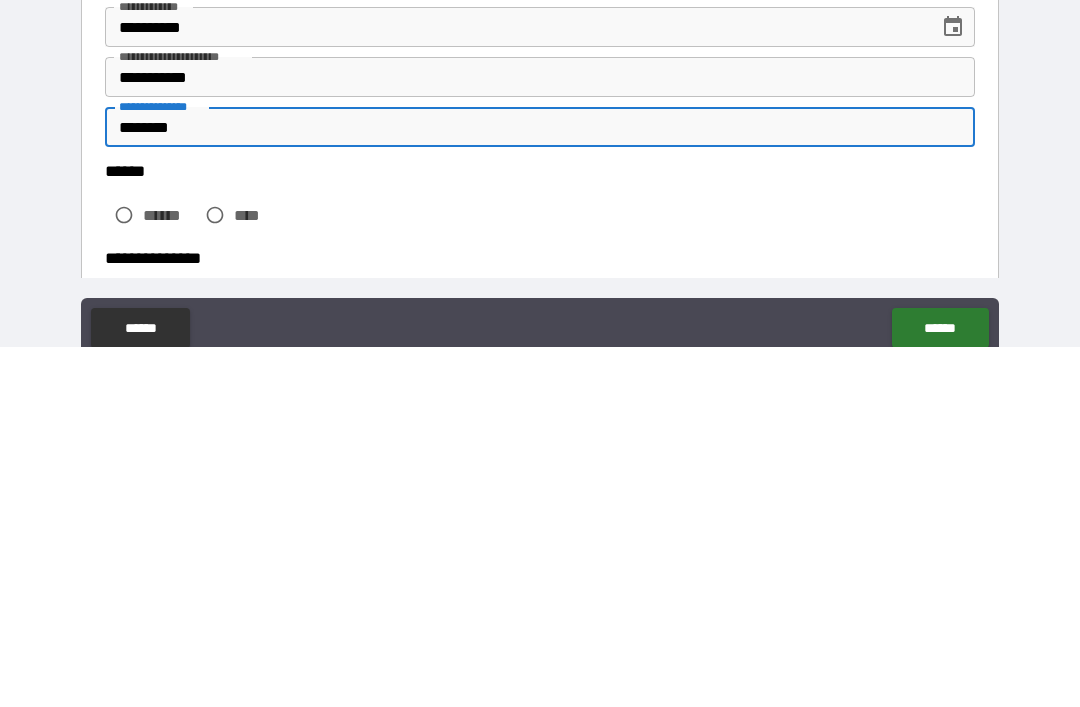 type on "********" 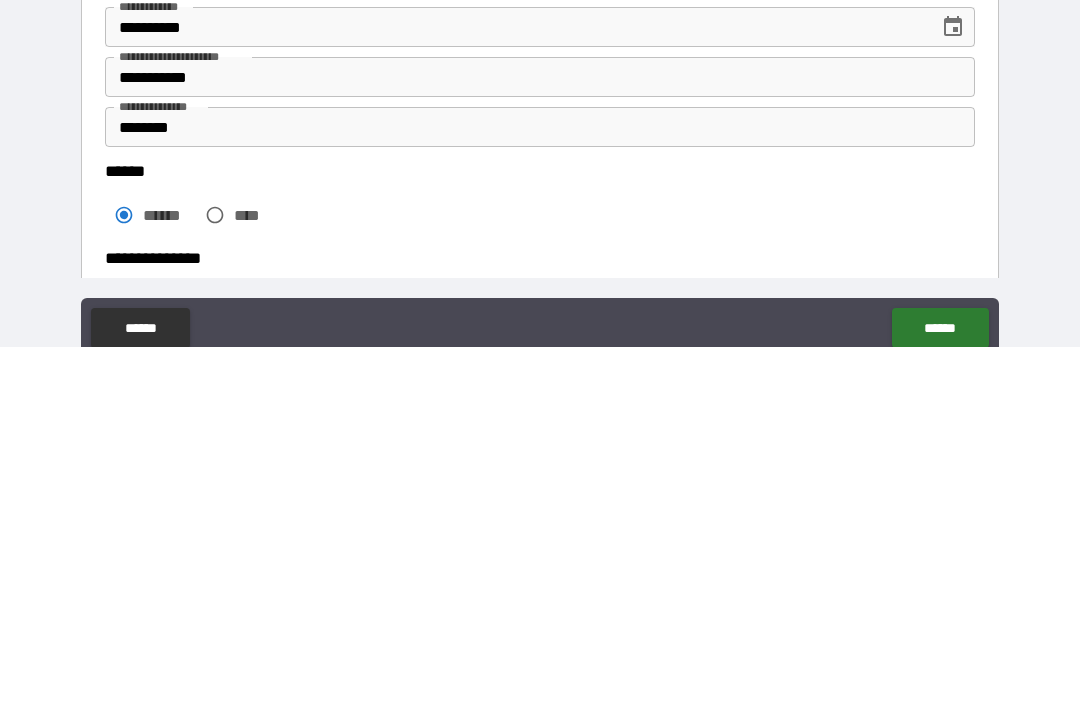 scroll, scrollTop: 64, scrollLeft: 0, axis: vertical 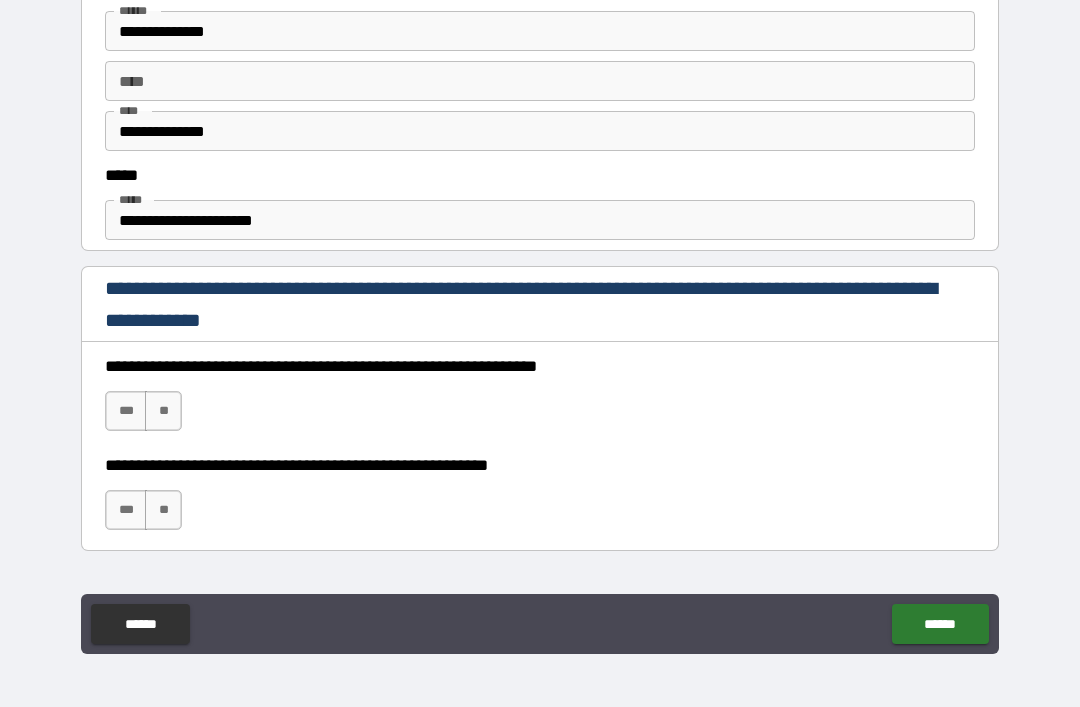 click on "***" at bounding box center (126, 411) 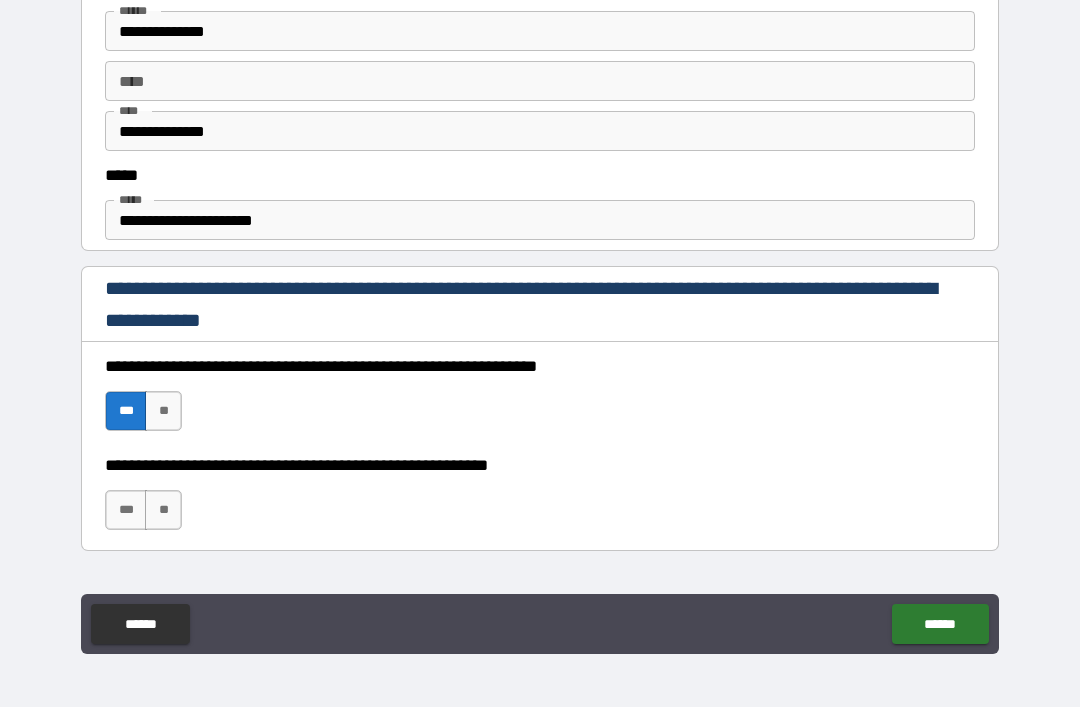 click on "***" at bounding box center (126, 510) 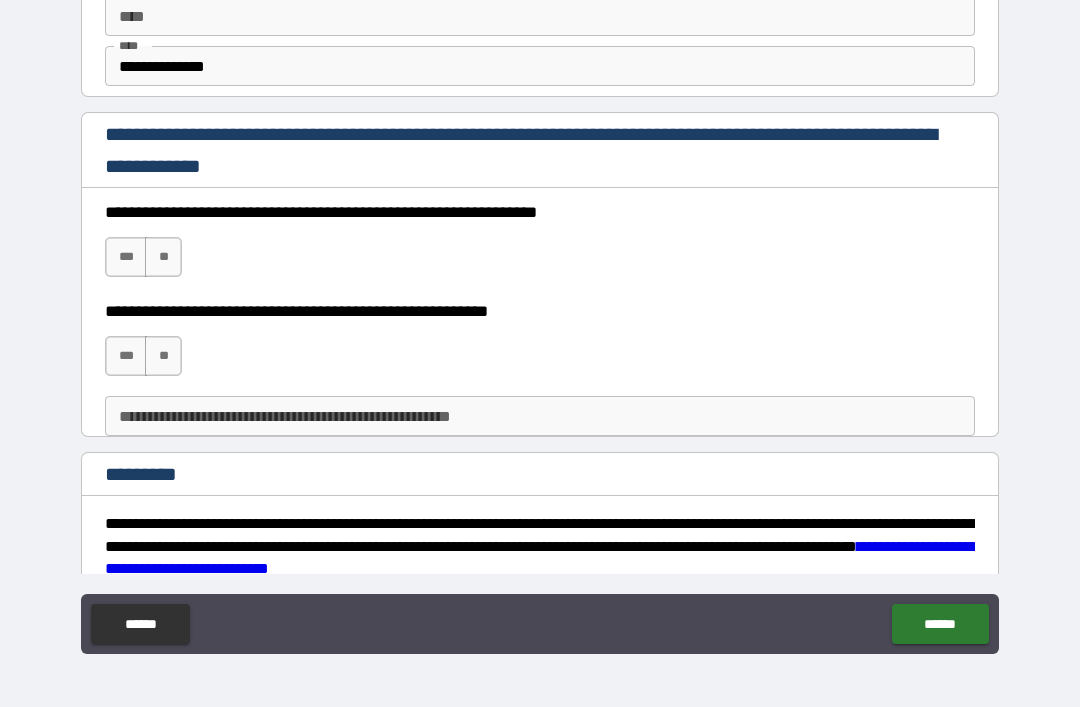 scroll, scrollTop: 2874, scrollLeft: 0, axis: vertical 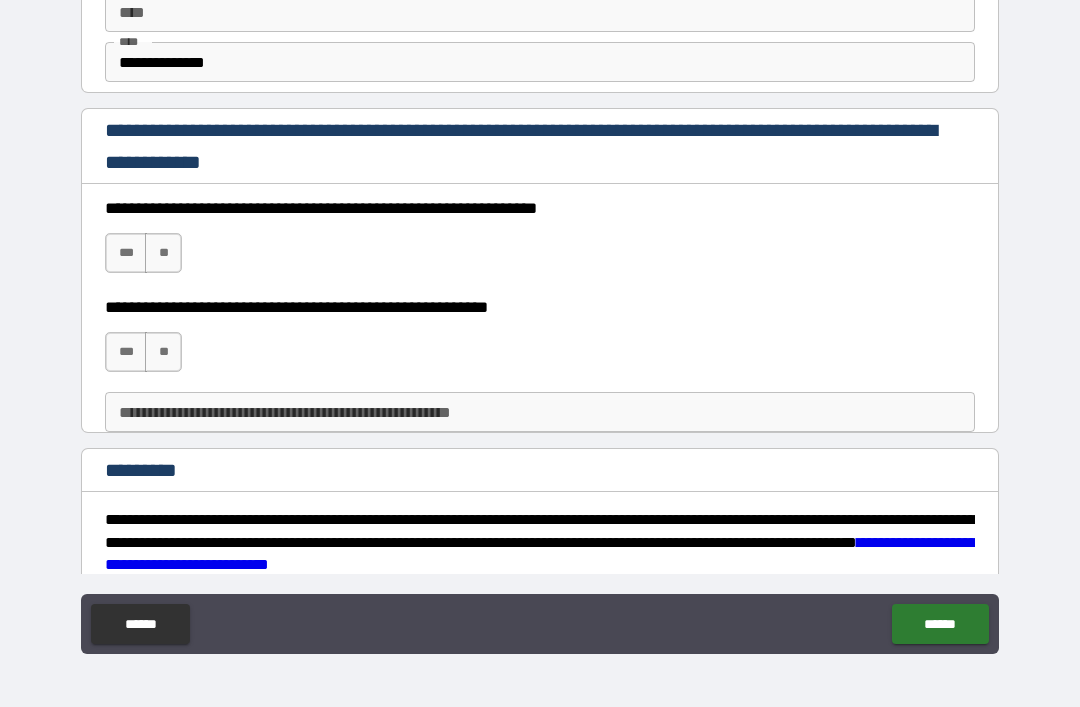 click on "***" at bounding box center [126, 253] 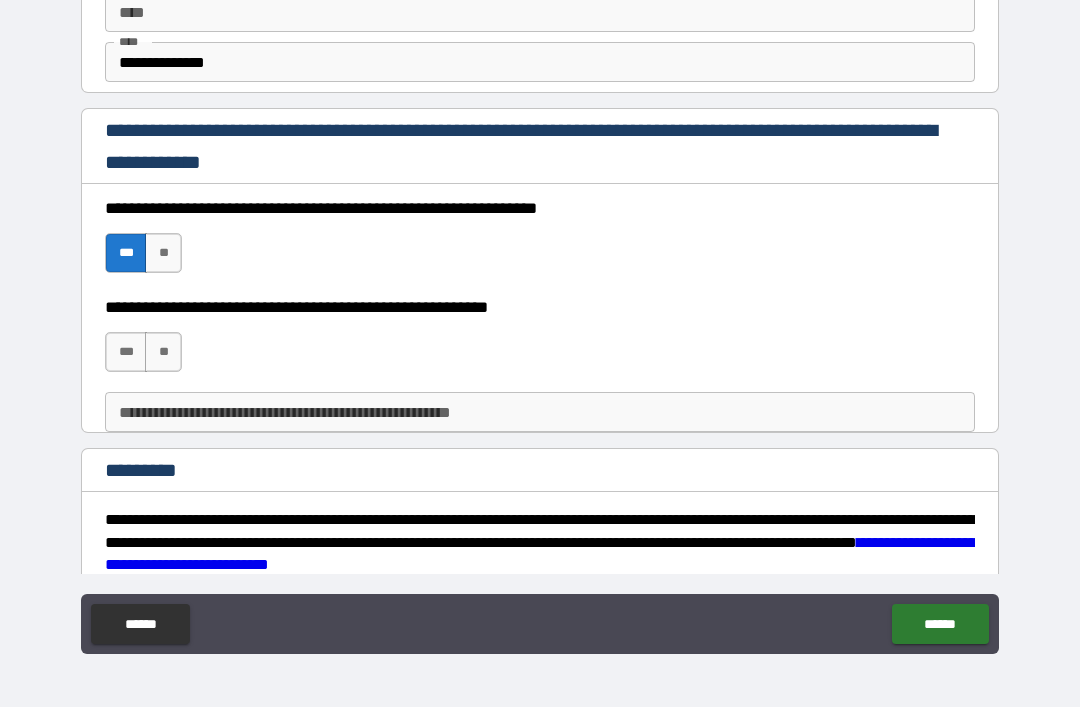 click on "***" at bounding box center [126, 352] 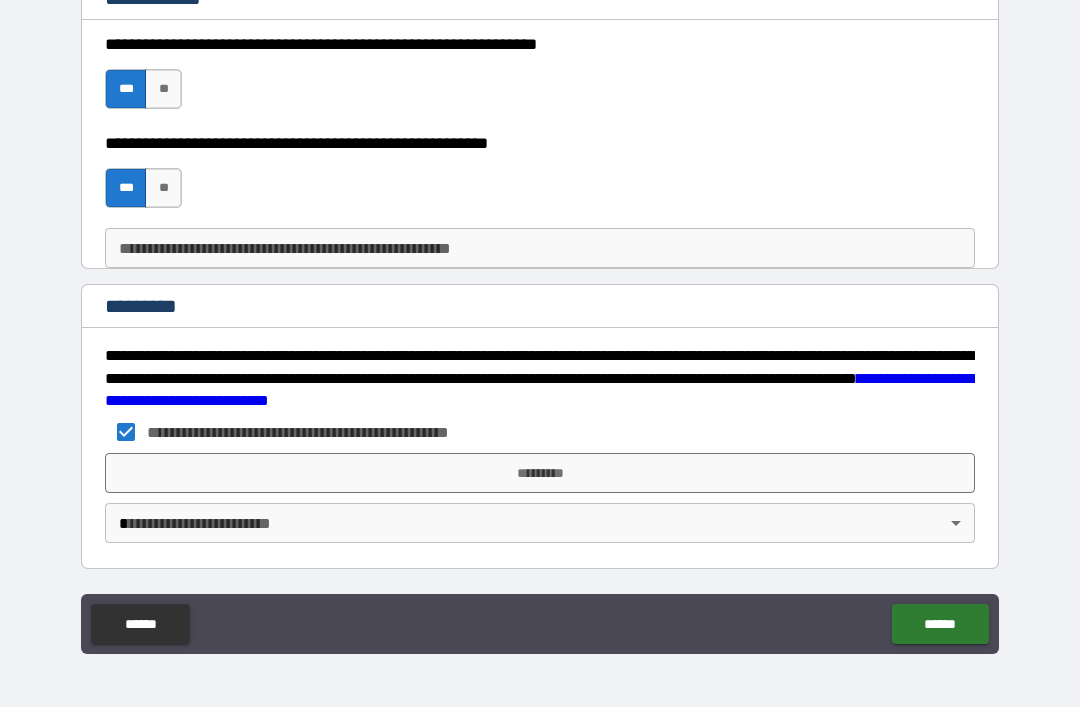scroll, scrollTop: 3038, scrollLeft: 0, axis: vertical 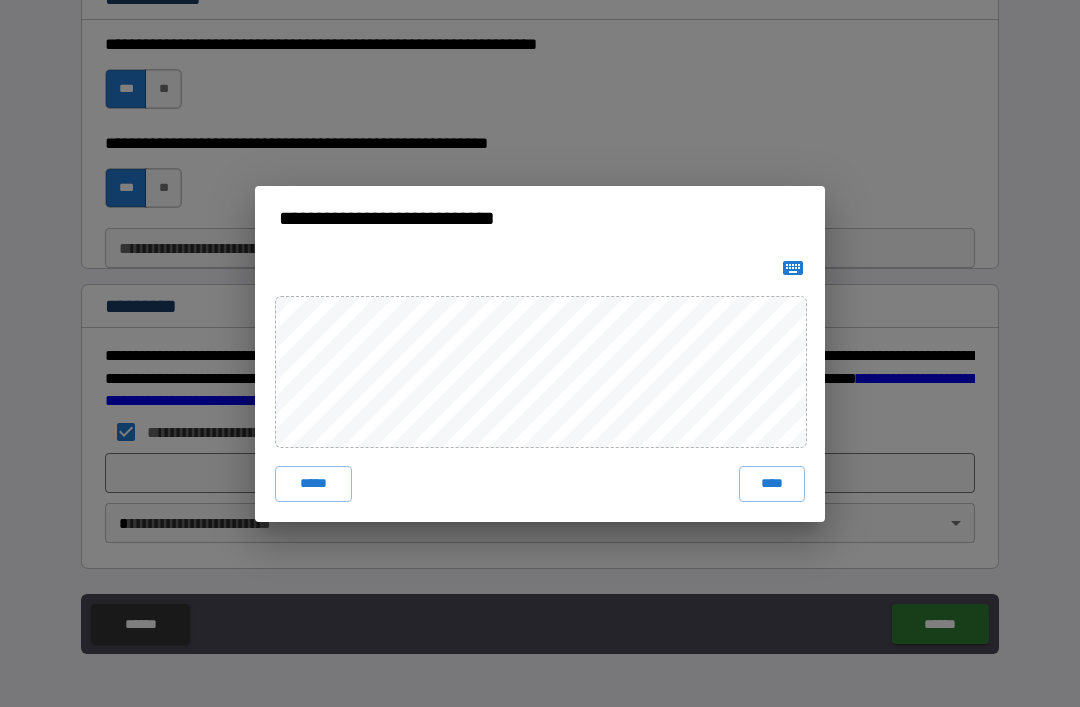 click on "****" at bounding box center (772, 484) 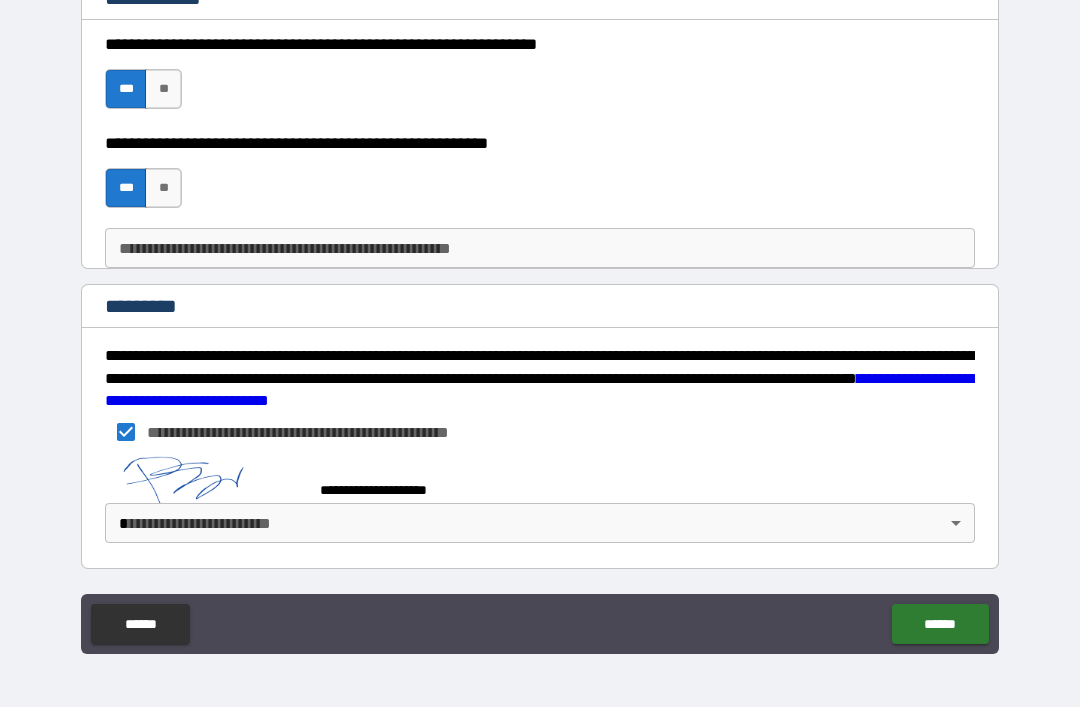 scroll, scrollTop: 3028, scrollLeft: 0, axis: vertical 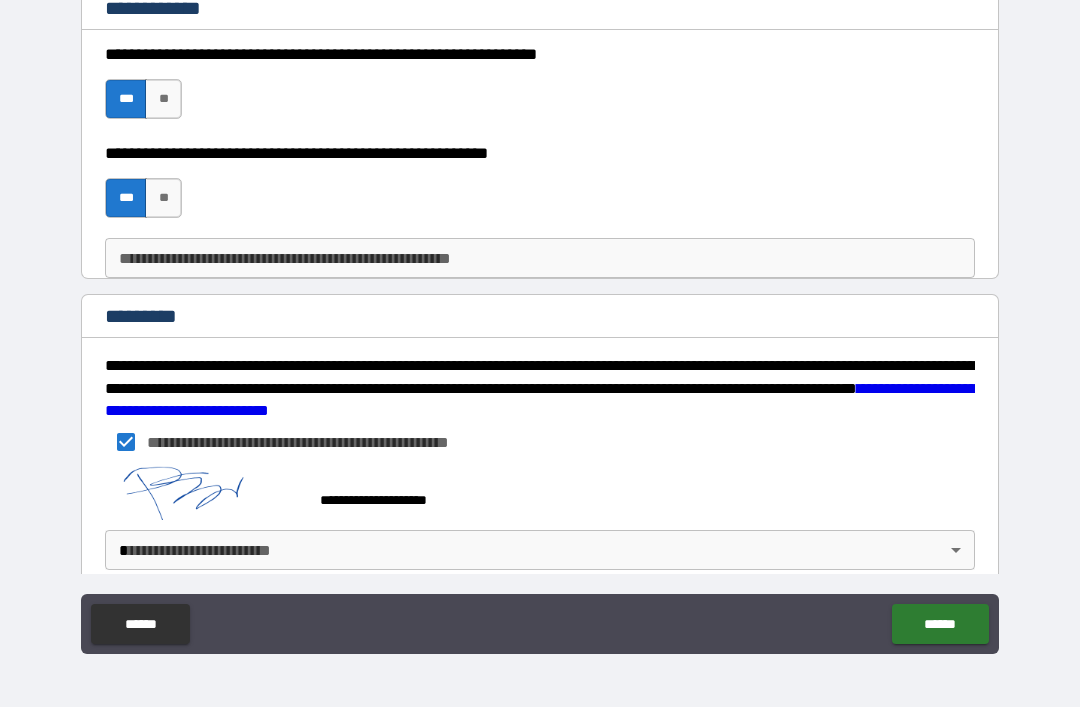 click on "******" at bounding box center (940, 624) 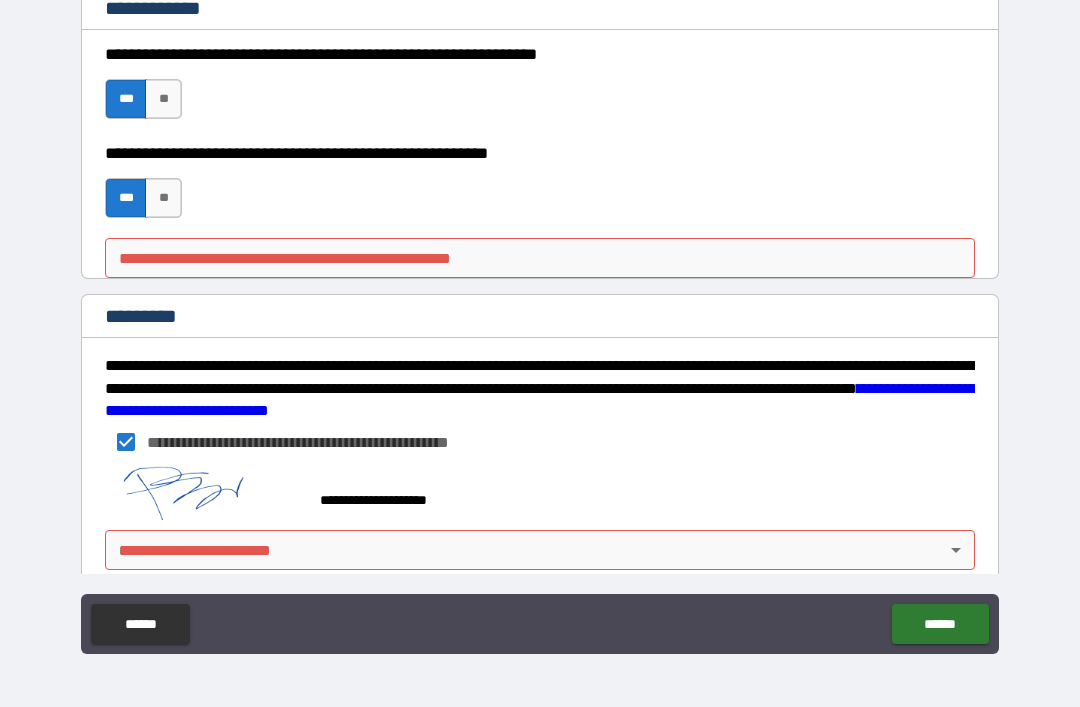 click on "**********" at bounding box center [540, 258] 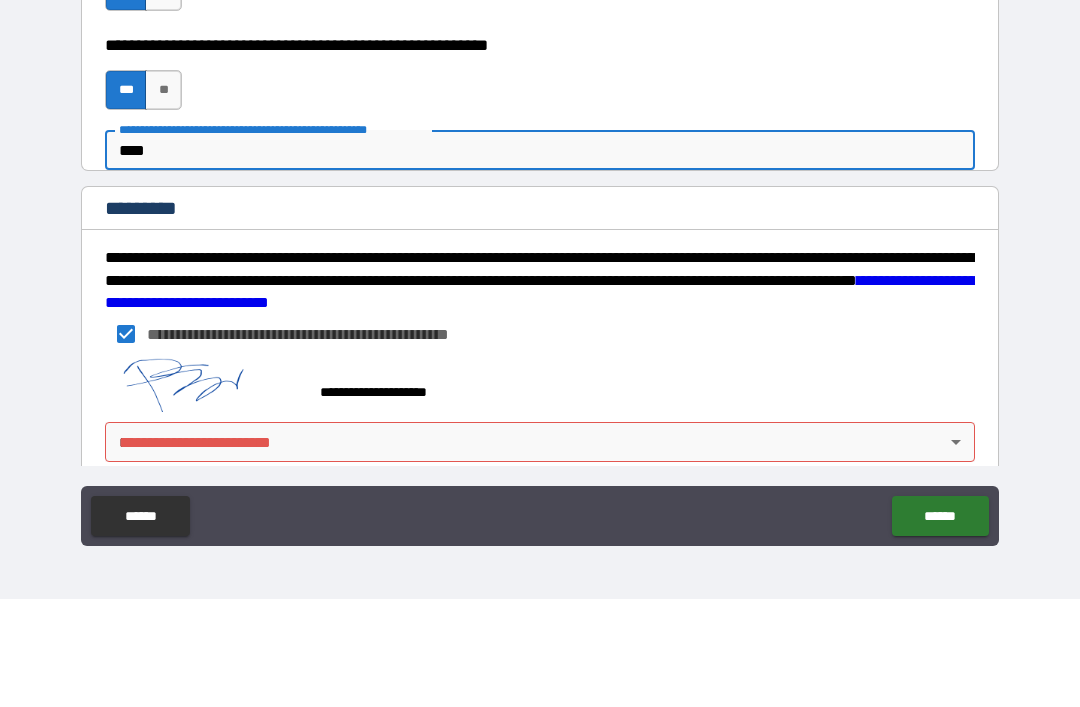 type on "****" 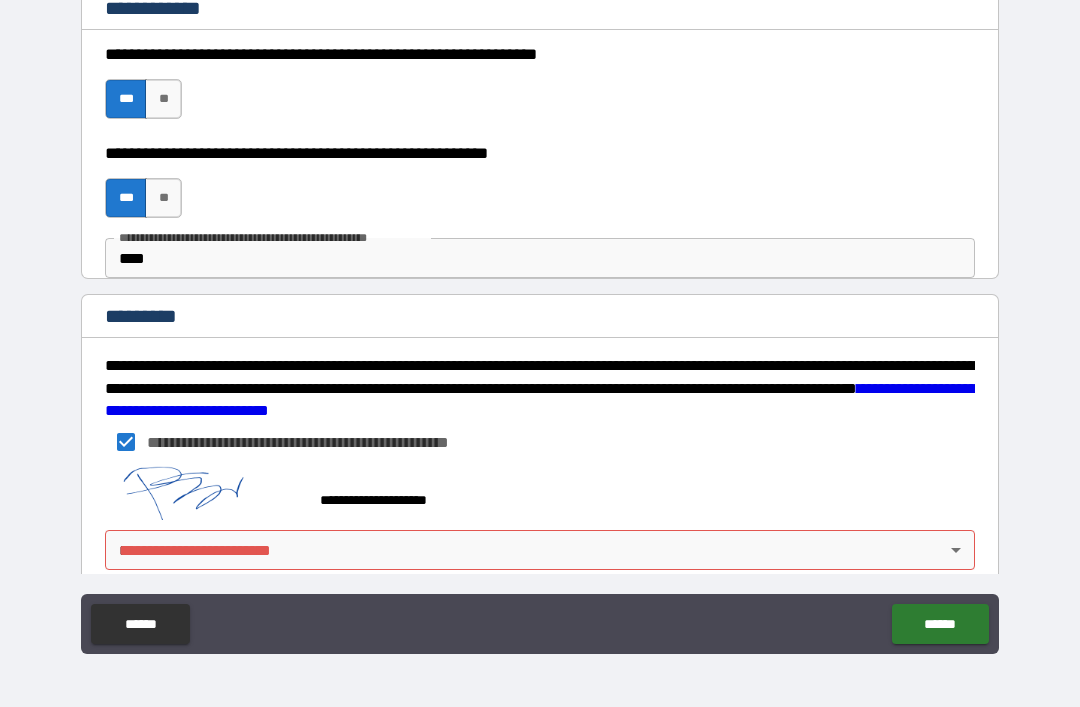 click on "******" at bounding box center [940, 624] 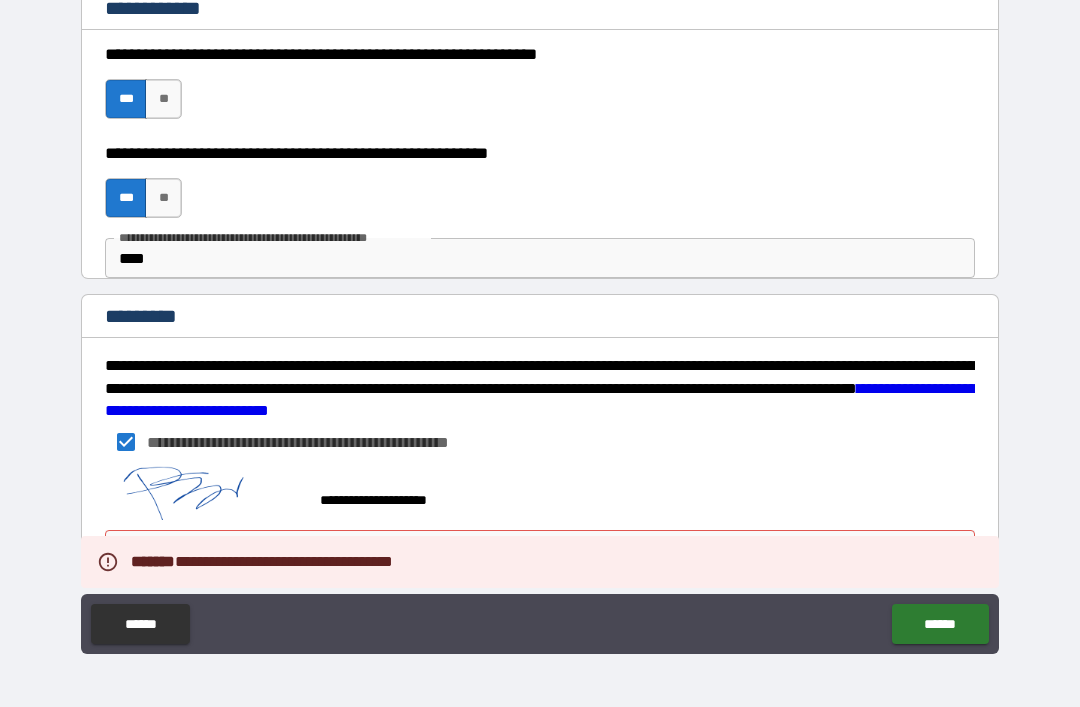 click on "******" at bounding box center (940, 624) 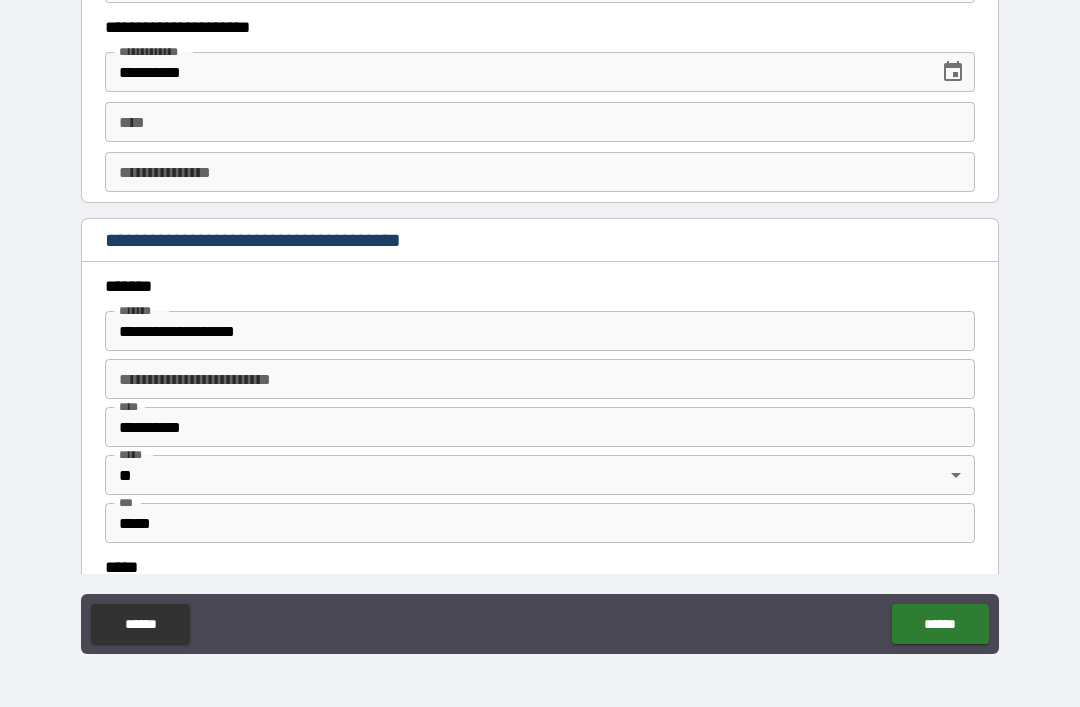 scroll, scrollTop: 2097, scrollLeft: 0, axis: vertical 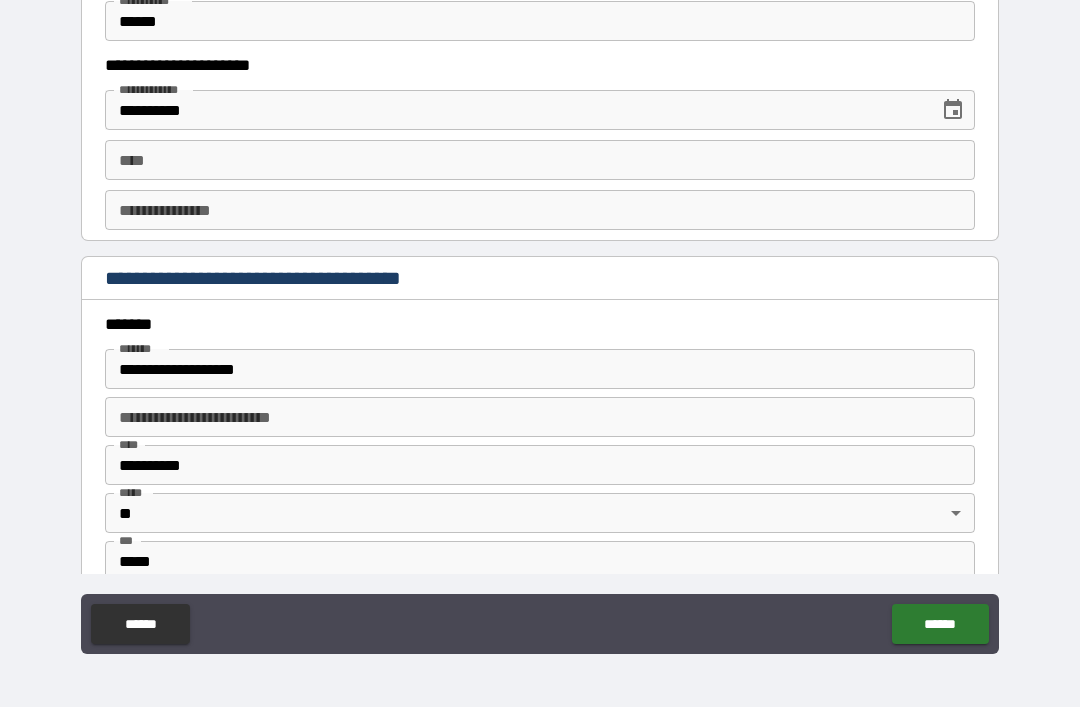 click on "****" at bounding box center (540, 160) 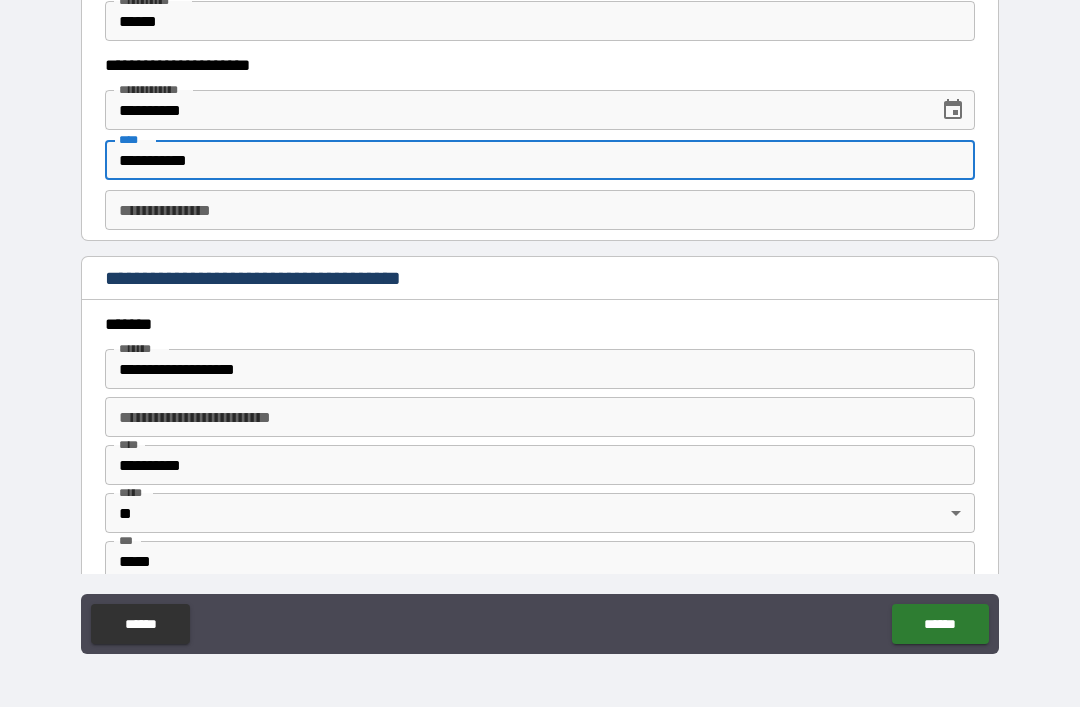 type on "**********" 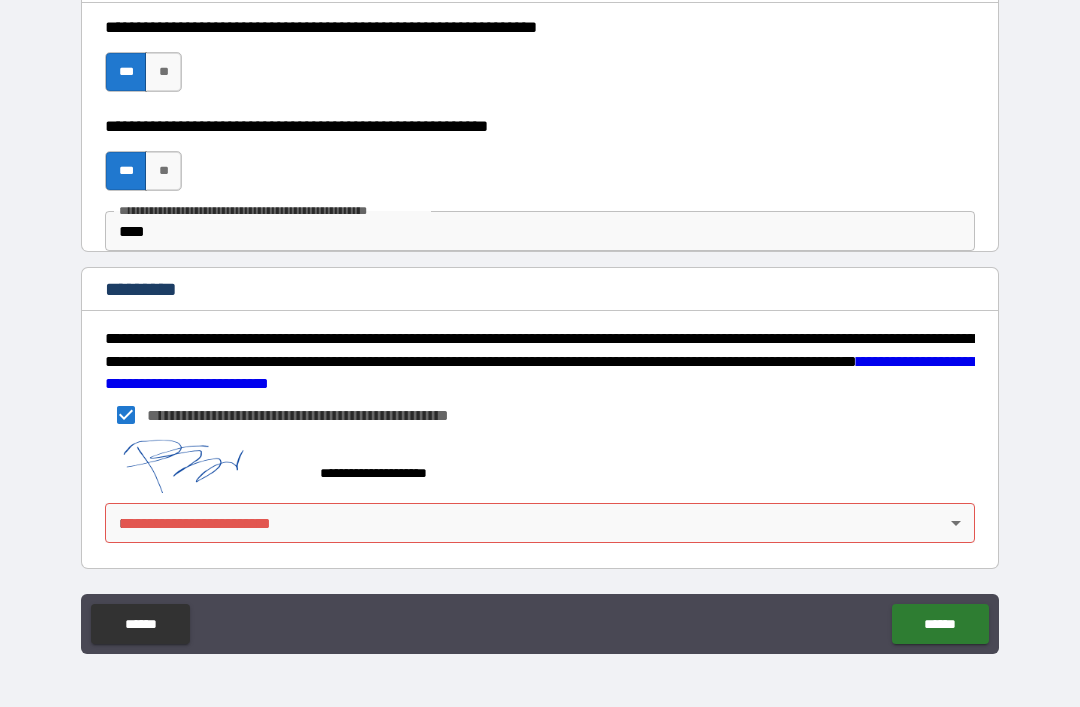 scroll, scrollTop: 3055, scrollLeft: 0, axis: vertical 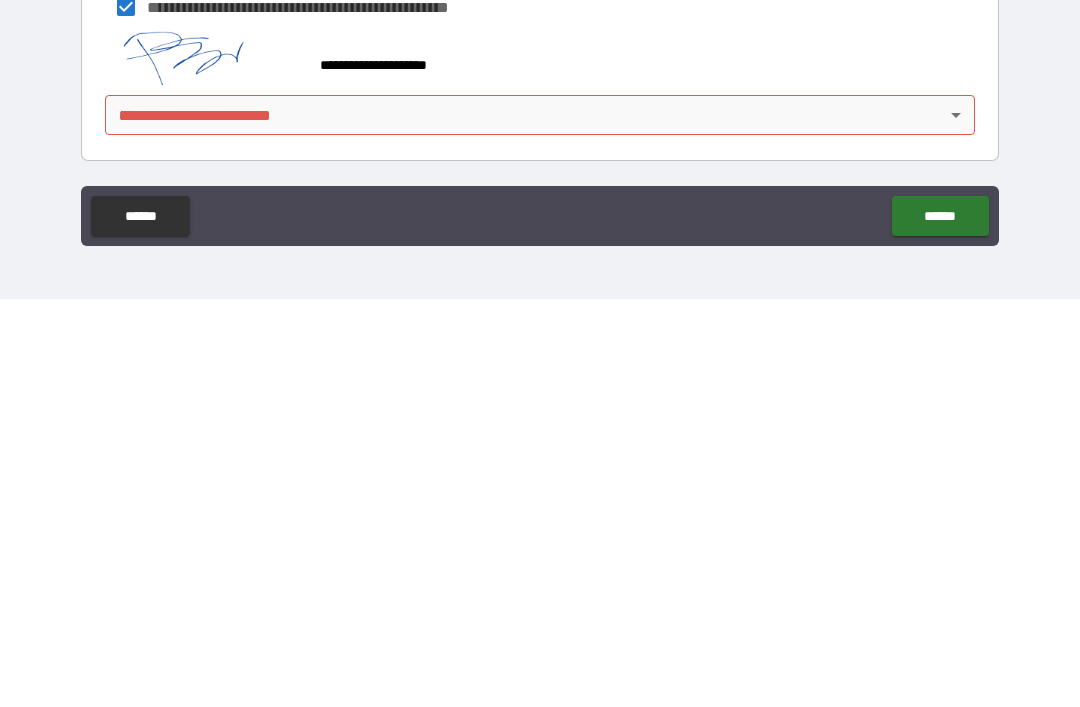 type on "********" 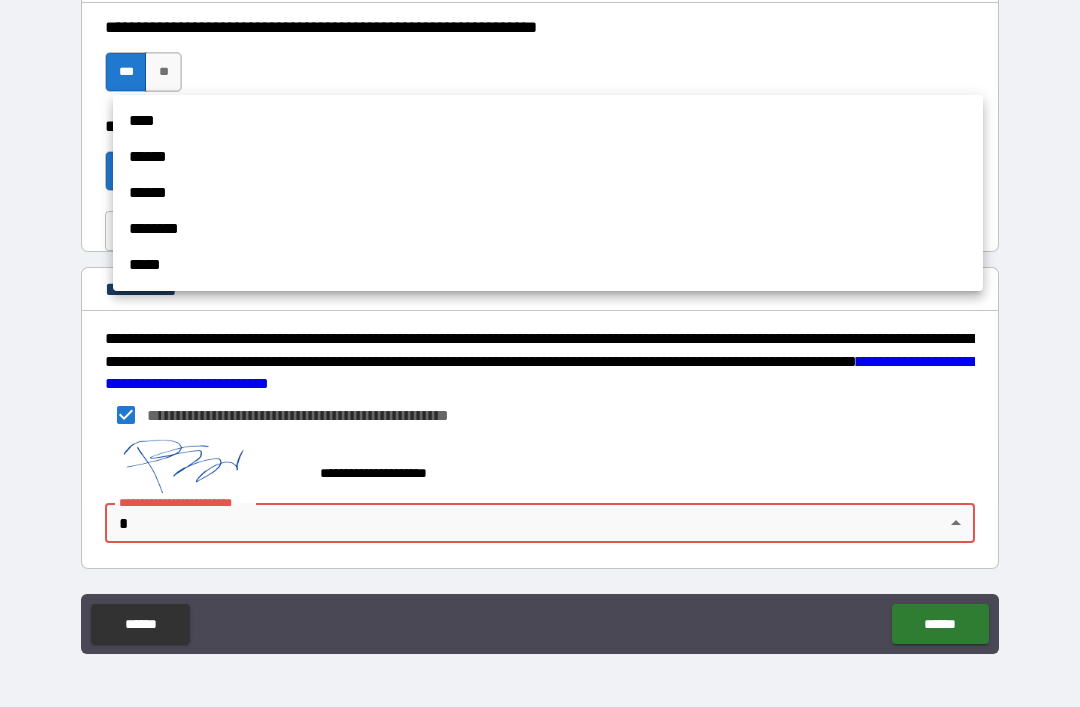 click at bounding box center (540, 353) 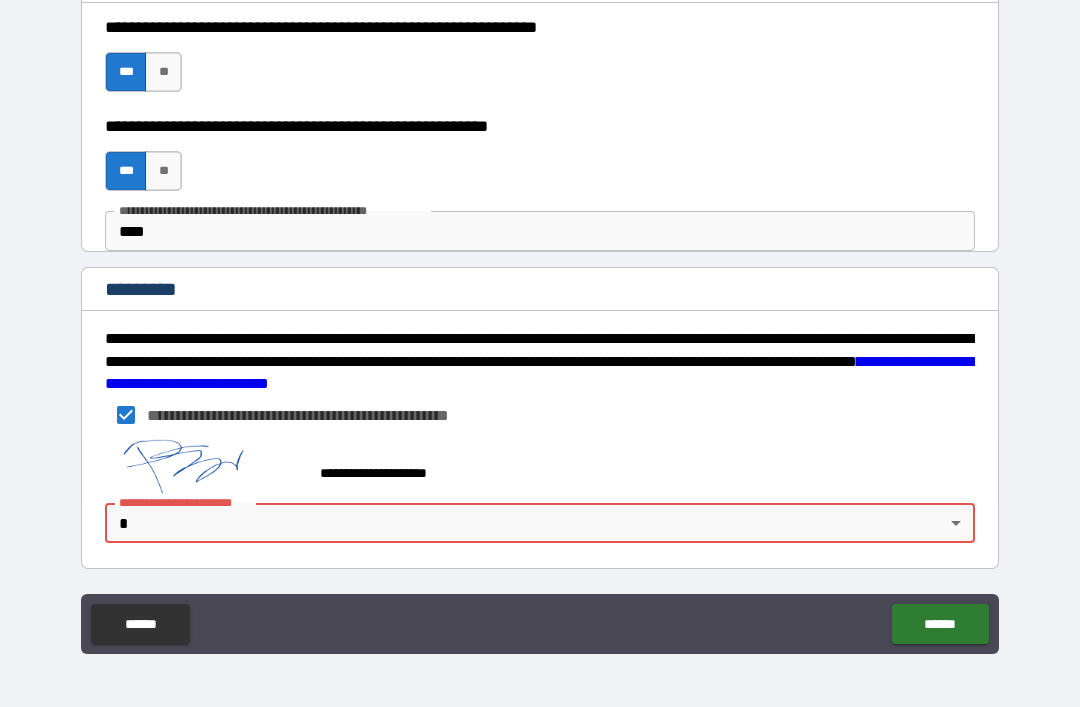 click on "**********" at bounding box center (540, 321) 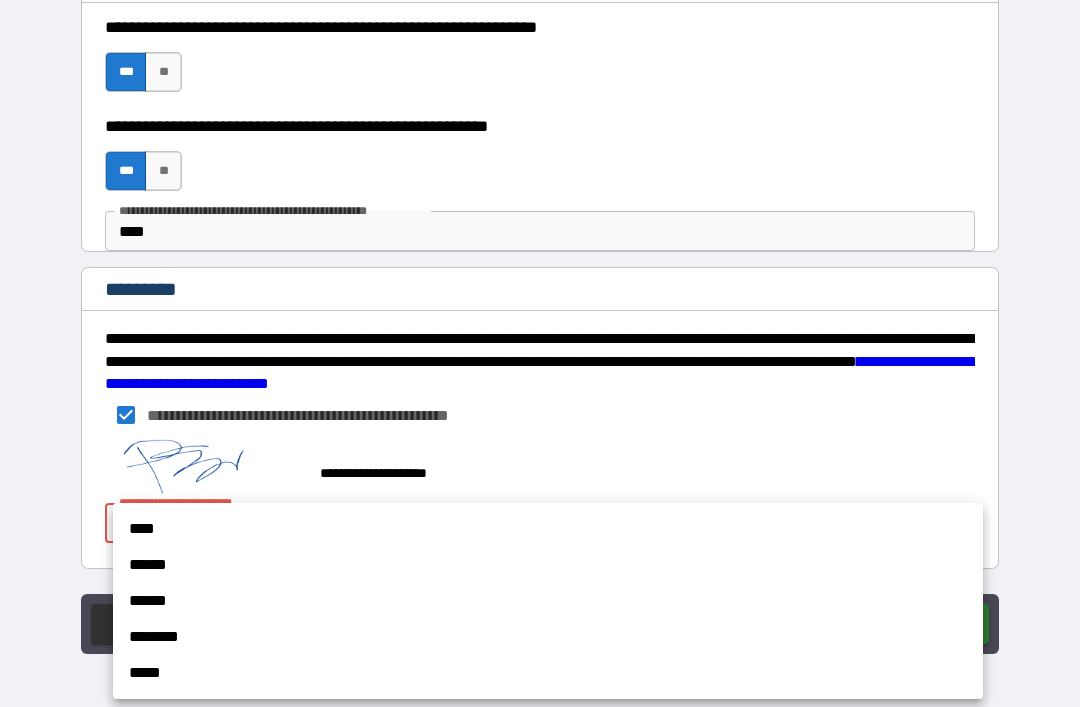 click on "****" at bounding box center (548, 529) 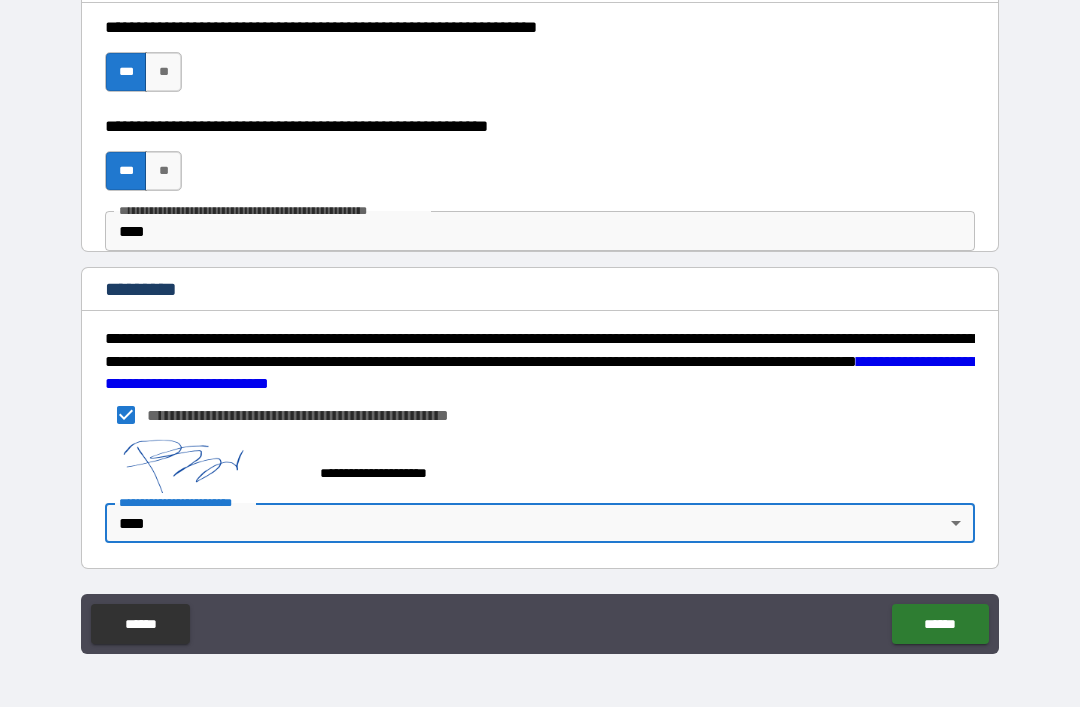 type on "*" 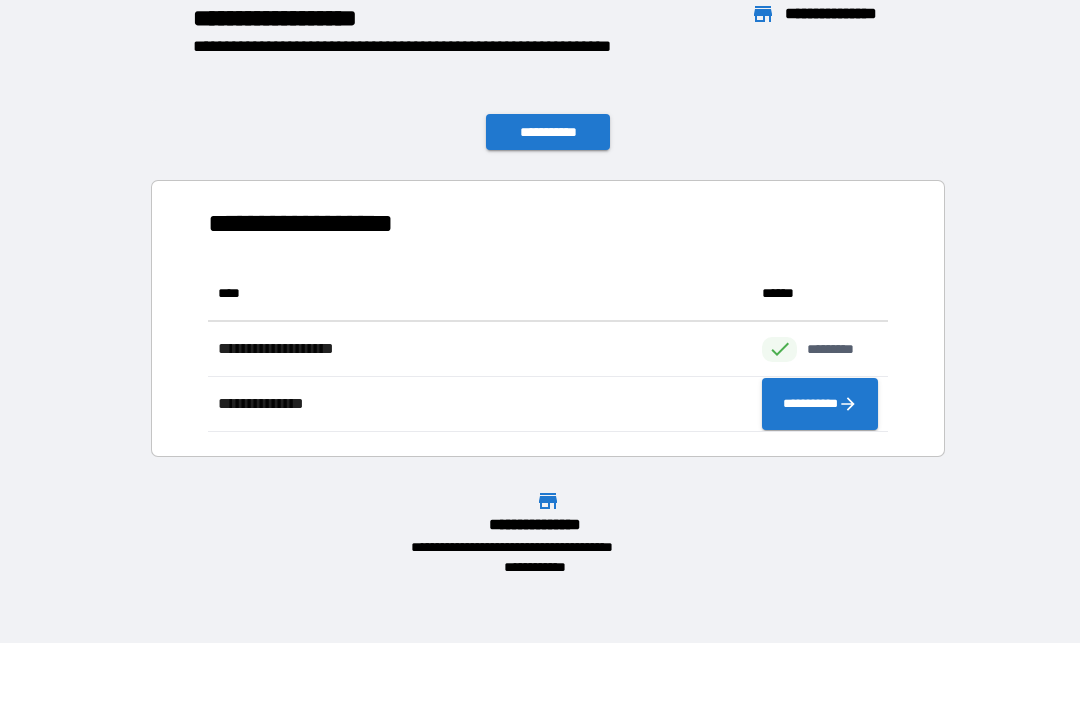 scroll, scrollTop: 1, scrollLeft: 1, axis: both 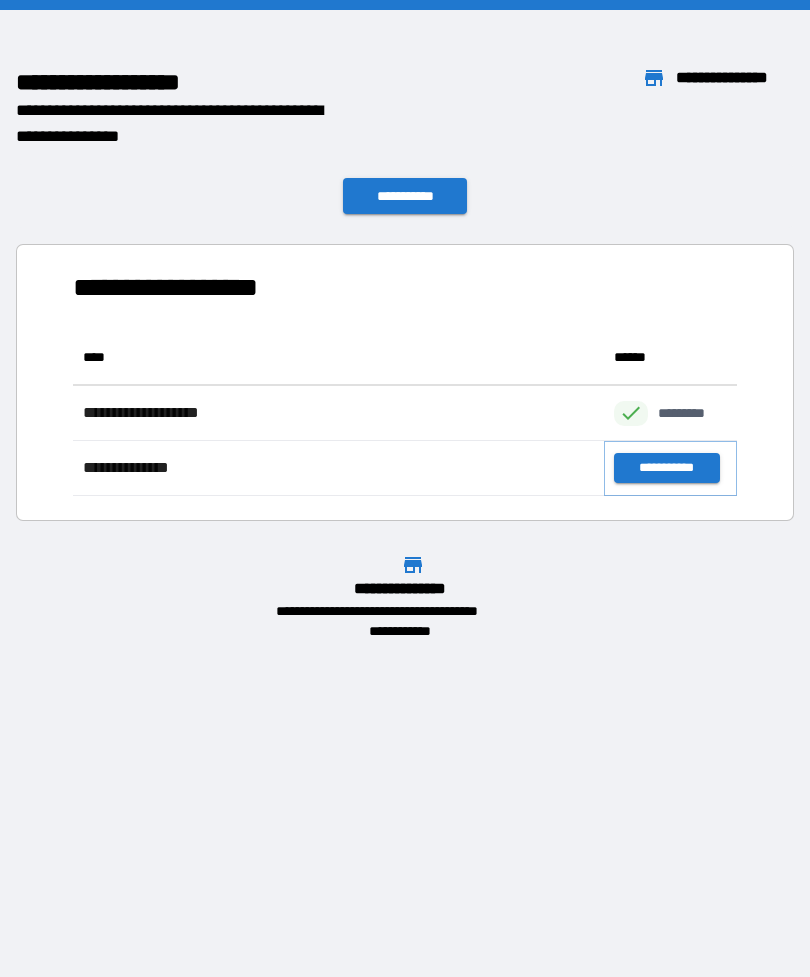 click on "**********" at bounding box center (666, 468) 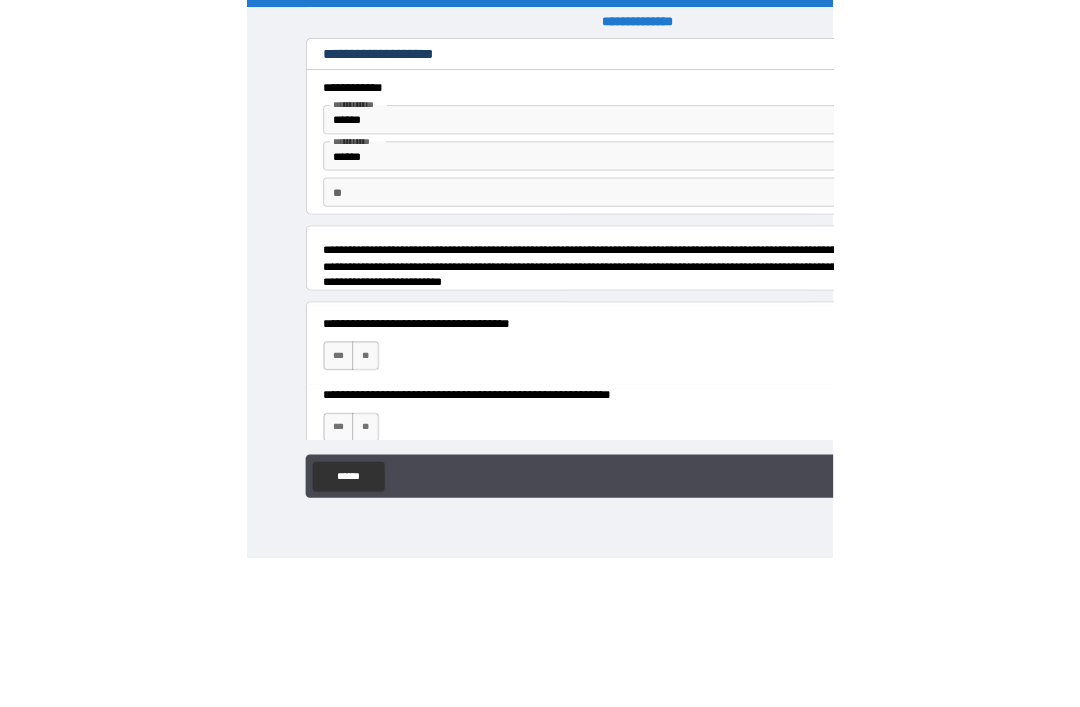 scroll, scrollTop: 64, scrollLeft: 0, axis: vertical 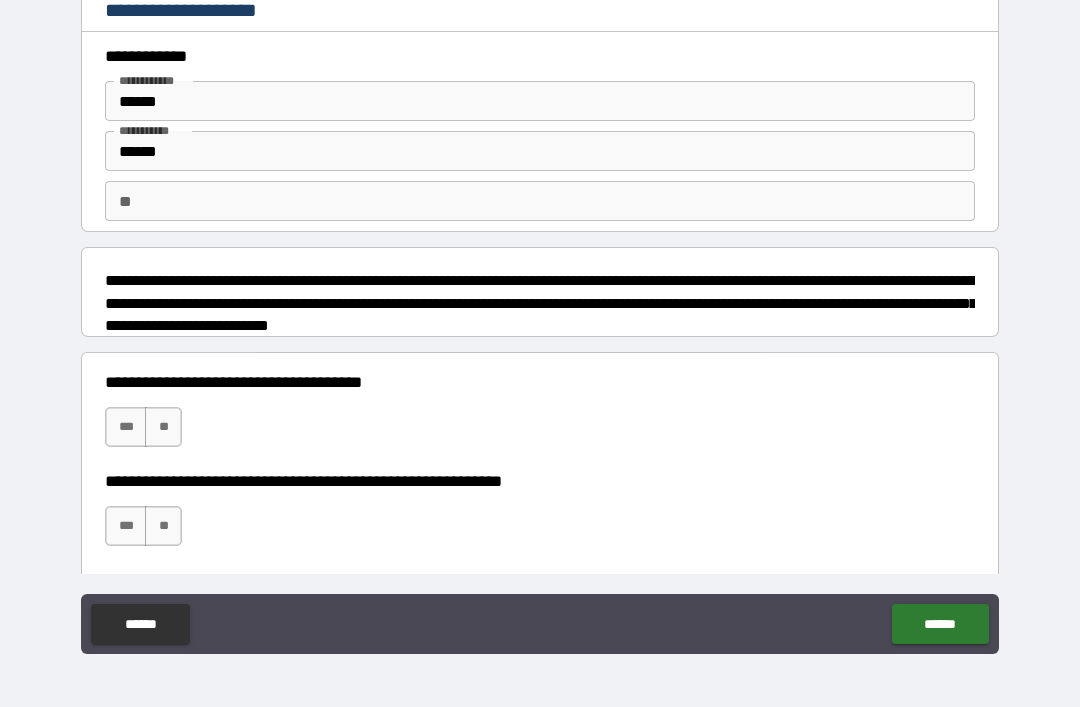 click on "**********" at bounding box center (540, 417) 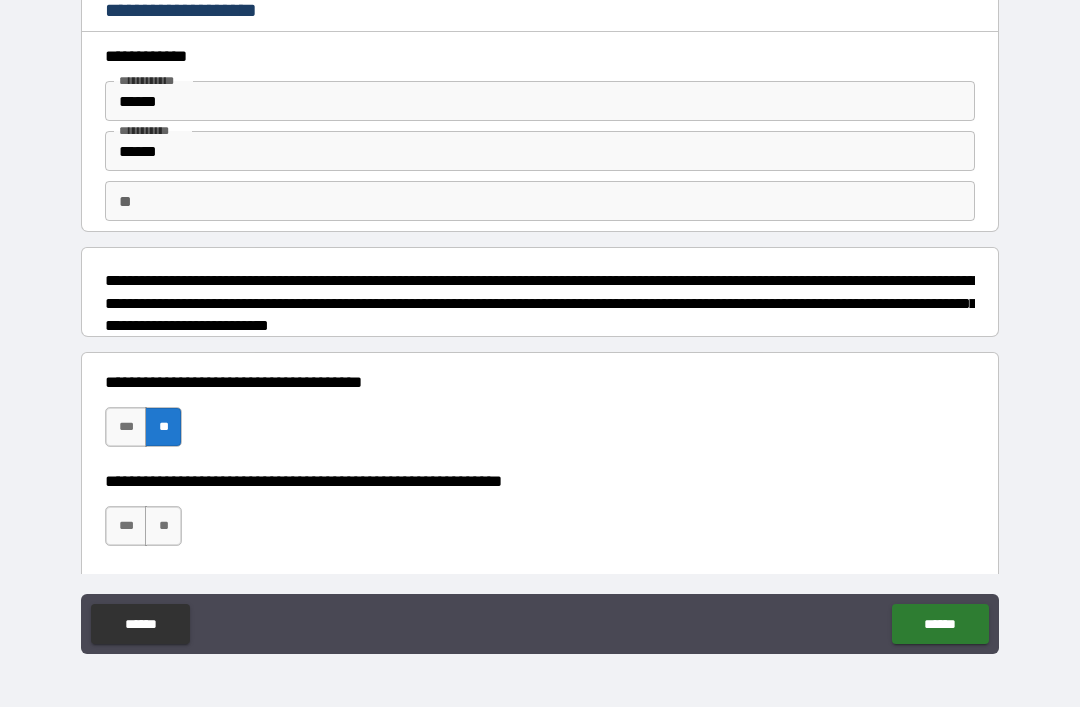click on "**" at bounding box center (163, 526) 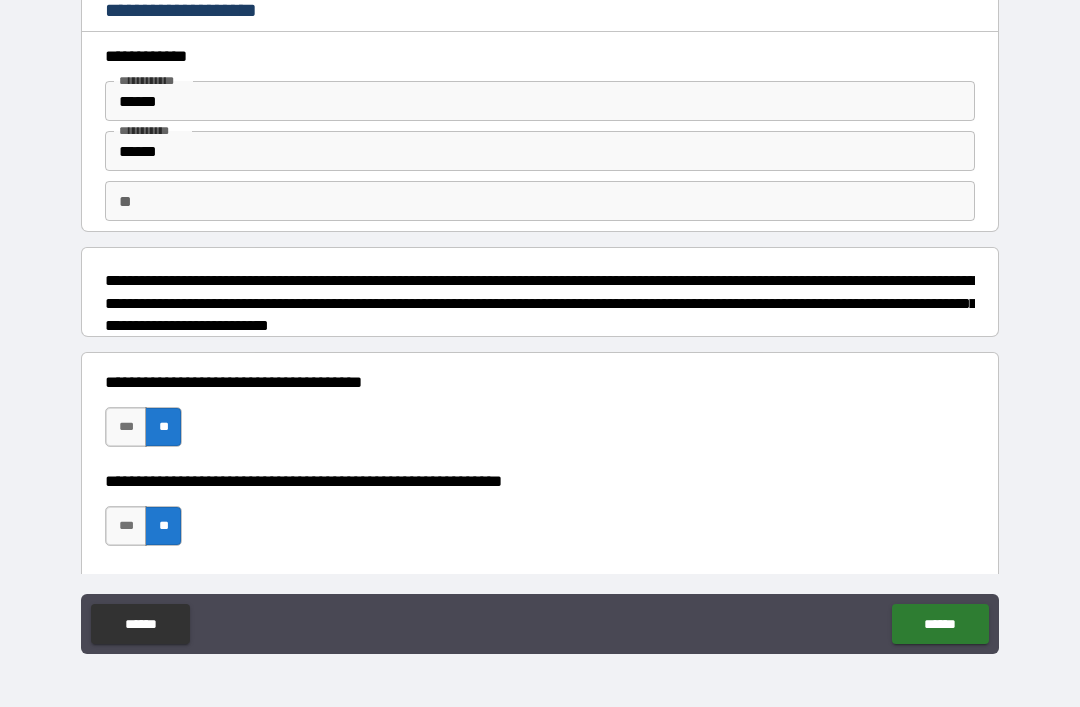 click on "******" at bounding box center (940, 624) 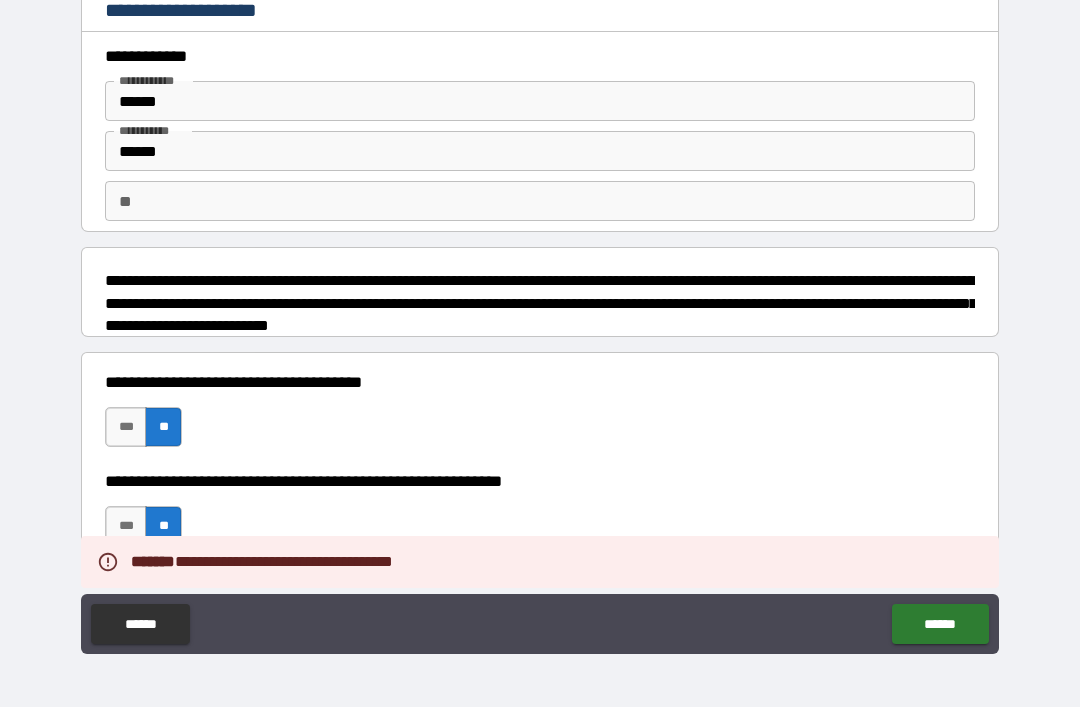 click on "**" at bounding box center [540, 201] 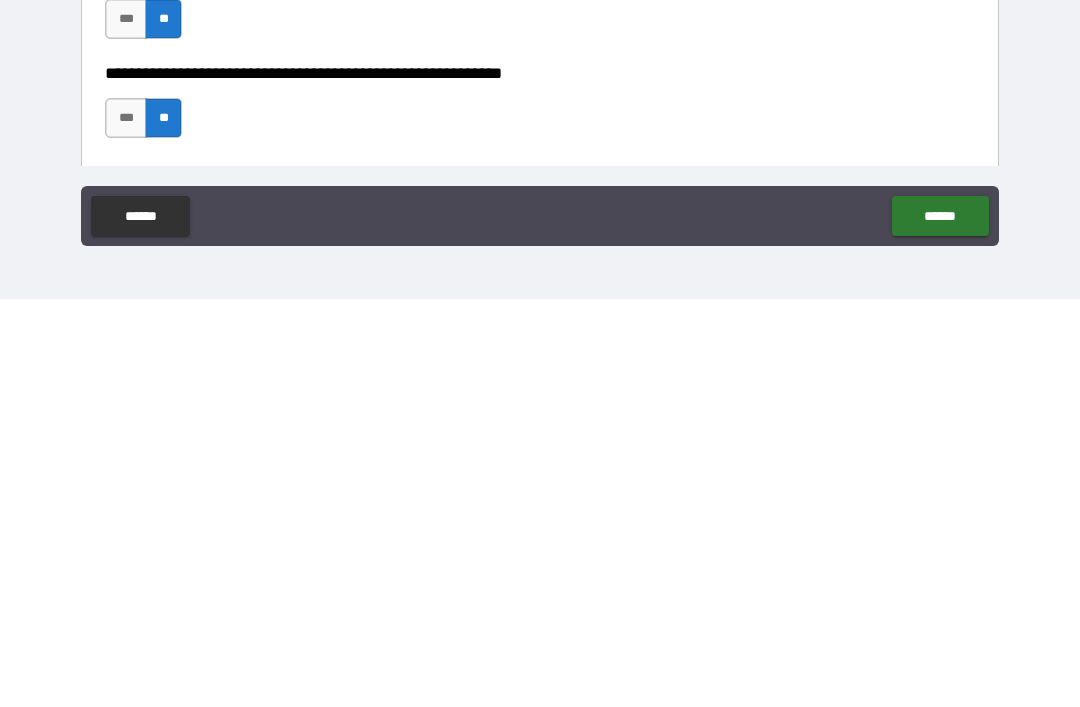 type on "*" 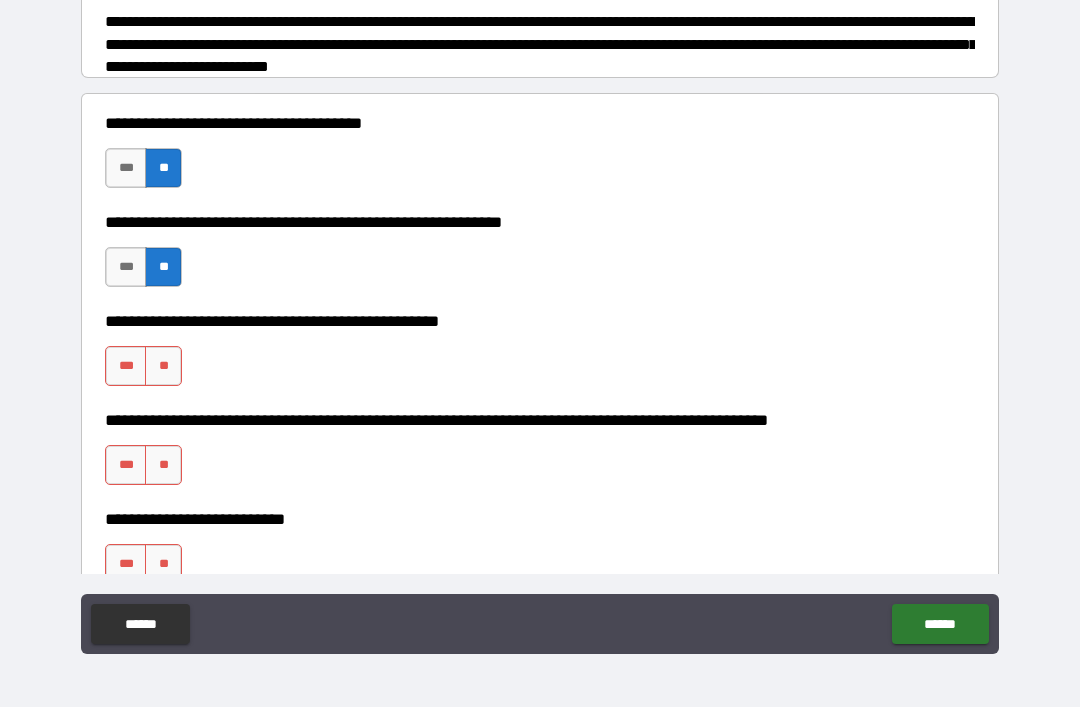 scroll, scrollTop: 264, scrollLeft: 0, axis: vertical 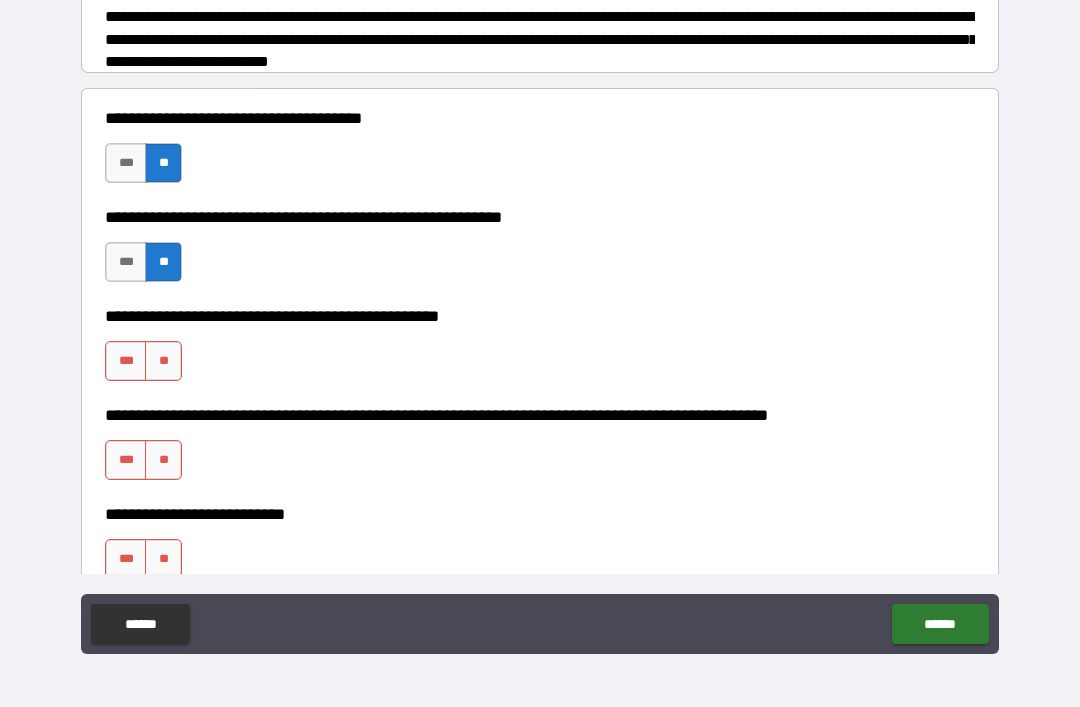 click on "**" at bounding box center (163, 361) 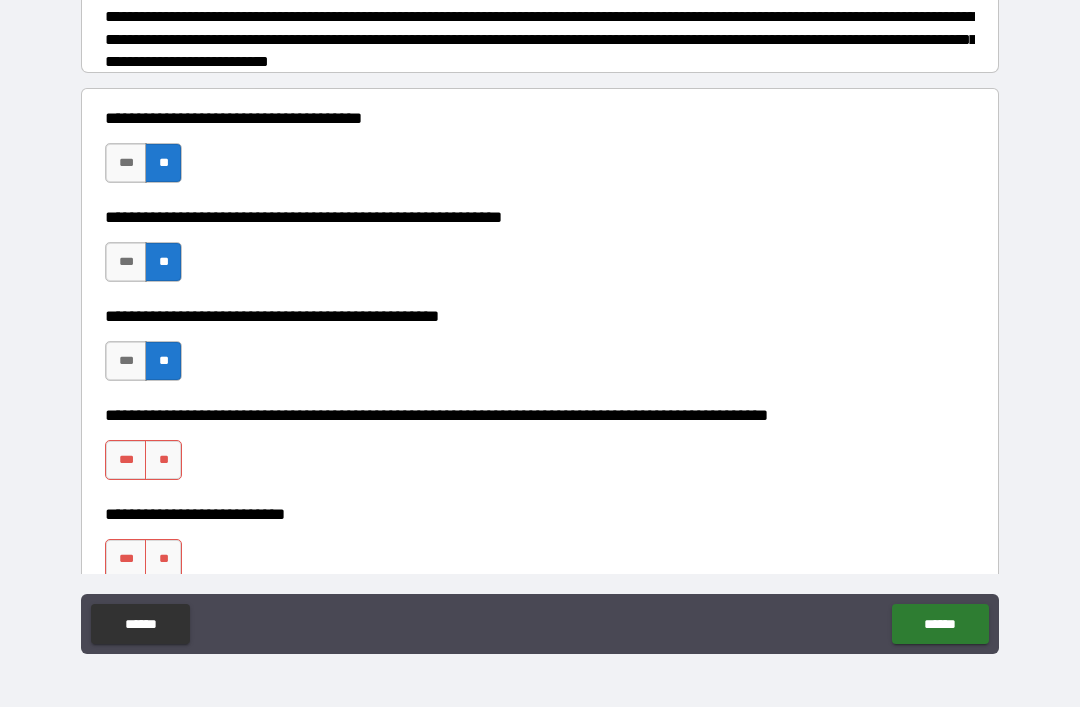 click on "**" at bounding box center [163, 460] 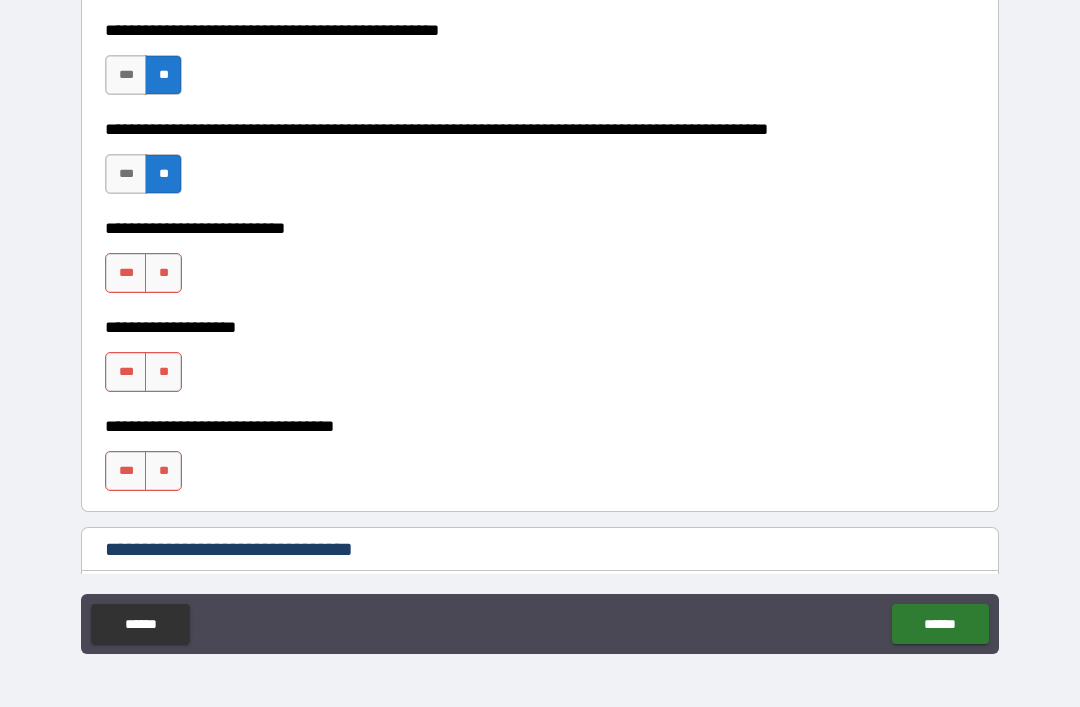 scroll, scrollTop: 557, scrollLeft: 0, axis: vertical 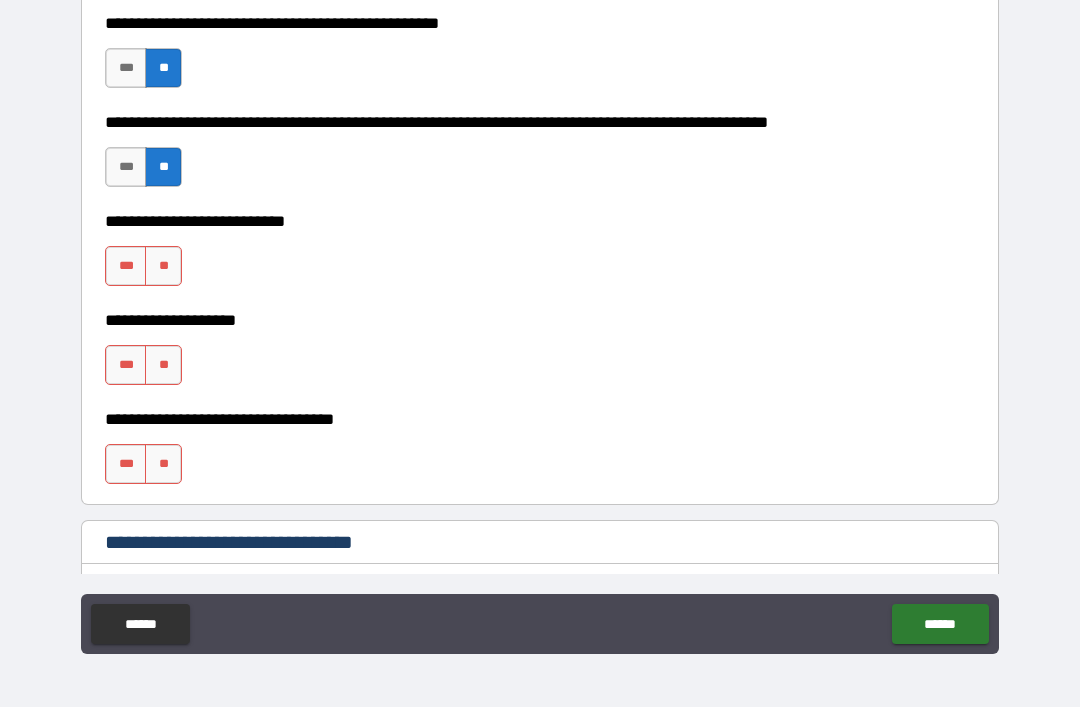 click on "**" at bounding box center (163, 266) 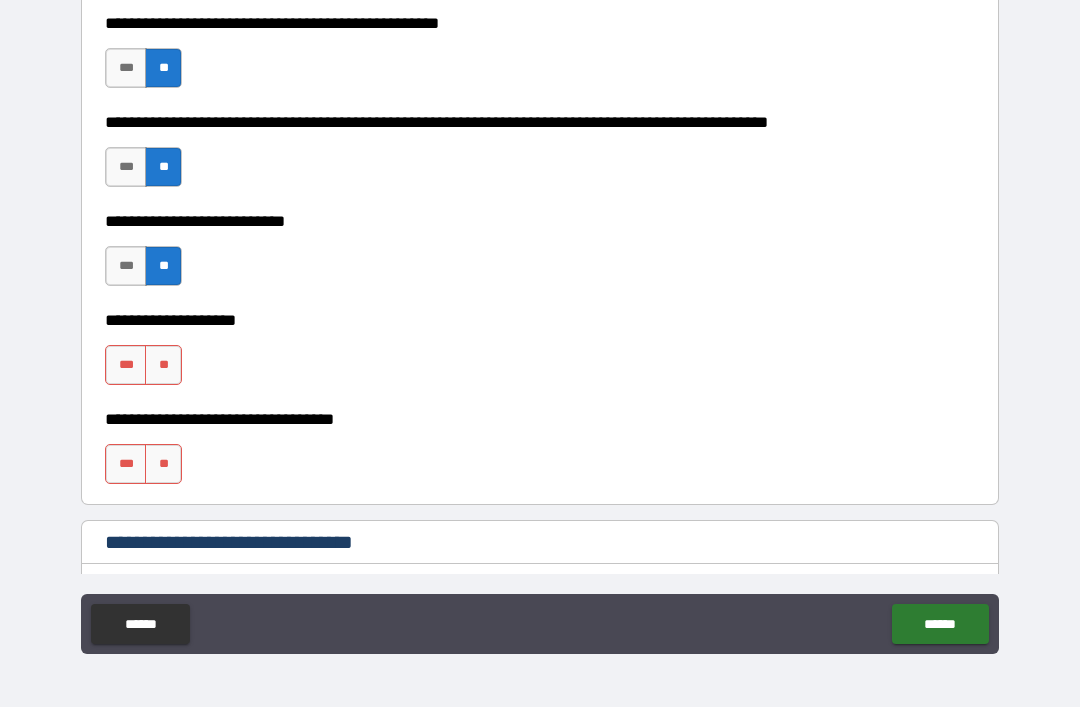 click on "**" at bounding box center (163, 365) 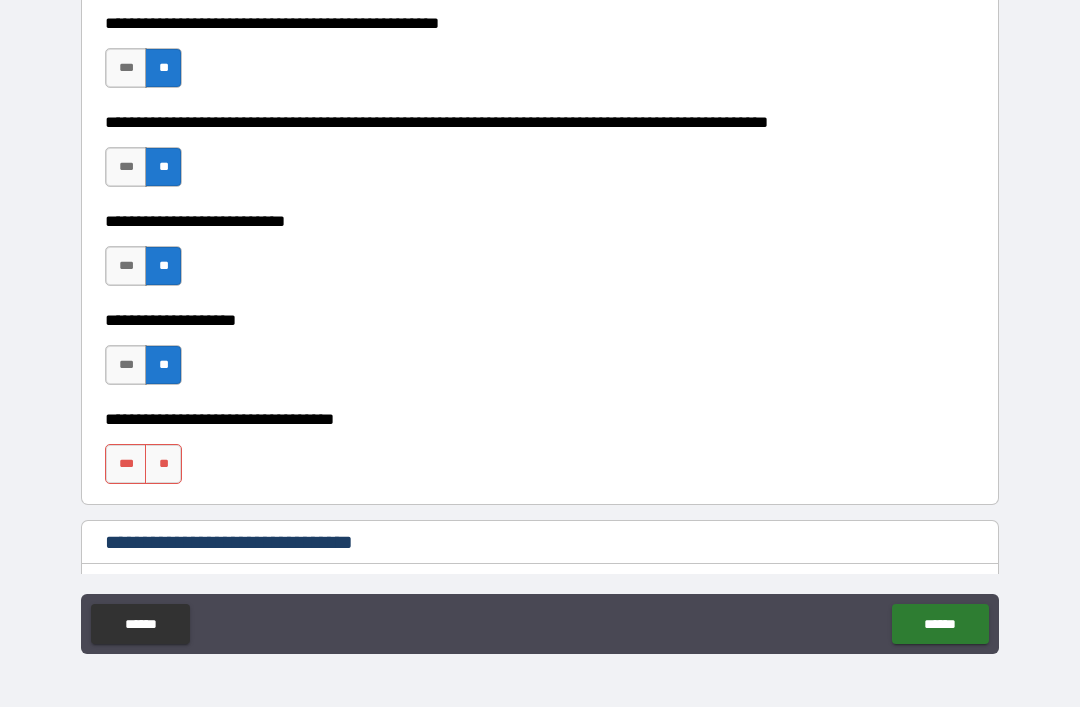 click on "**" at bounding box center [163, 464] 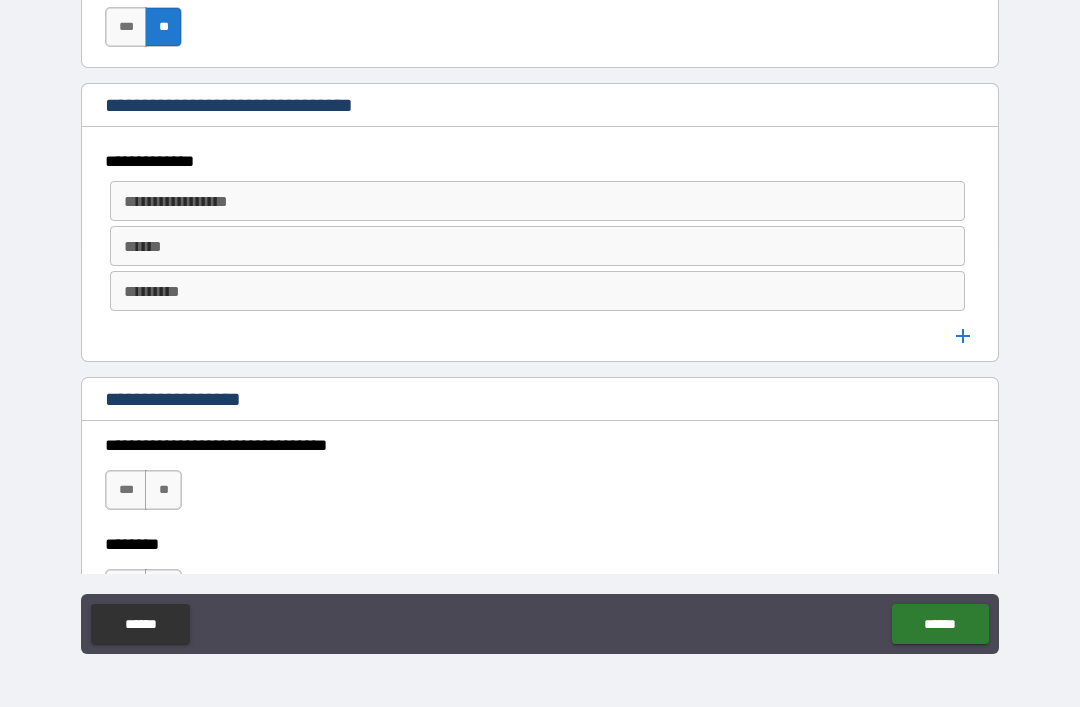scroll, scrollTop: 1037, scrollLeft: 0, axis: vertical 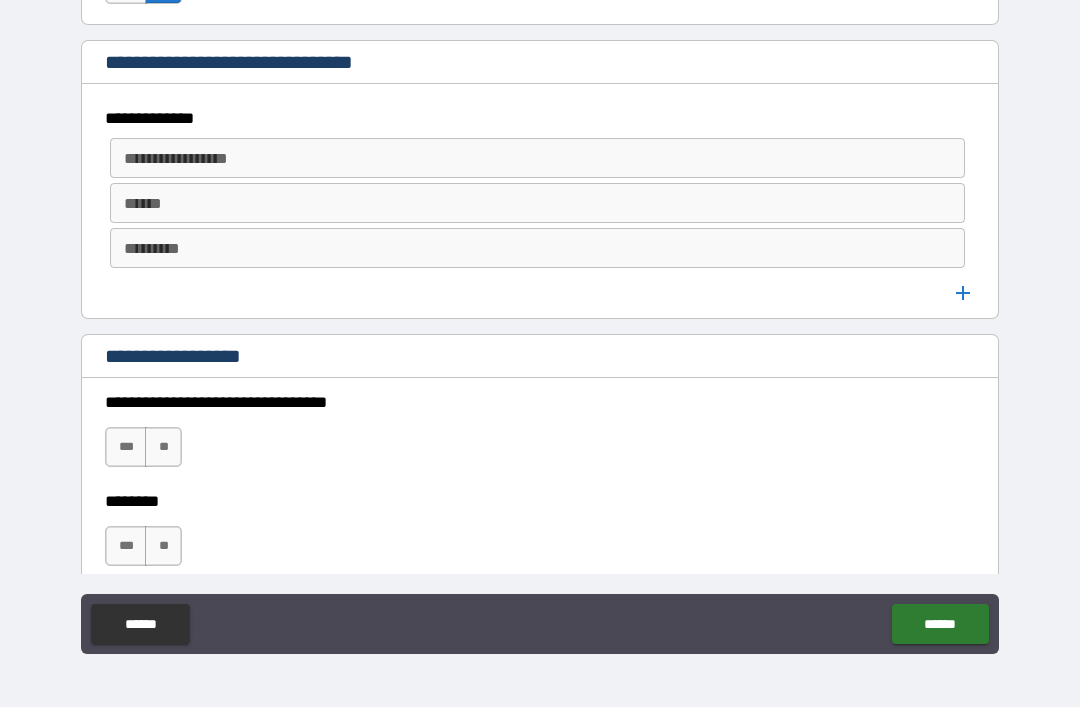 click on "**********" at bounding box center [536, 158] 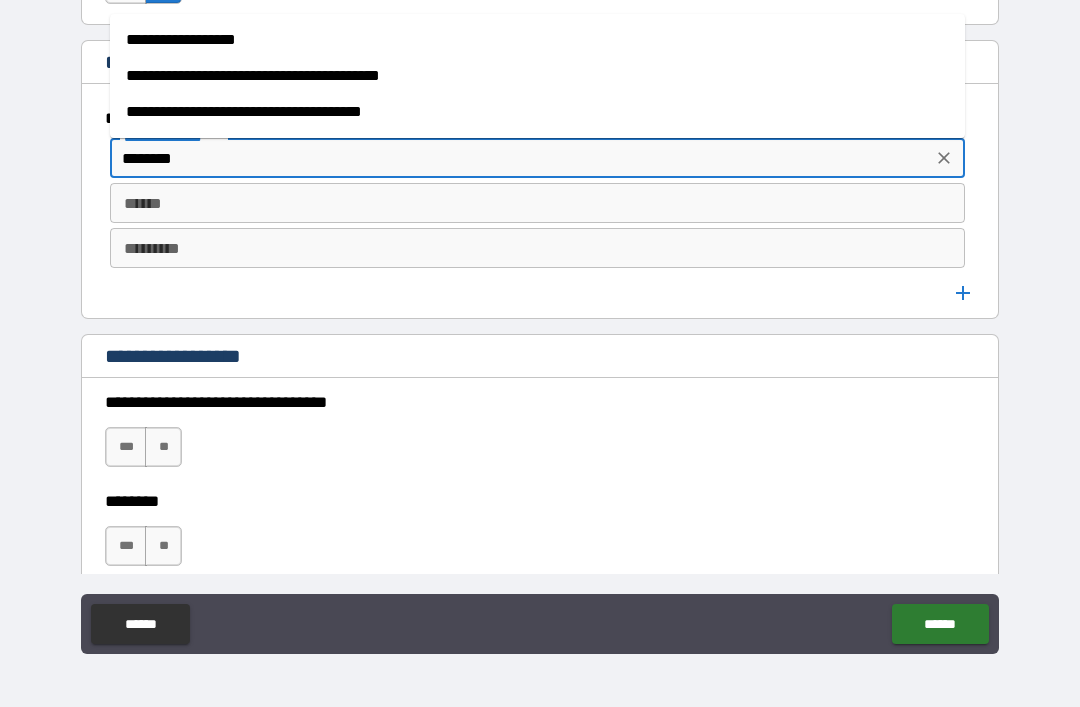 click on "**********" at bounding box center [537, 76] 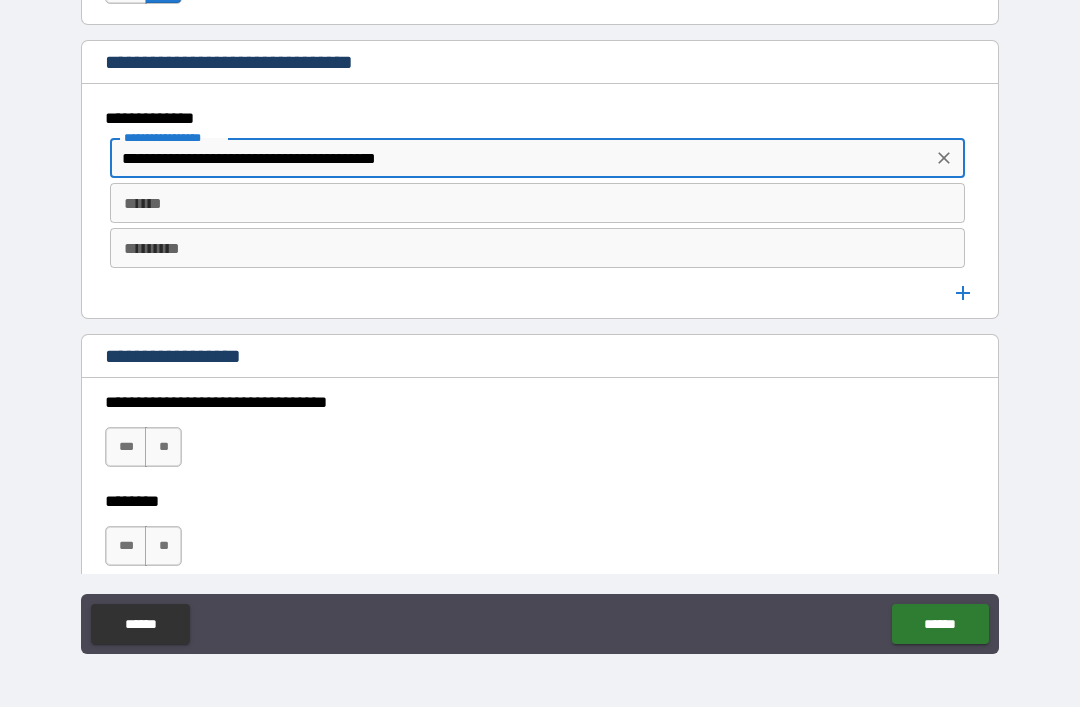 click on "******" at bounding box center (537, 203) 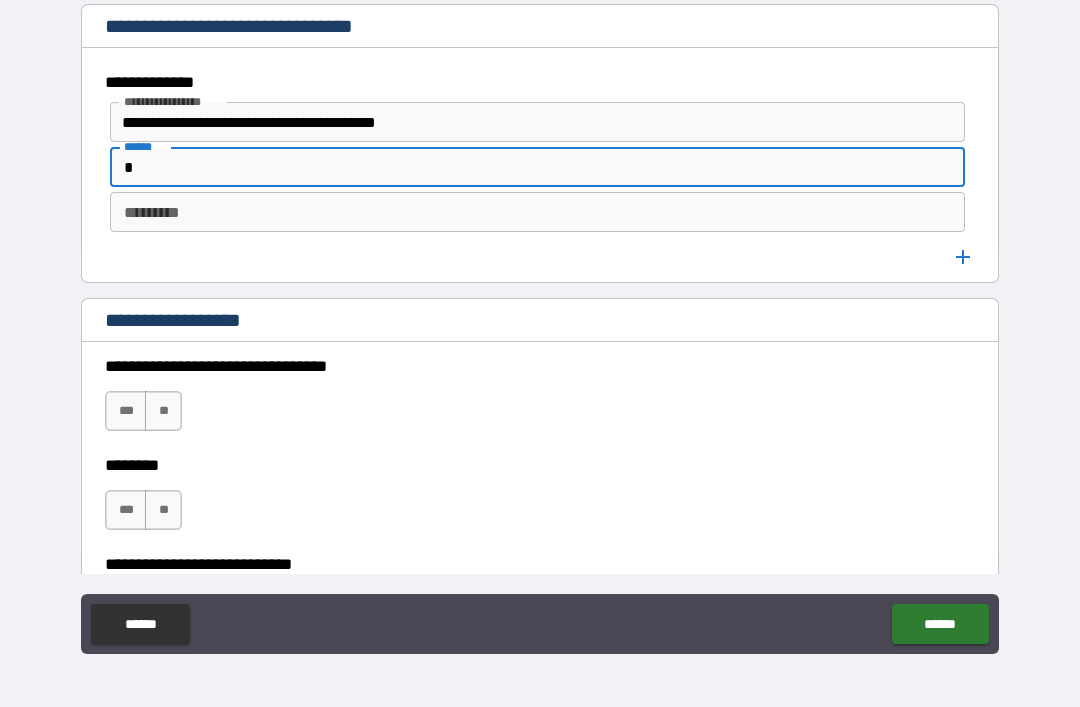 scroll, scrollTop: 1083, scrollLeft: 0, axis: vertical 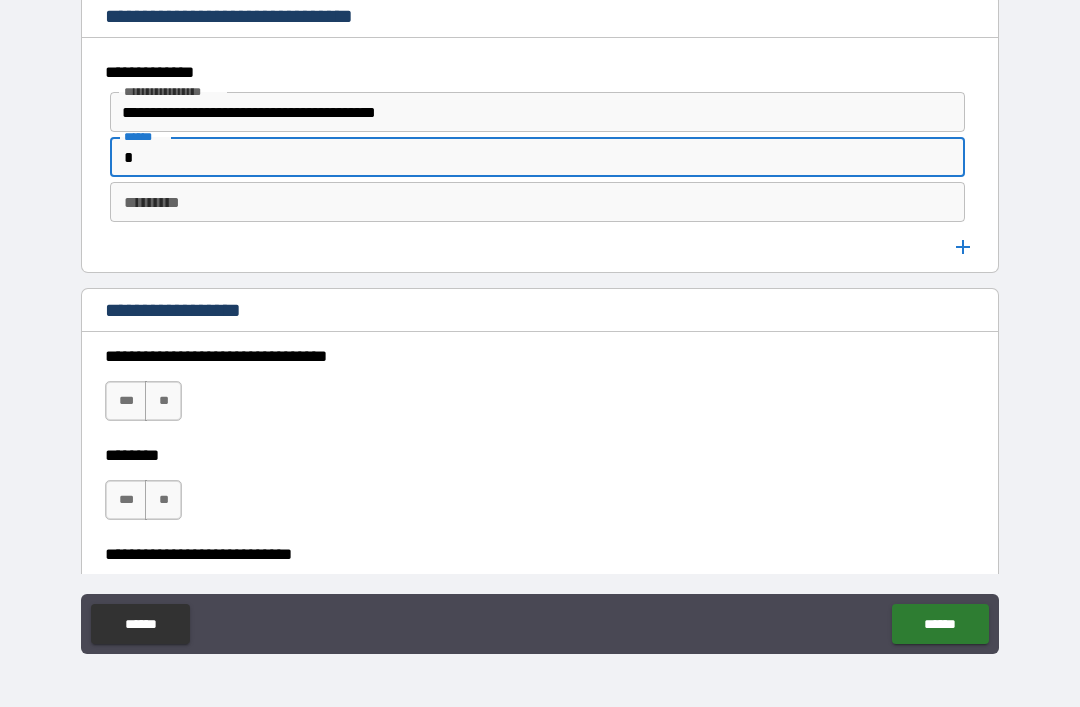 type on "*" 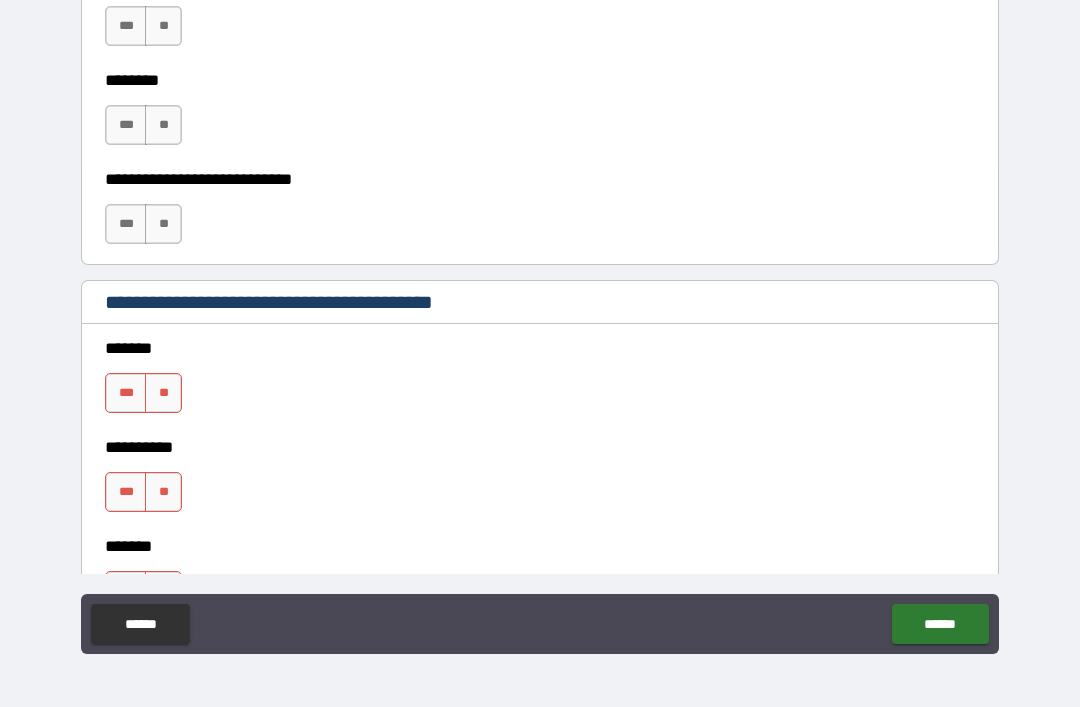 scroll, scrollTop: 1459, scrollLeft: 0, axis: vertical 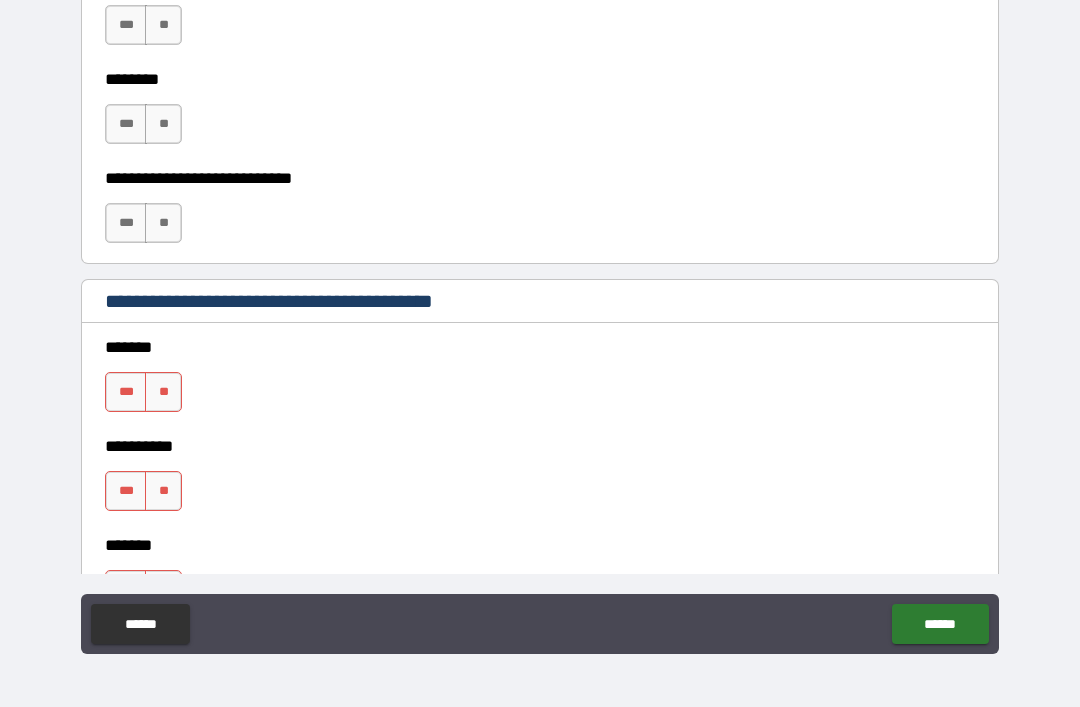 type on "*****" 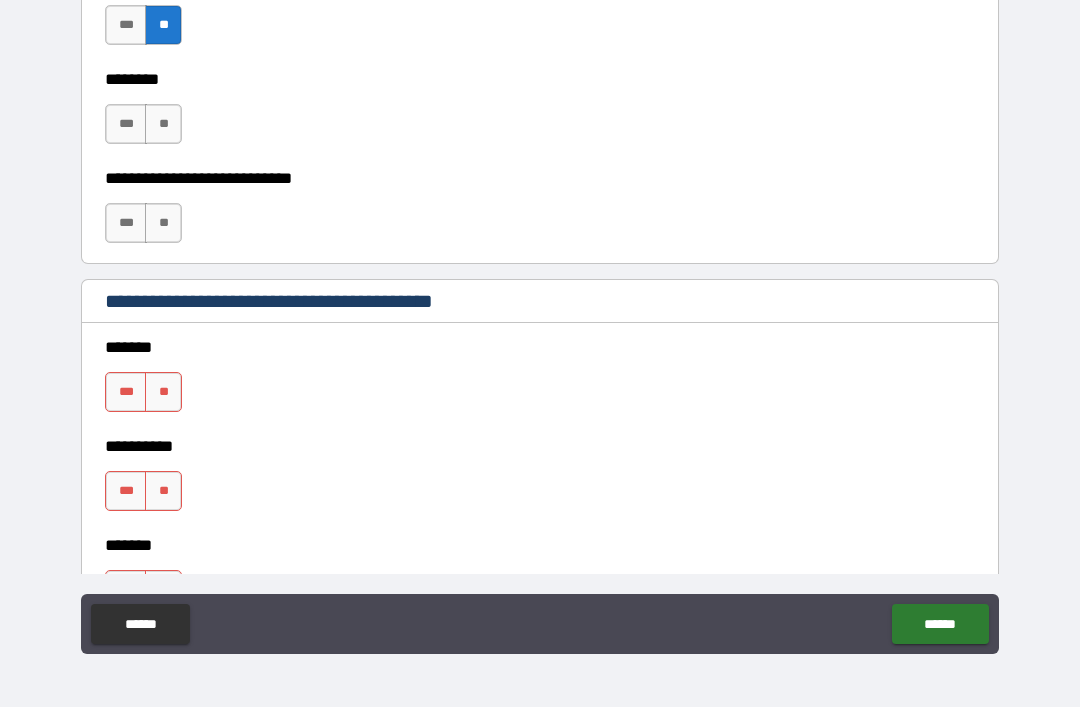 click on "**" at bounding box center (163, 124) 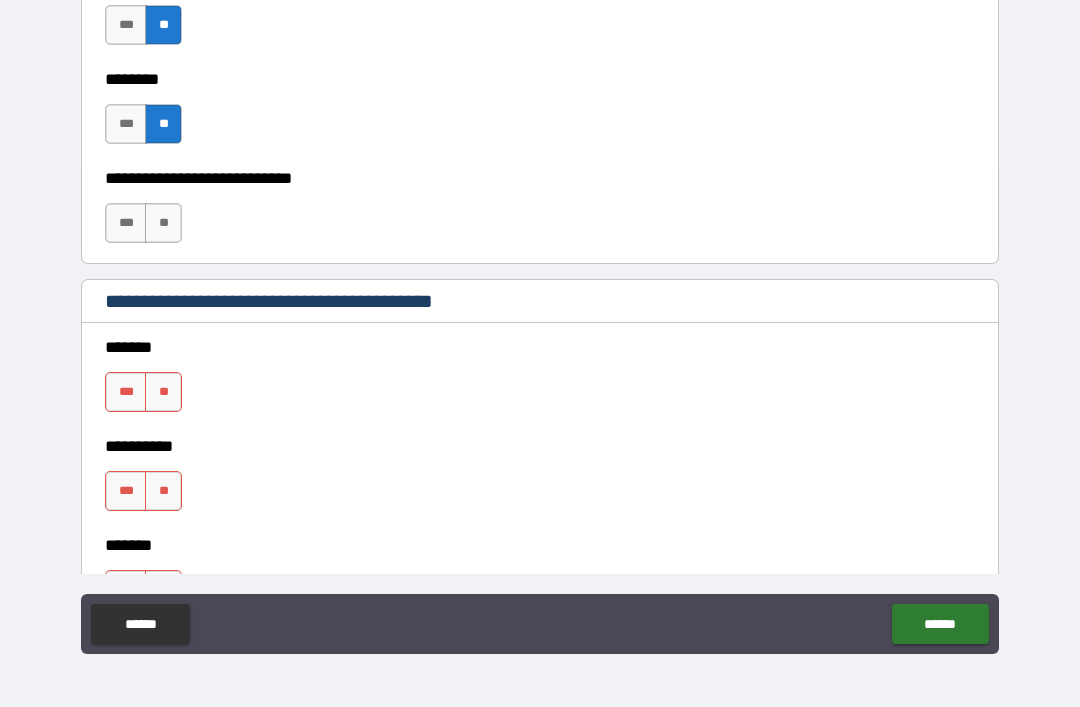click on "**" at bounding box center [163, 223] 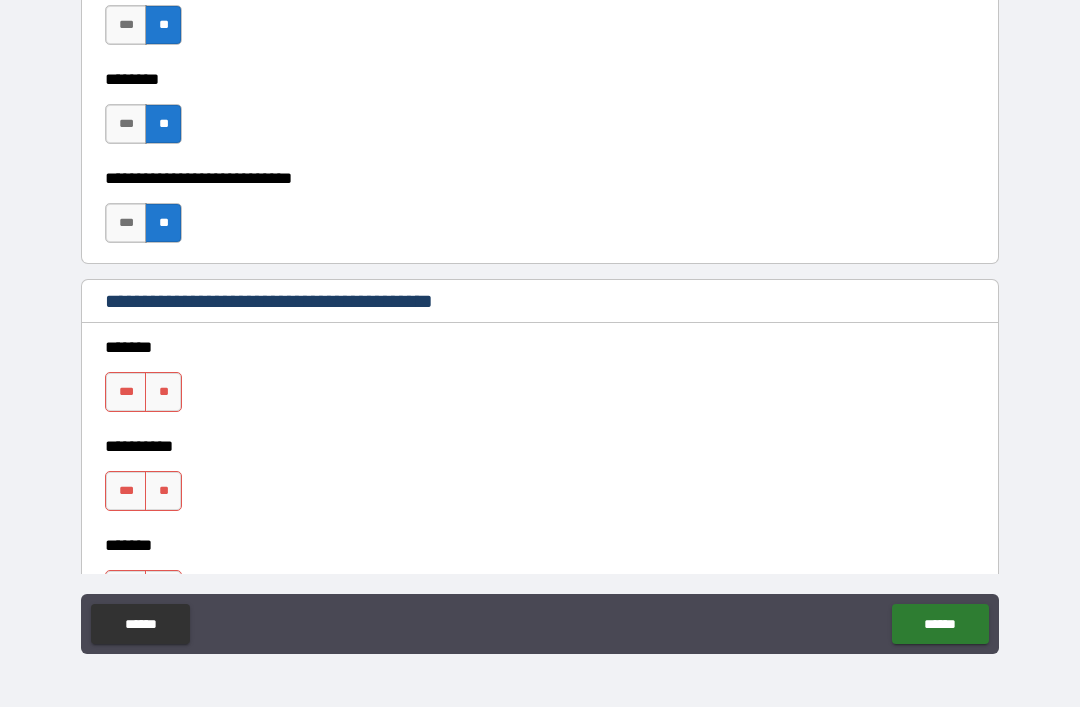 click on "**" at bounding box center (163, 392) 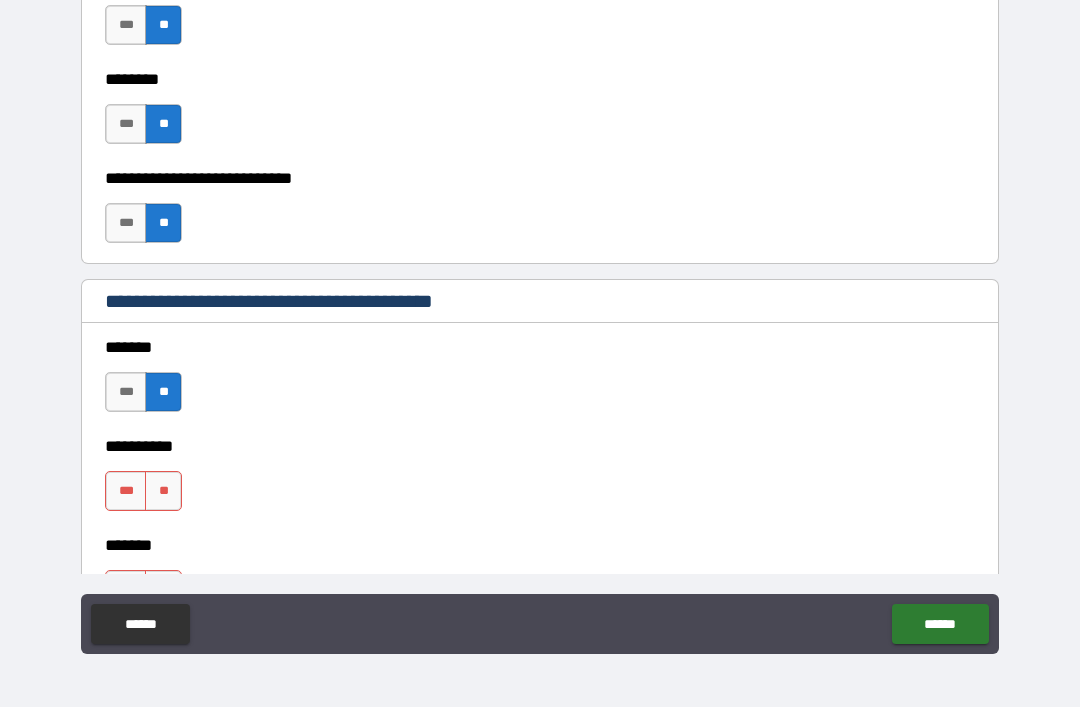 click on "***" at bounding box center (126, 491) 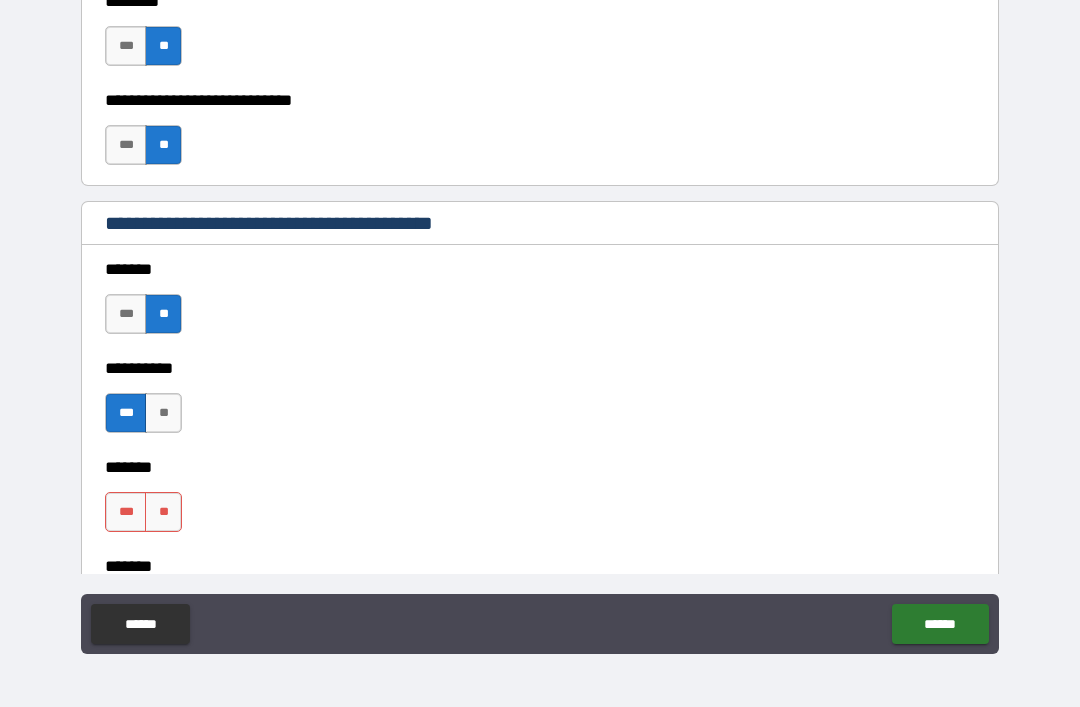 scroll, scrollTop: 1621, scrollLeft: 0, axis: vertical 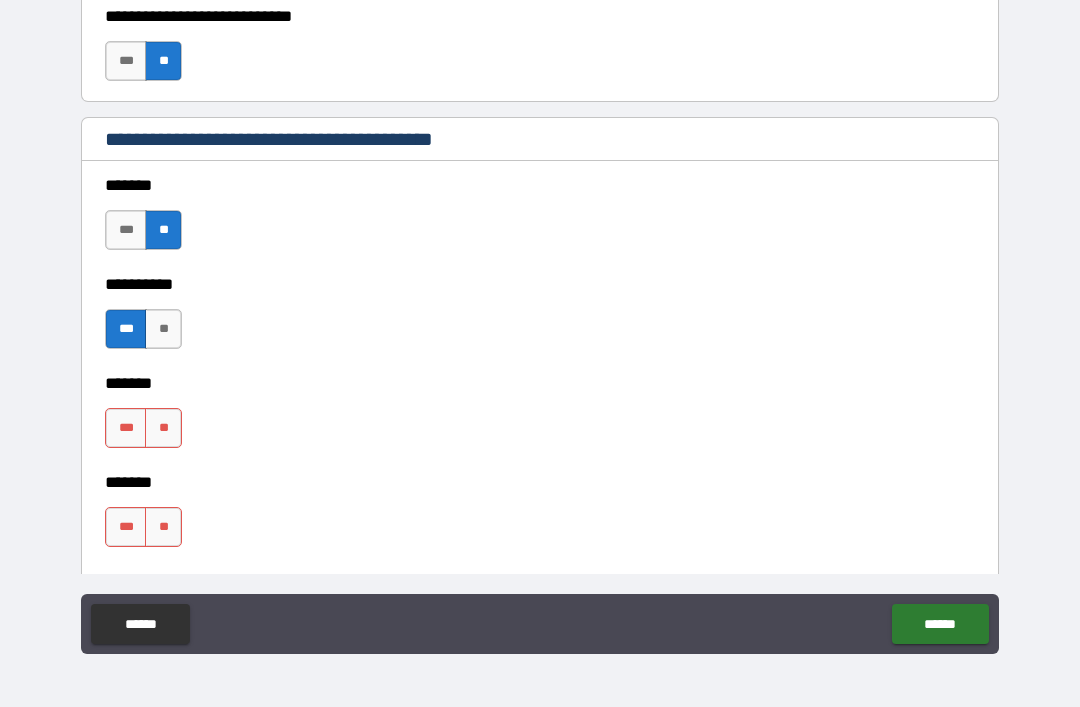 click on "**" at bounding box center (163, 428) 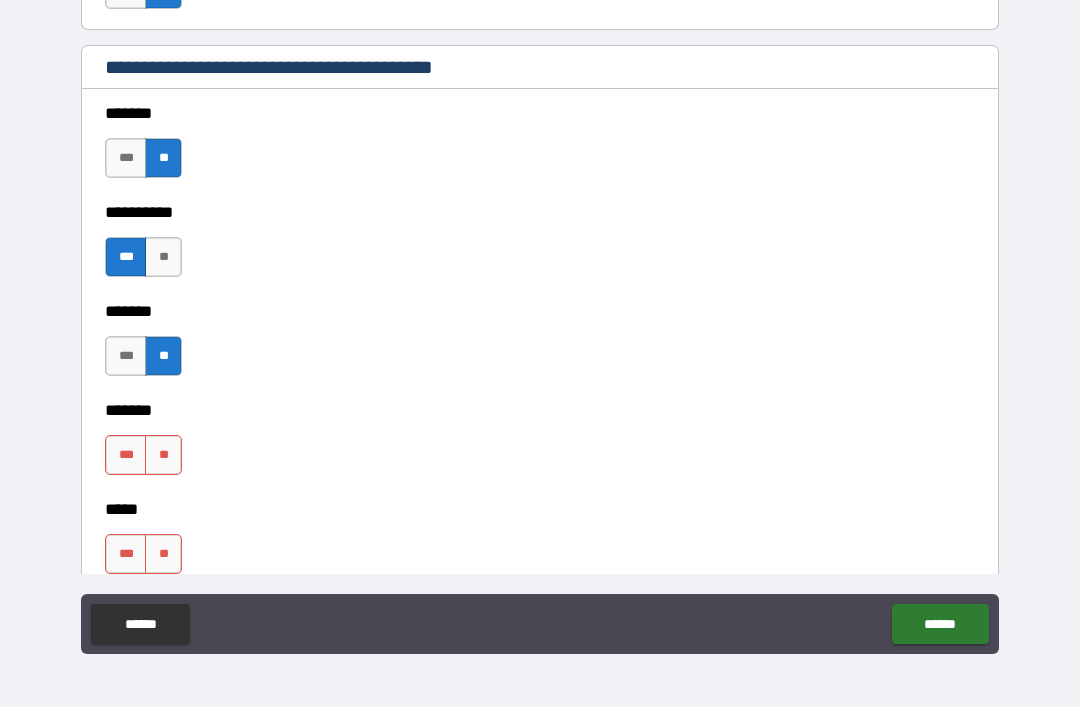 scroll, scrollTop: 1715, scrollLeft: 0, axis: vertical 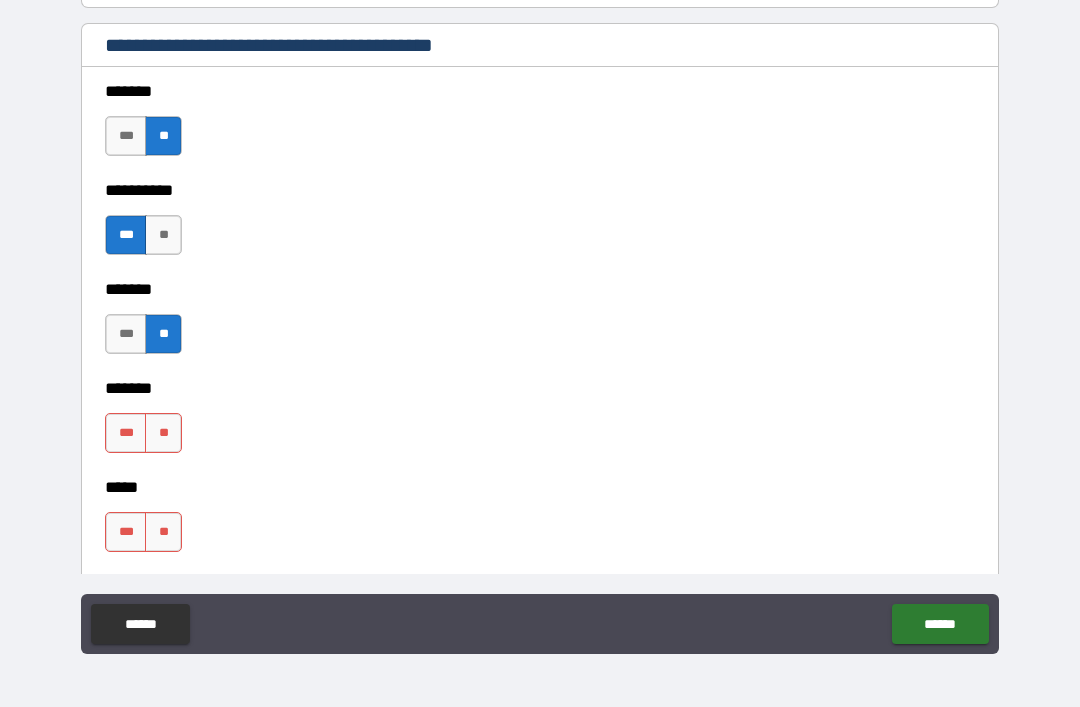 click on "**" at bounding box center [163, 433] 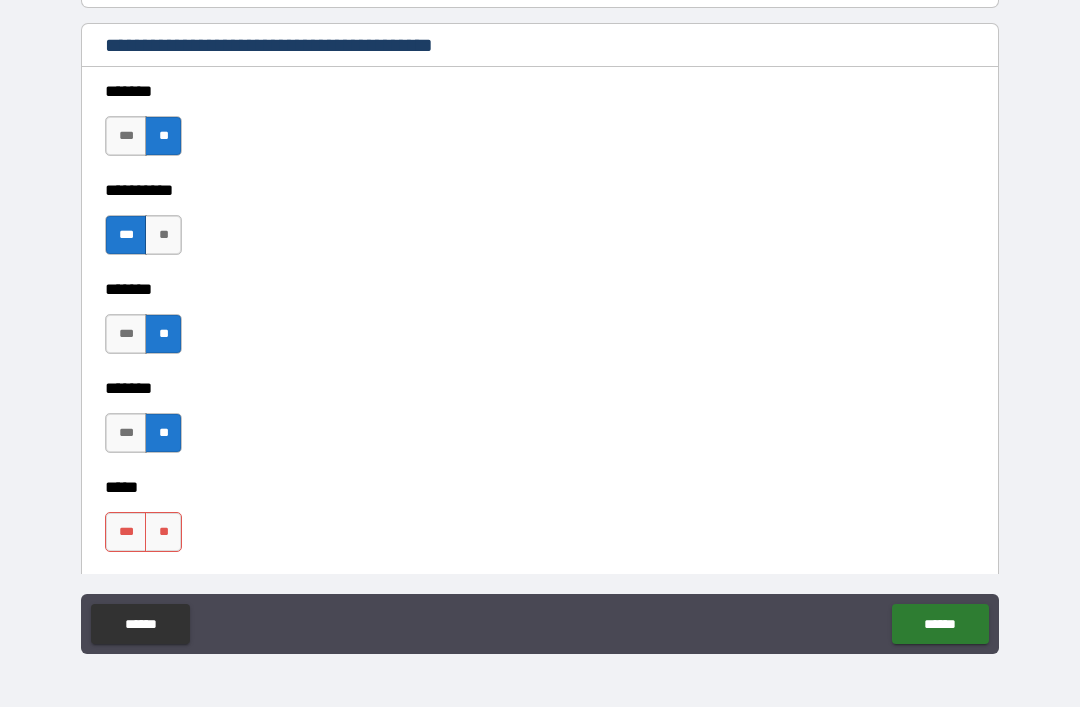 click on "**" at bounding box center [163, 532] 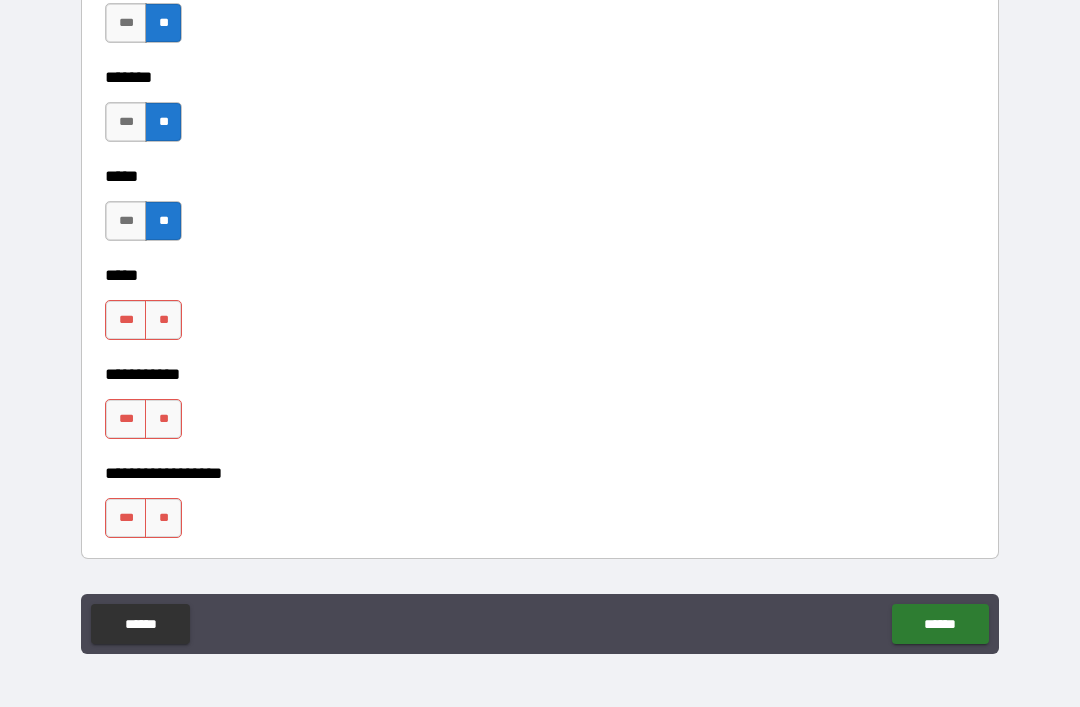 scroll, scrollTop: 2031, scrollLeft: 0, axis: vertical 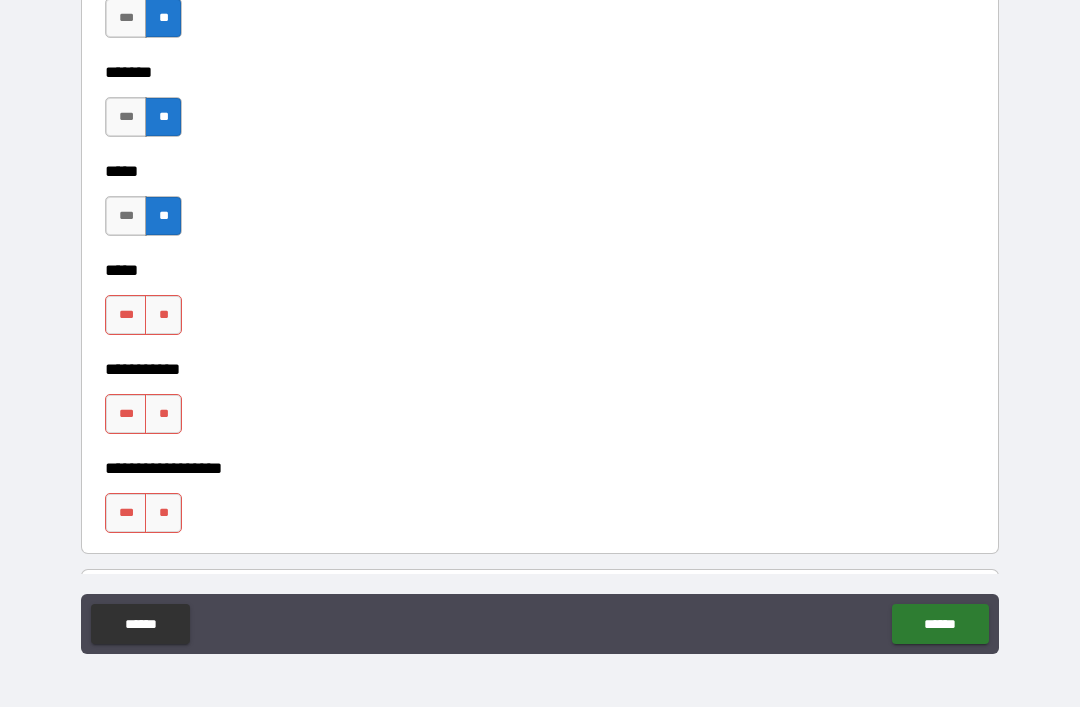 click on "**" at bounding box center [163, 315] 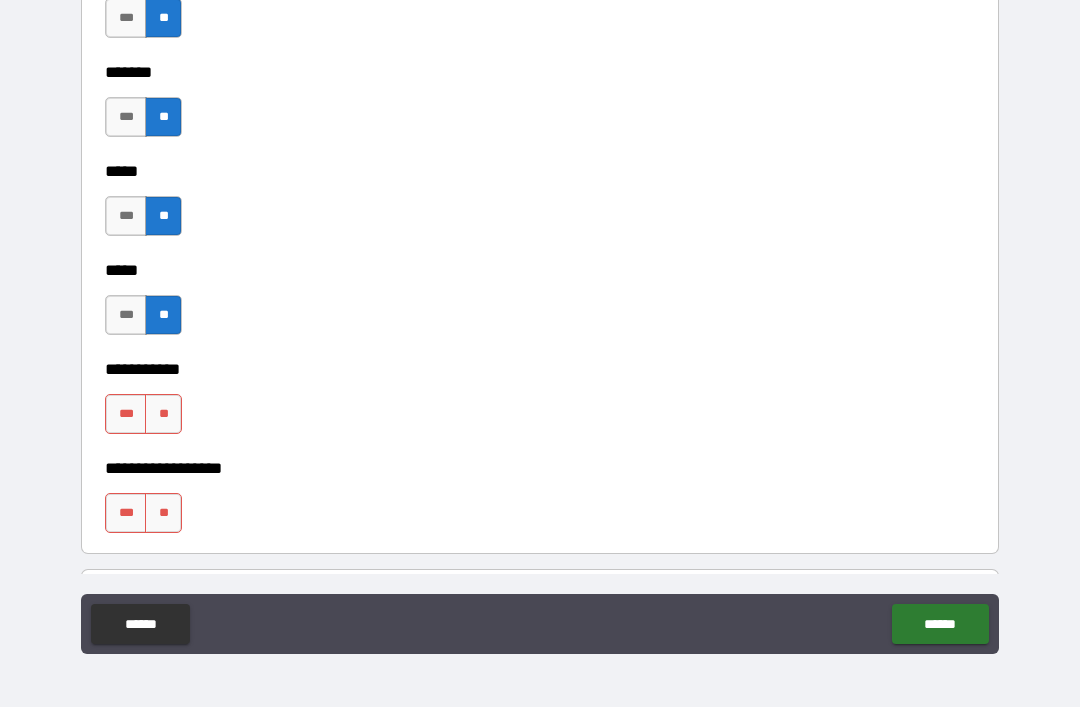 click on "**" at bounding box center [163, 414] 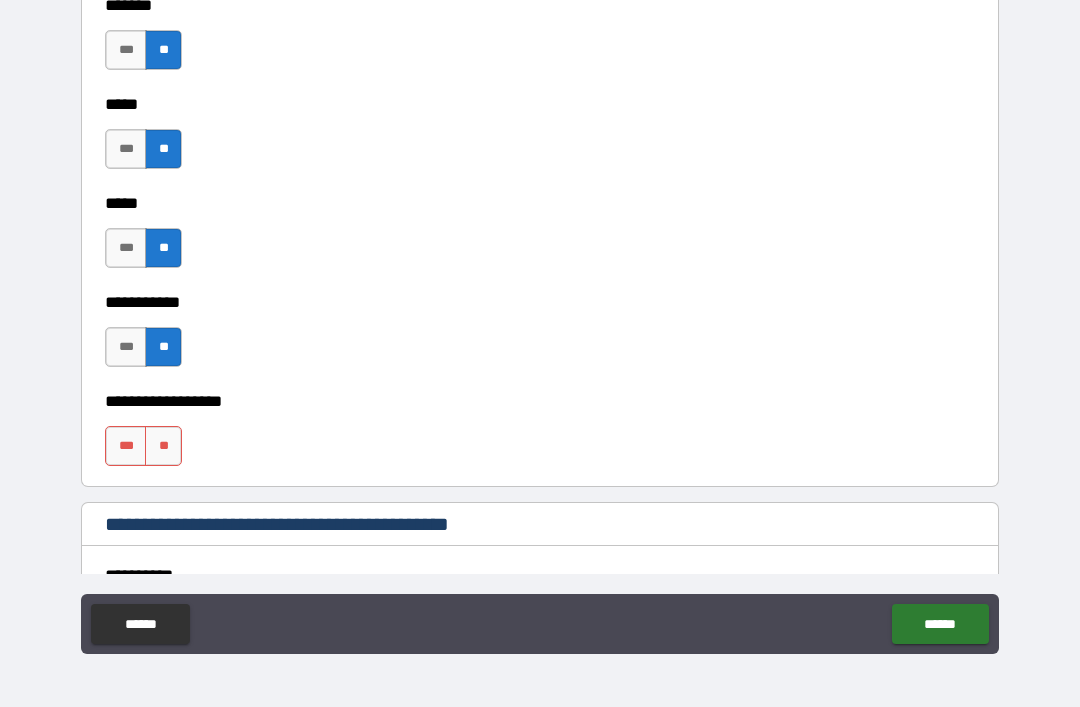 scroll, scrollTop: 2114, scrollLeft: 0, axis: vertical 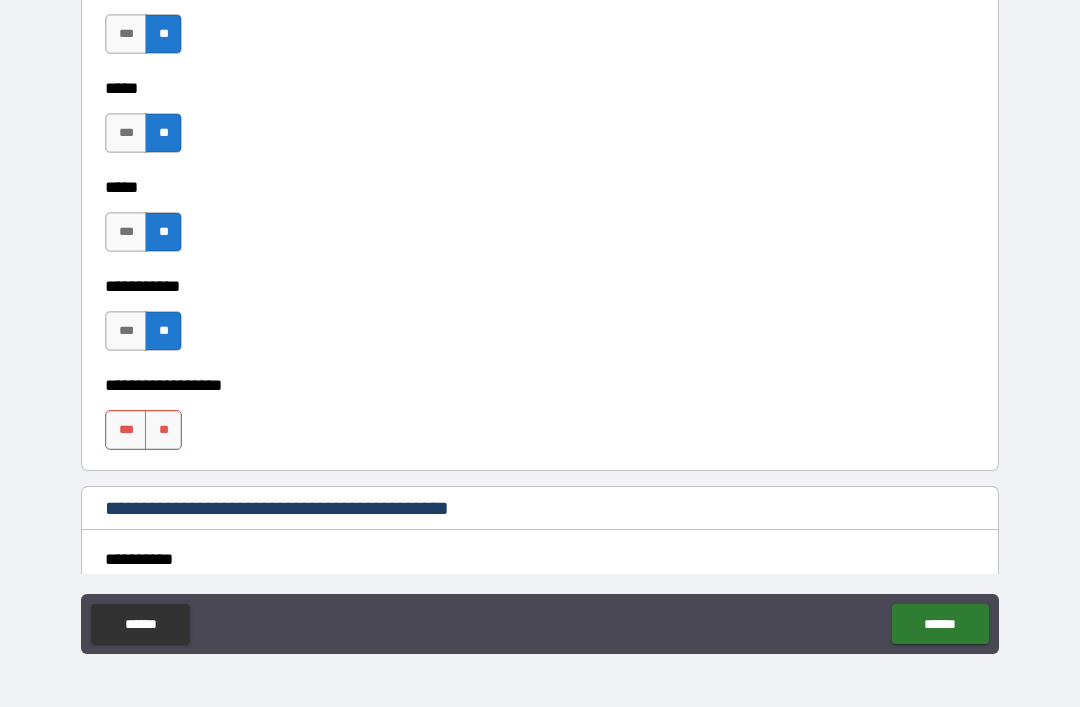 click on "**" at bounding box center [163, 430] 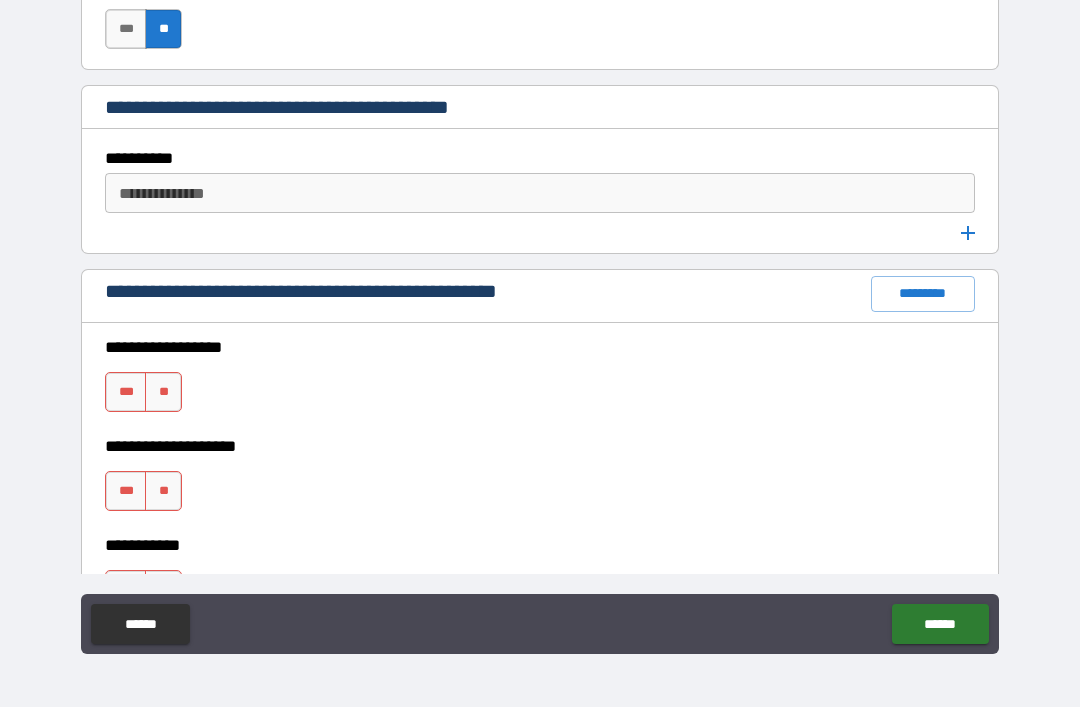 scroll, scrollTop: 2518, scrollLeft: 0, axis: vertical 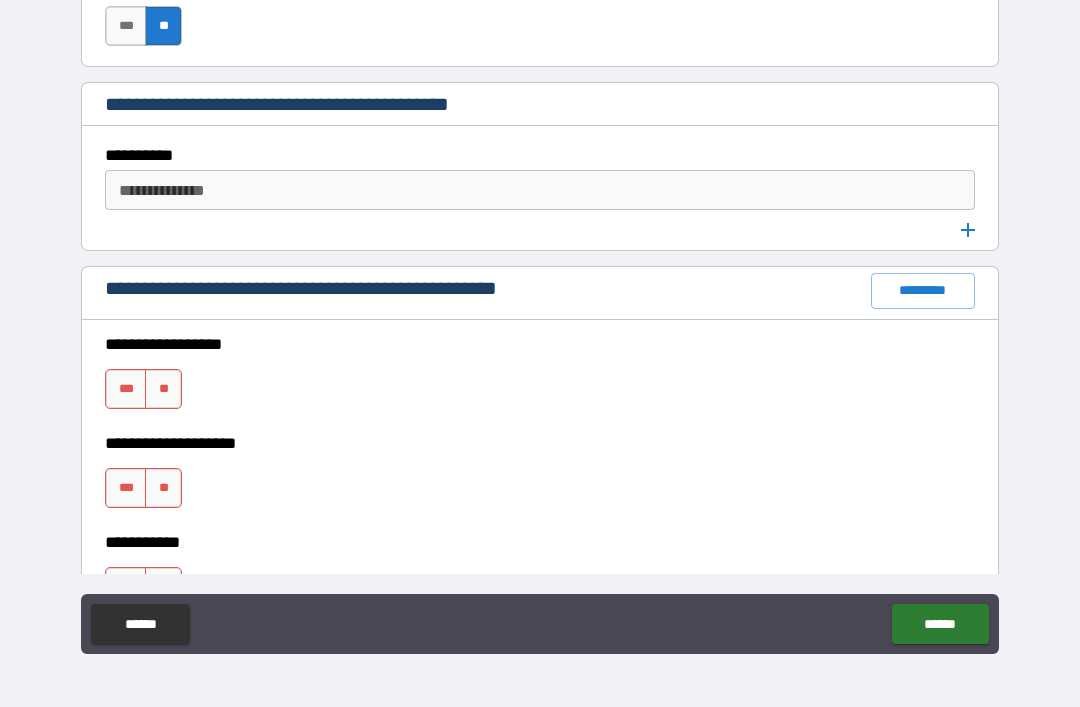 click on "**********" at bounding box center (538, 190) 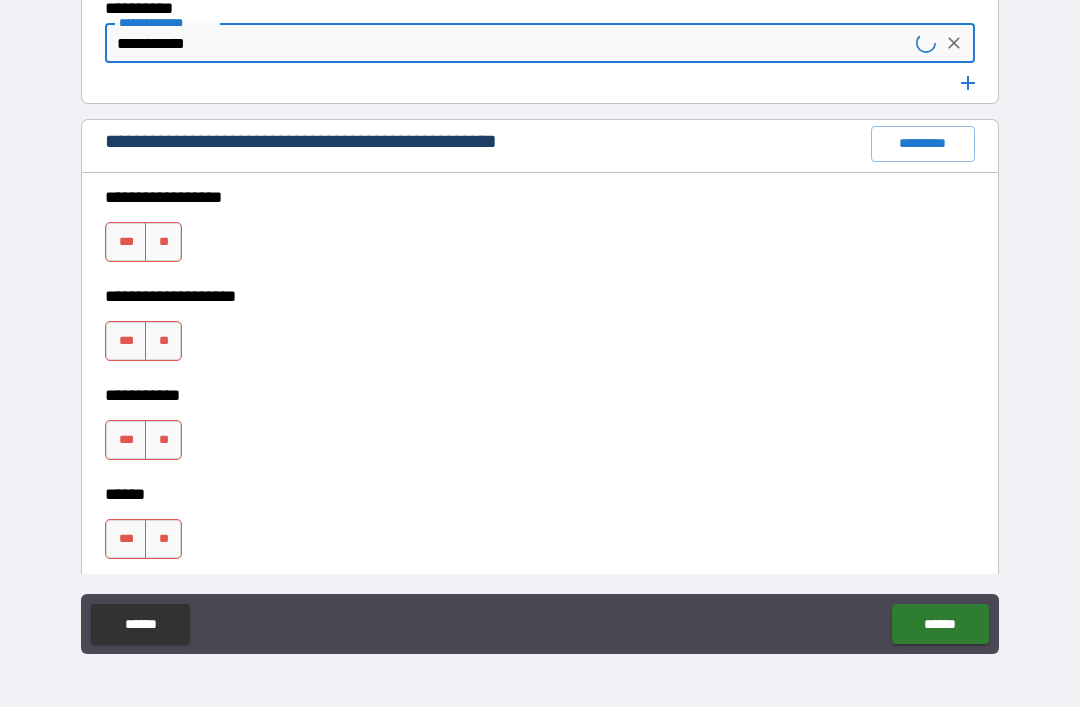 scroll, scrollTop: 2742, scrollLeft: 0, axis: vertical 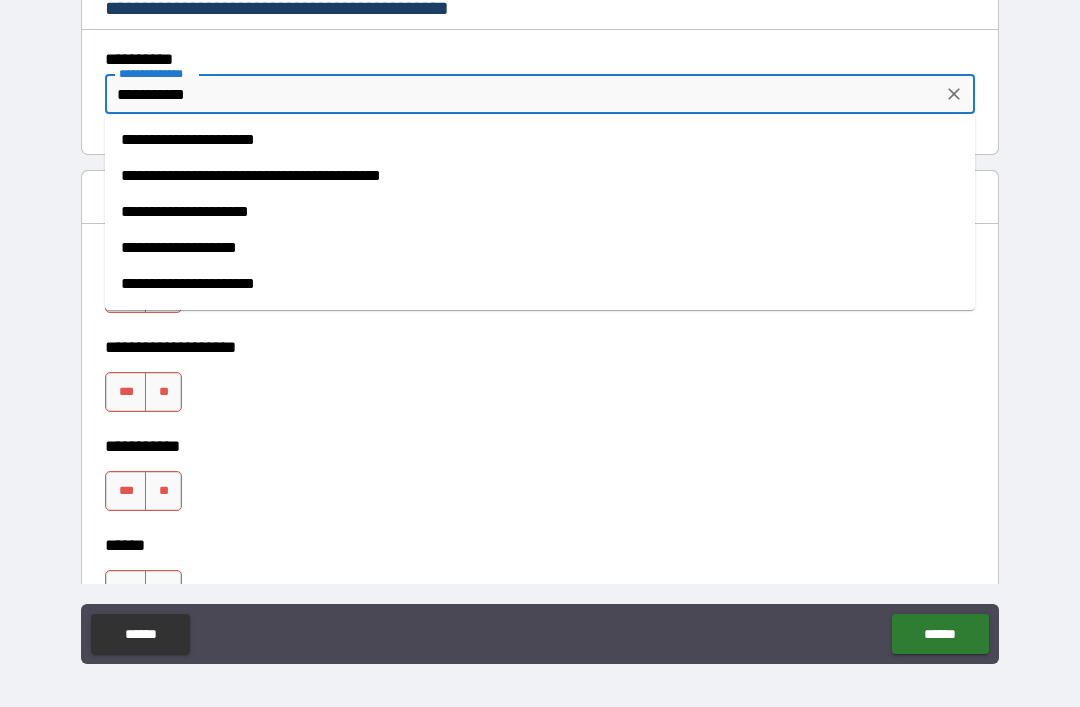click on "**********" at bounding box center [540, 140] 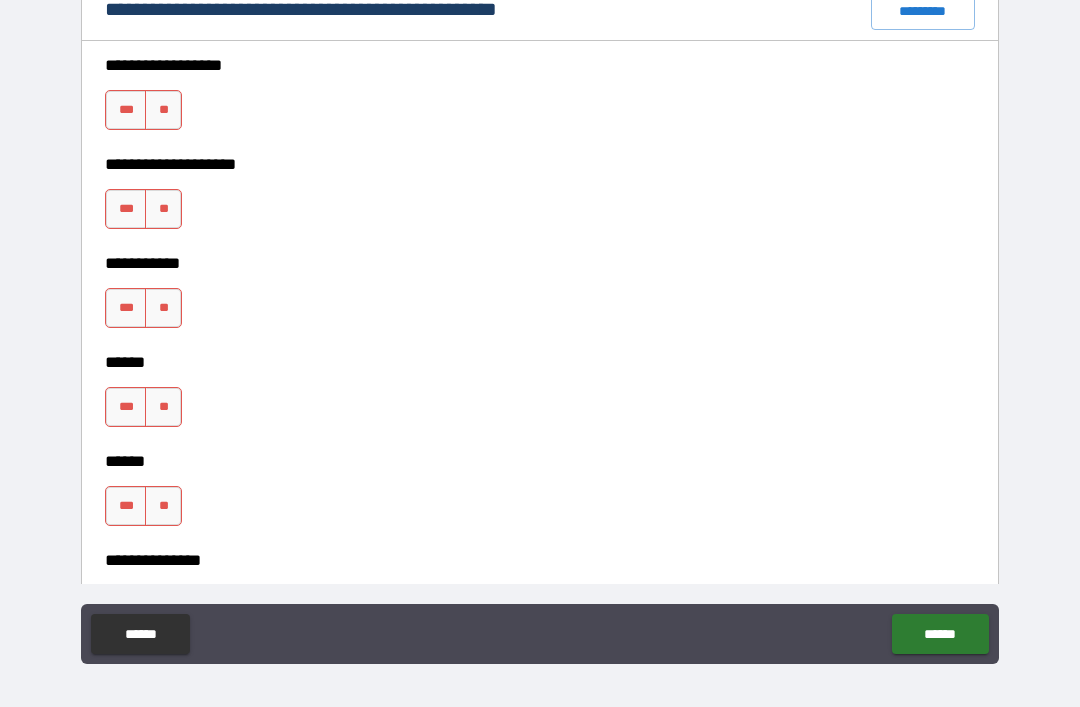 scroll, scrollTop: 2806, scrollLeft: 0, axis: vertical 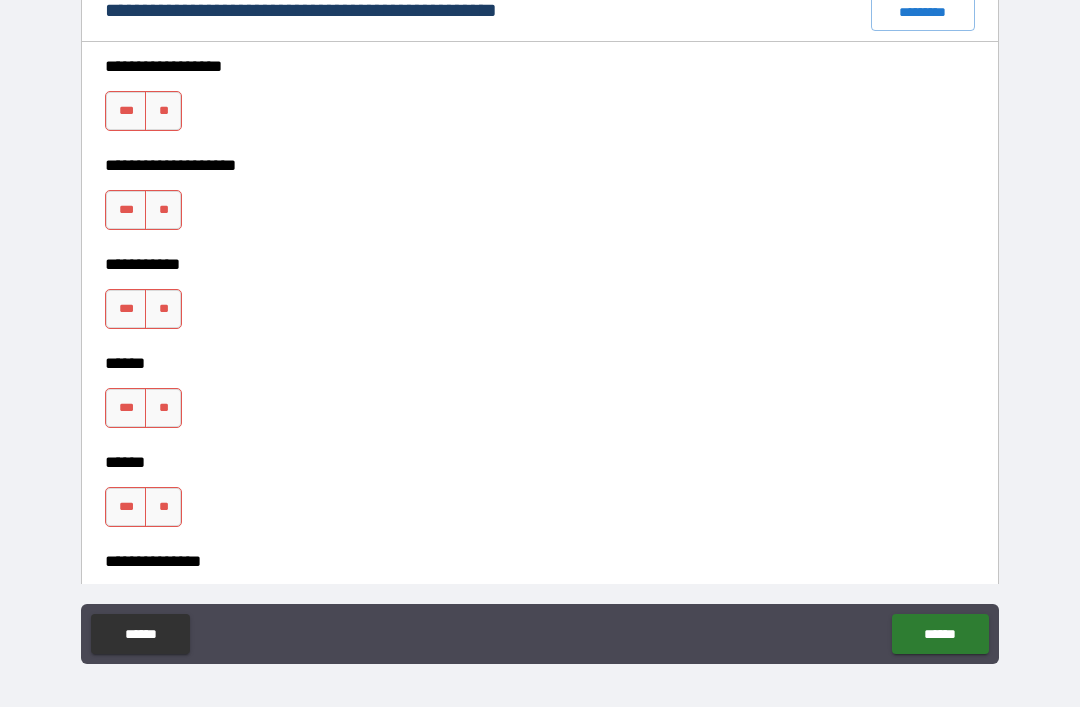 click on "**" at bounding box center [163, 111] 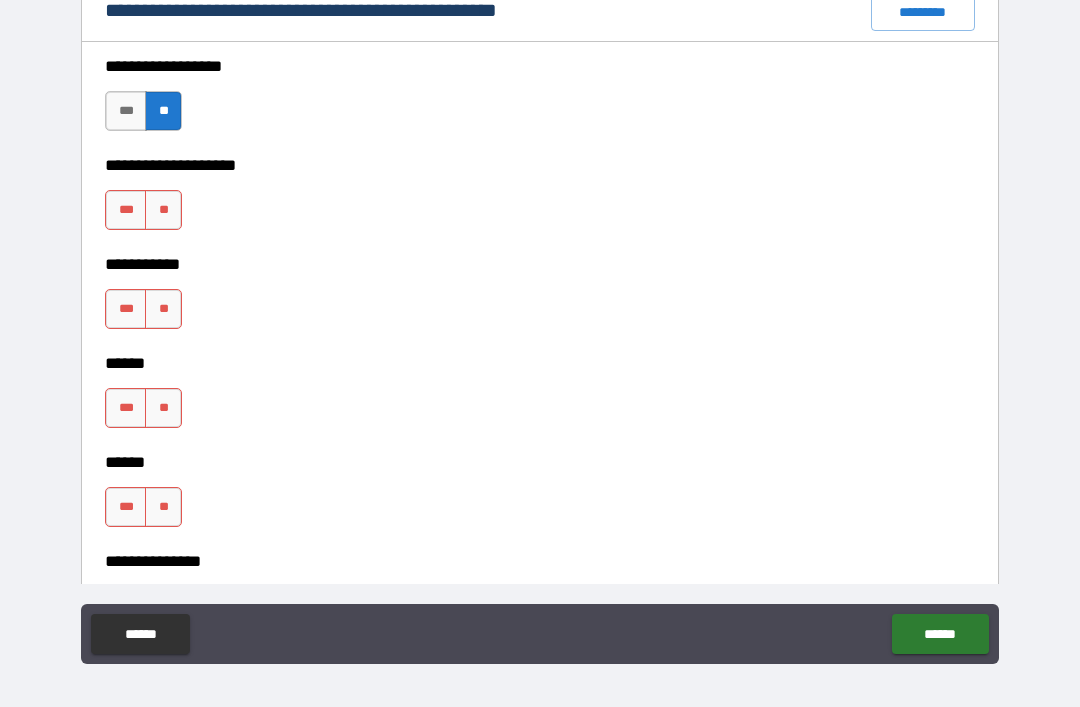 click on "**" at bounding box center (163, 210) 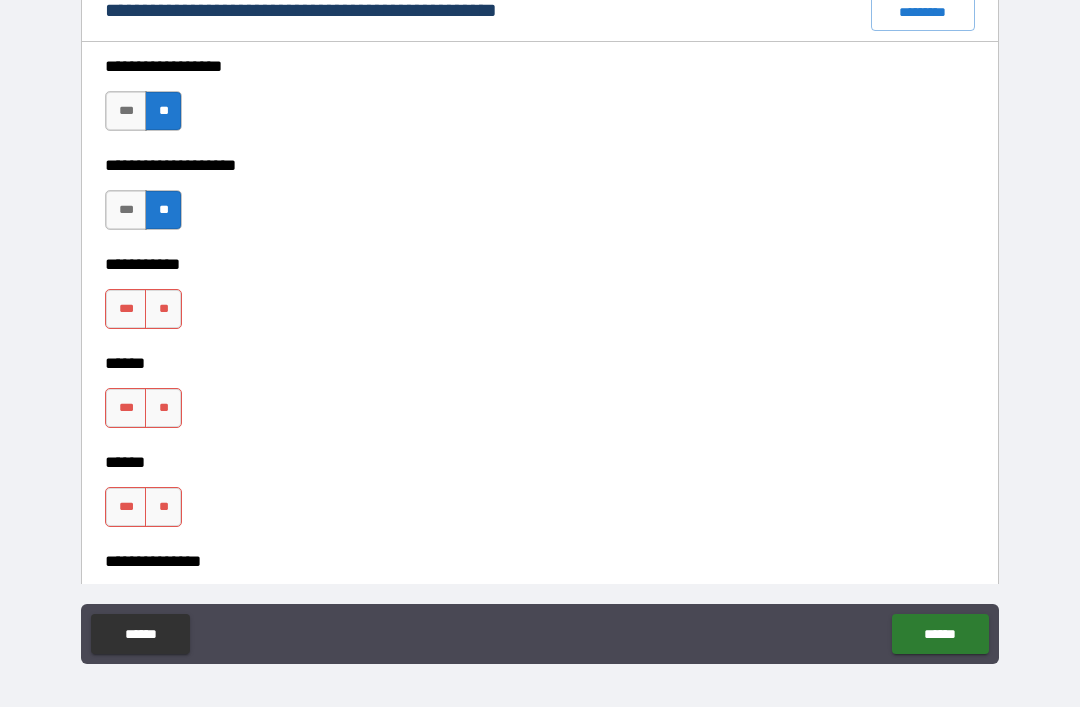 click on "**" at bounding box center [163, 309] 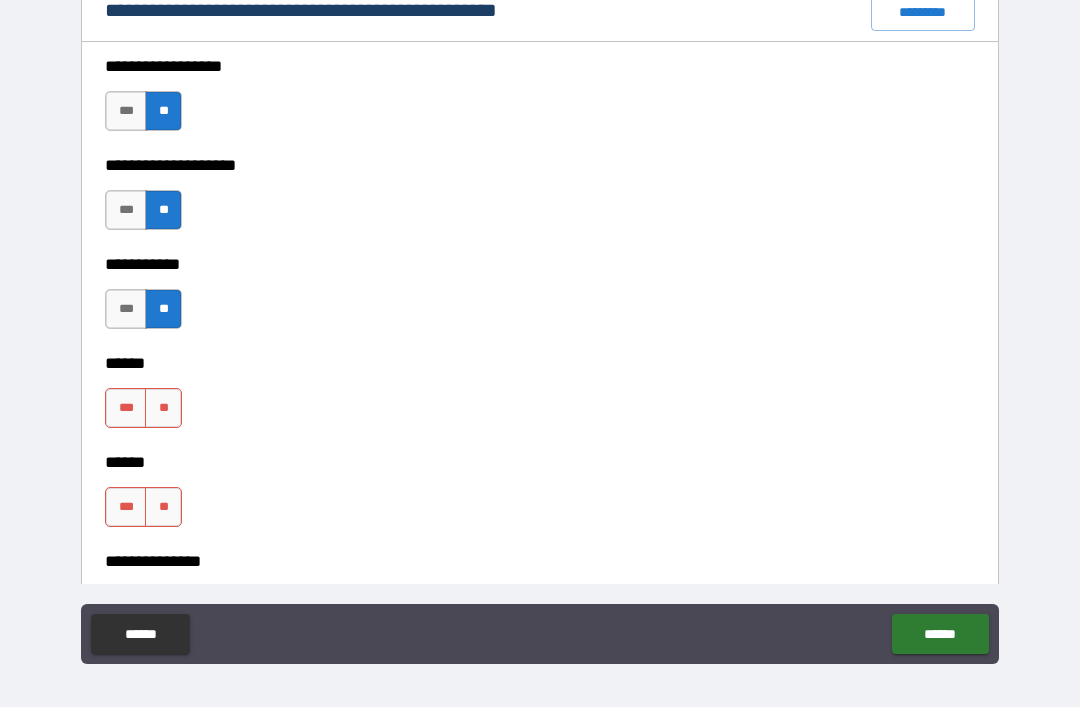 click on "**" at bounding box center (163, 408) 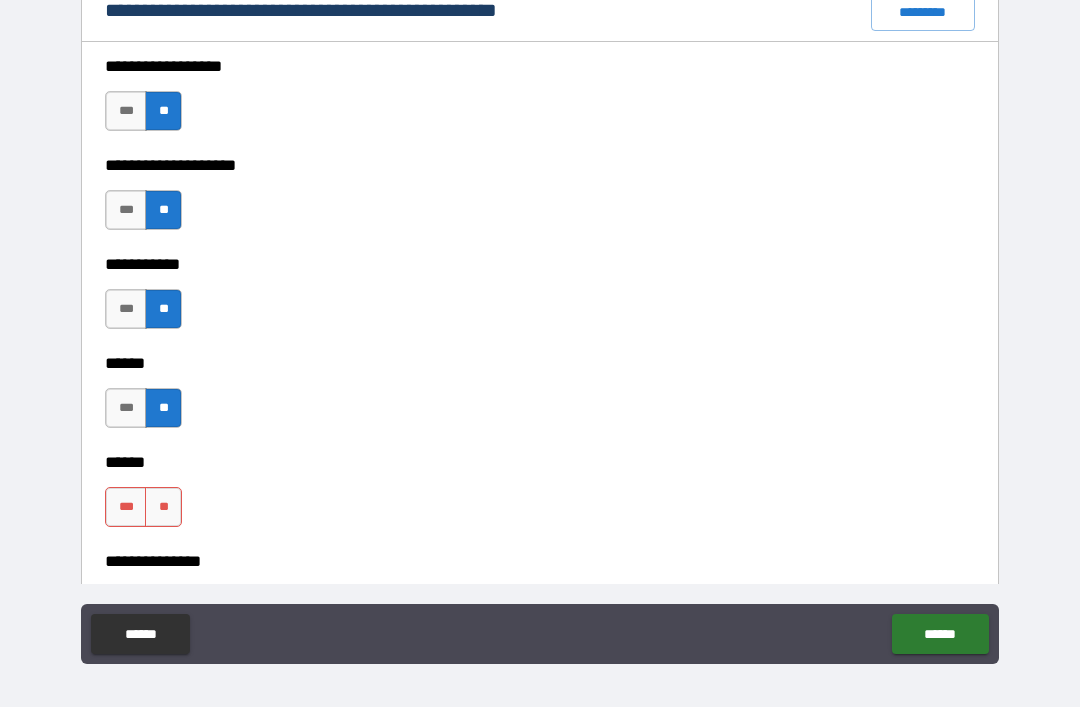 click on "**" at bounding box center (163, 507) 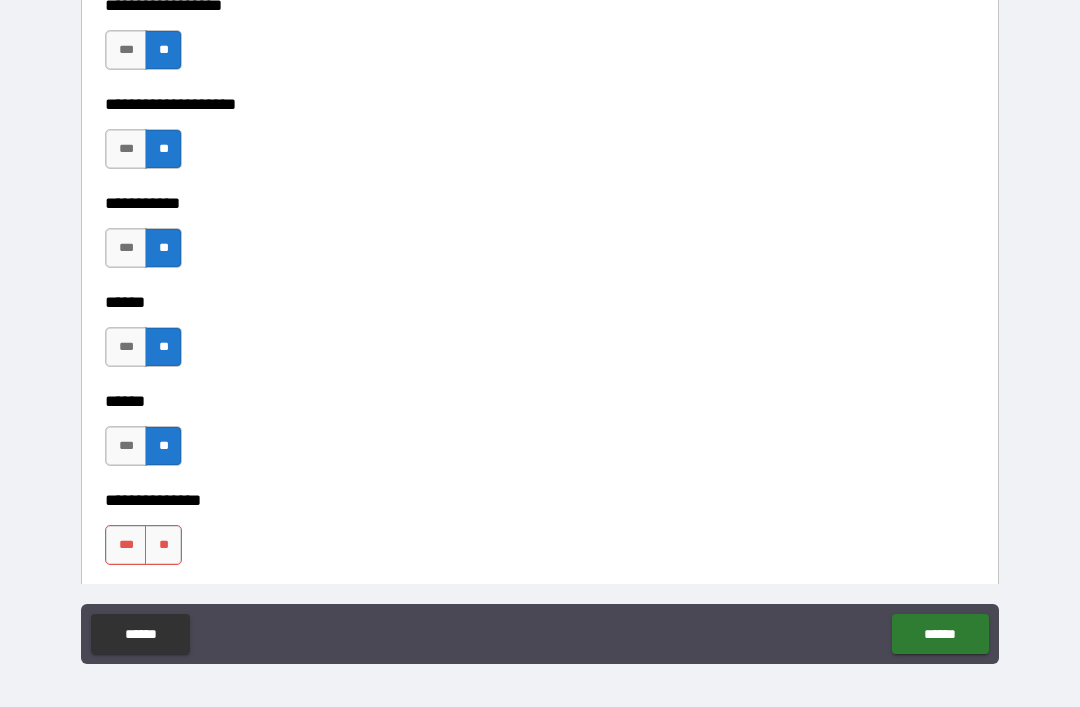 scroll, scrollTop: 2951, scrollLeft: 0, axis: vertical 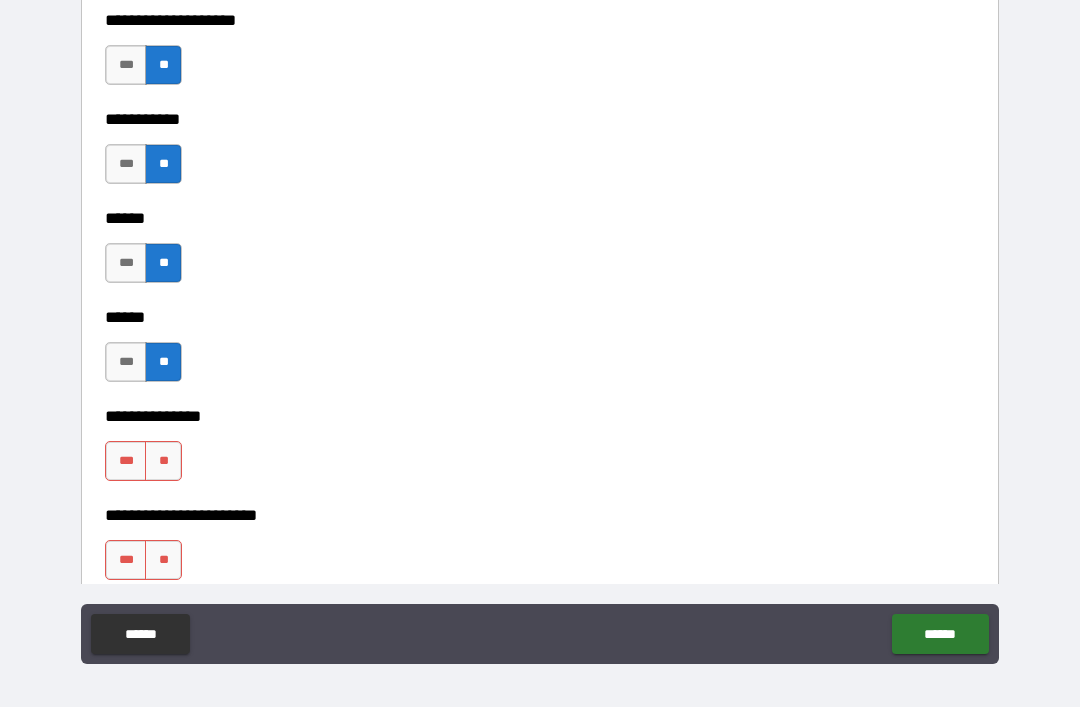 click on "**" at bounding box center [163, 461] 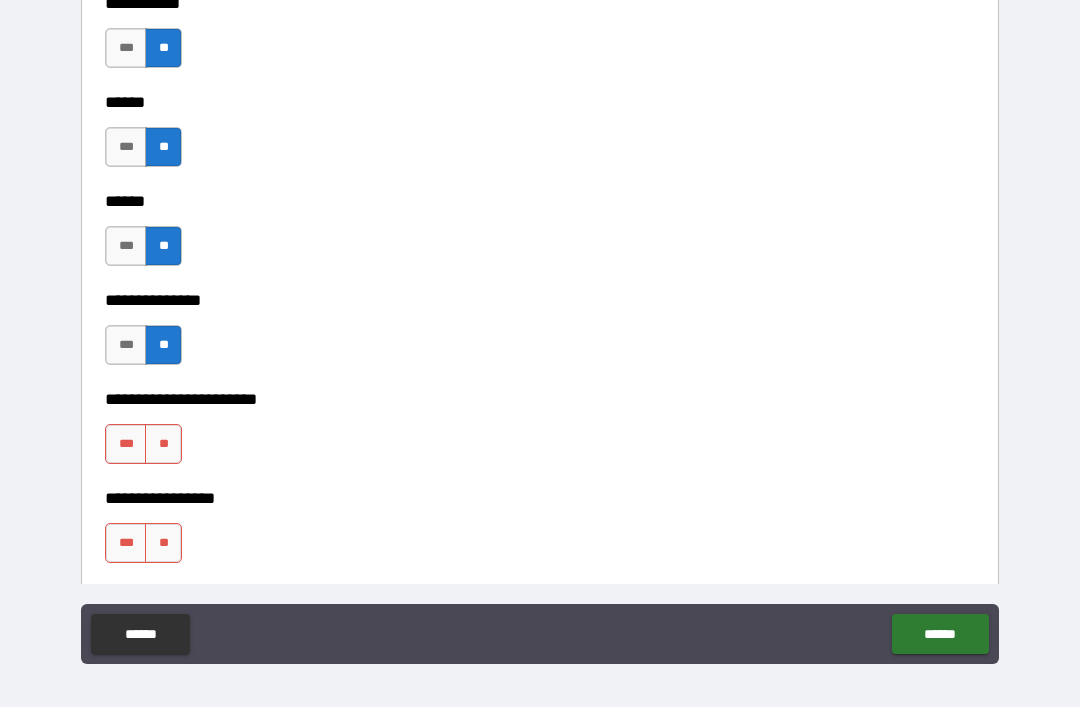 scroll, scrollTop: 3071, scrollLeft: 0, axis: vertical 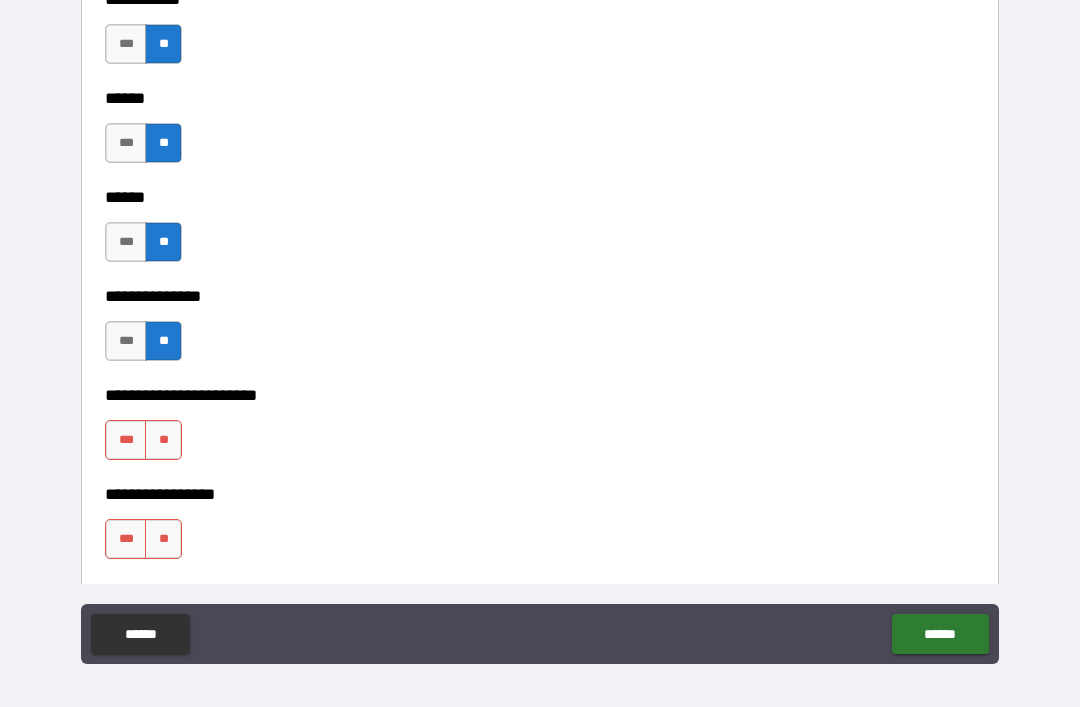 click on "**" at bounding box center (163, 440) 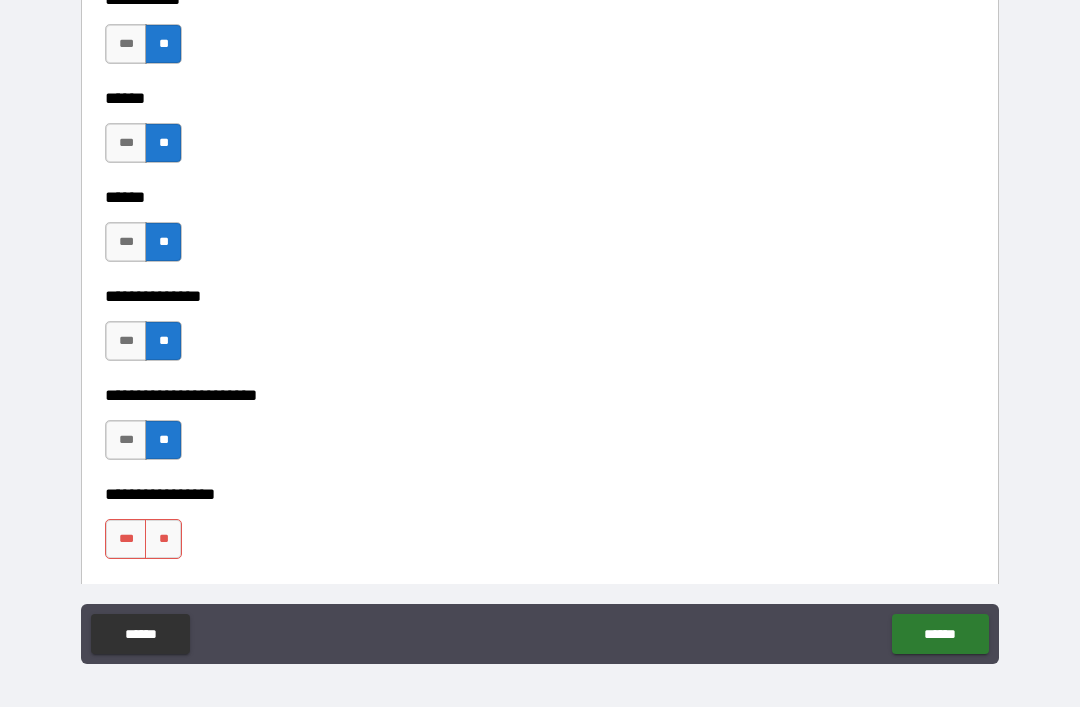 click on "**" at bounding box center [163, 539] 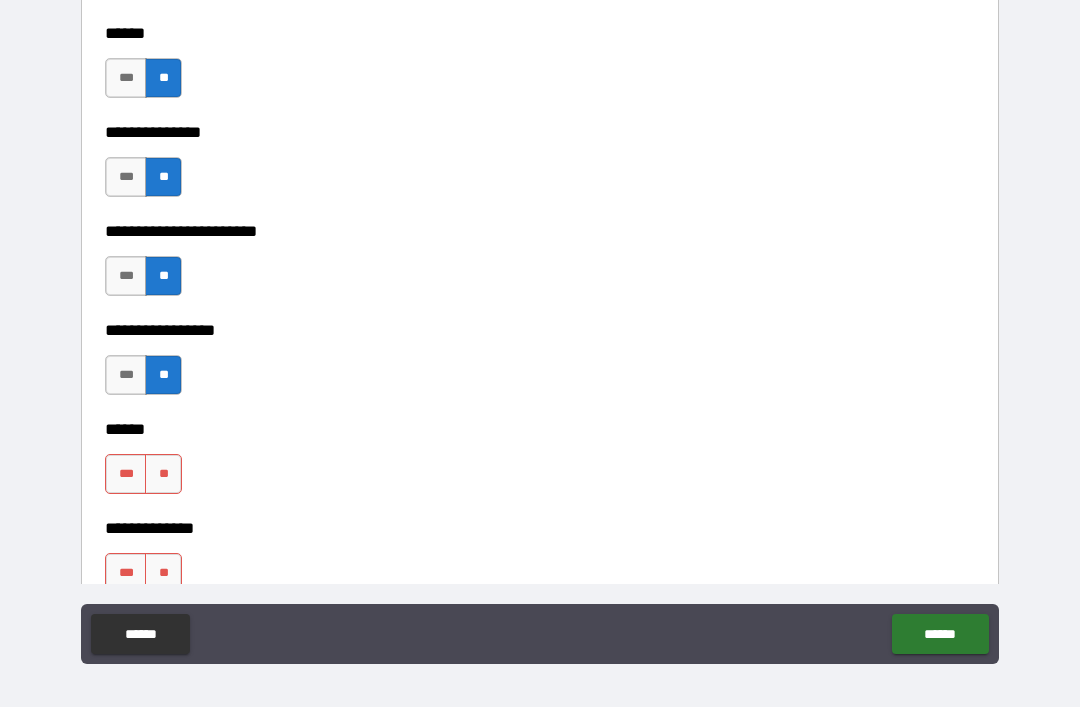 click on "**" at bounding box center [163, 474] 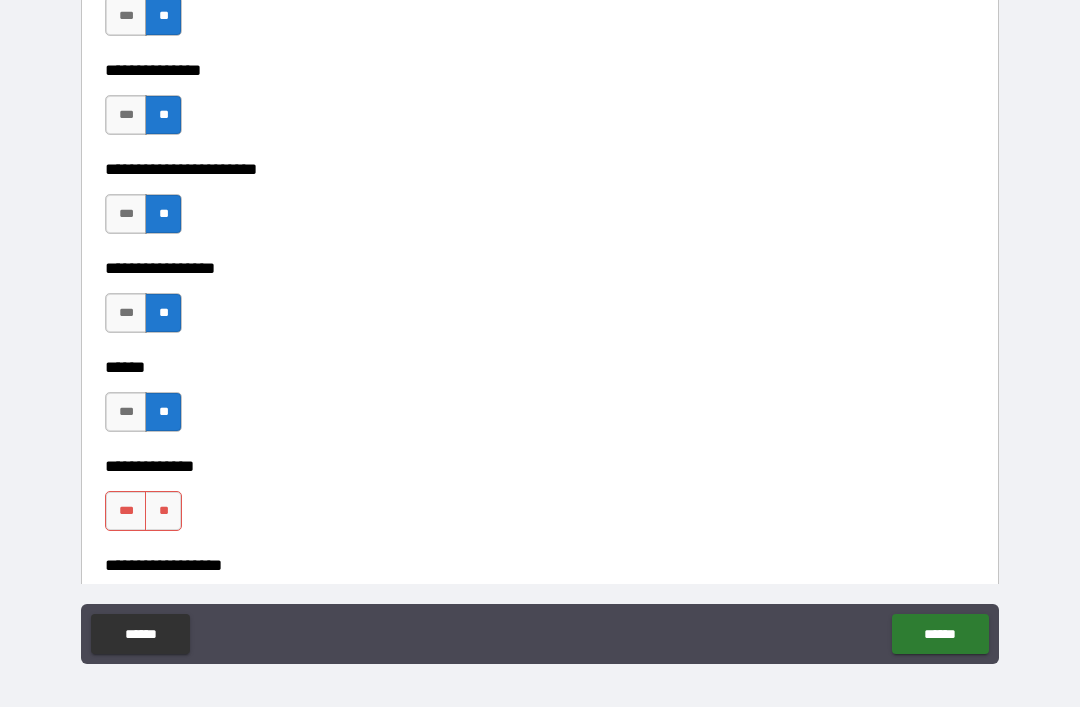 scroll, scrollTop: 3362, scrollLeft: 0, axis: vertical 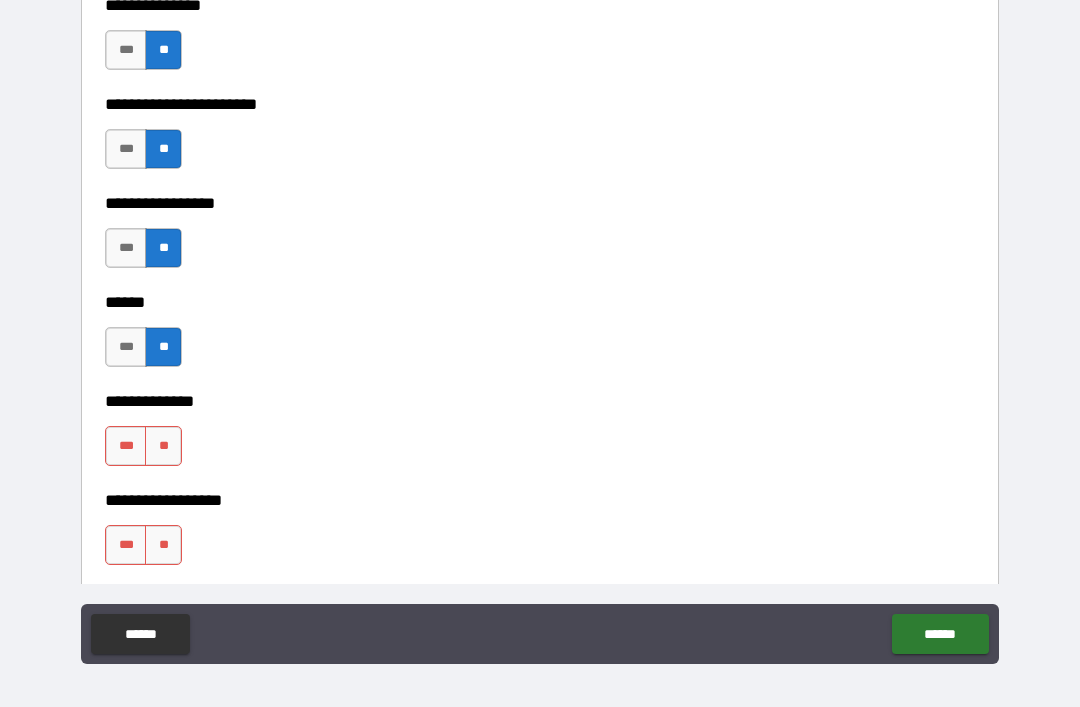 click on "**" at bounding box center (163, 446) 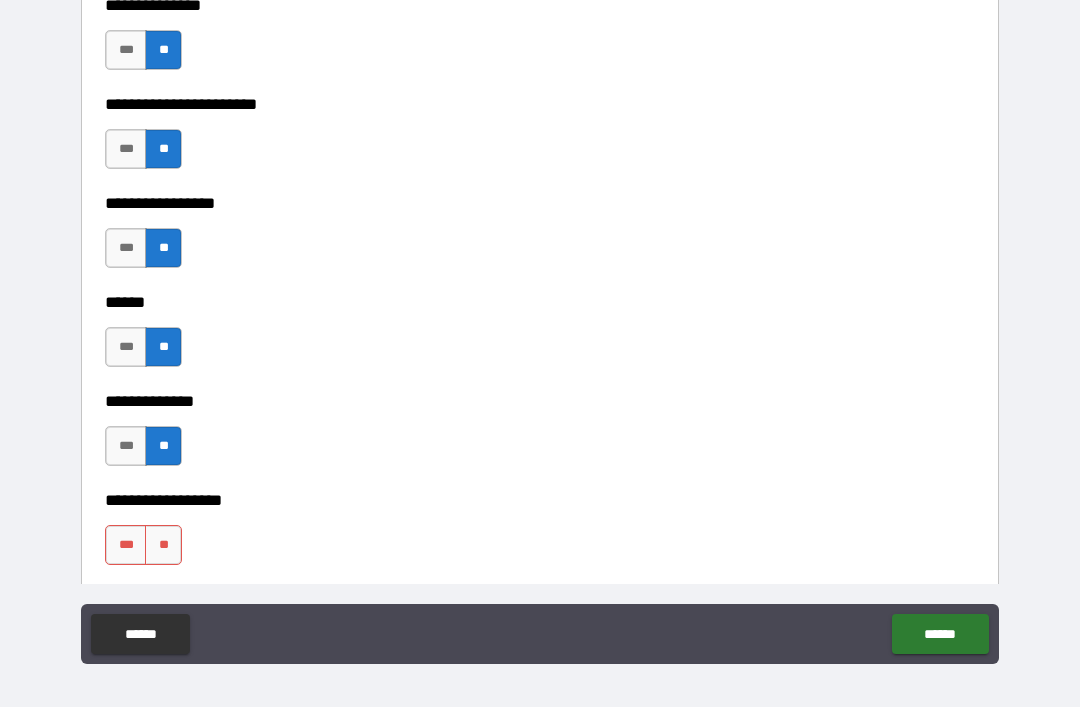 click on "**" at bounding box center [163, 545] 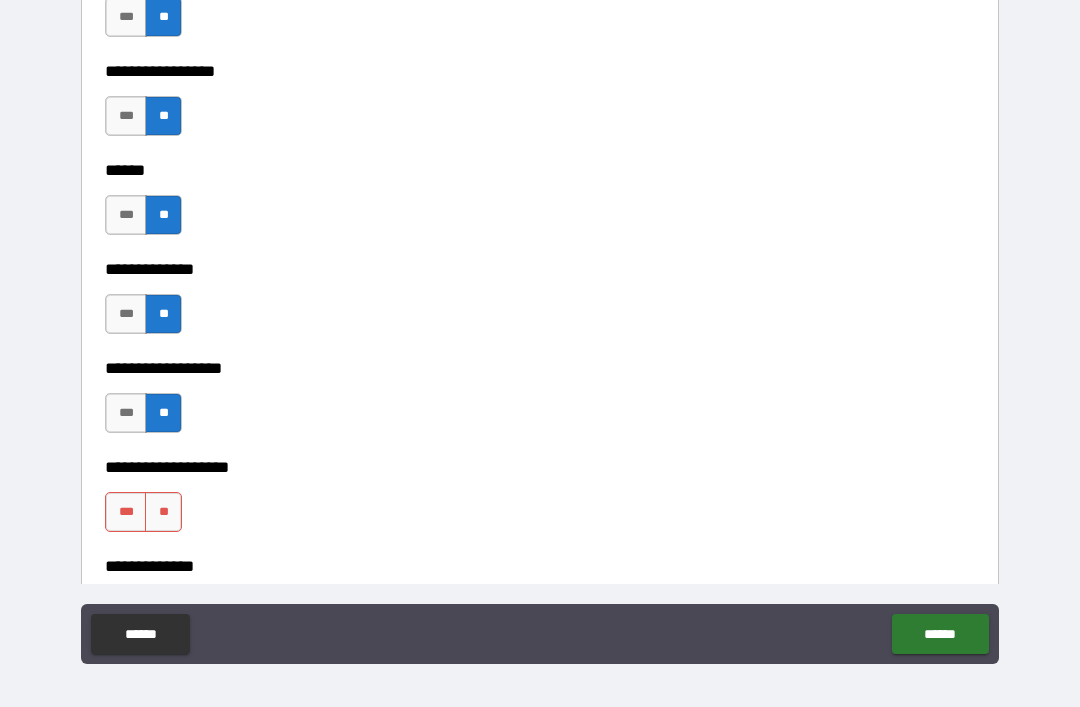 click on "**" at bounding box center (163, 512) 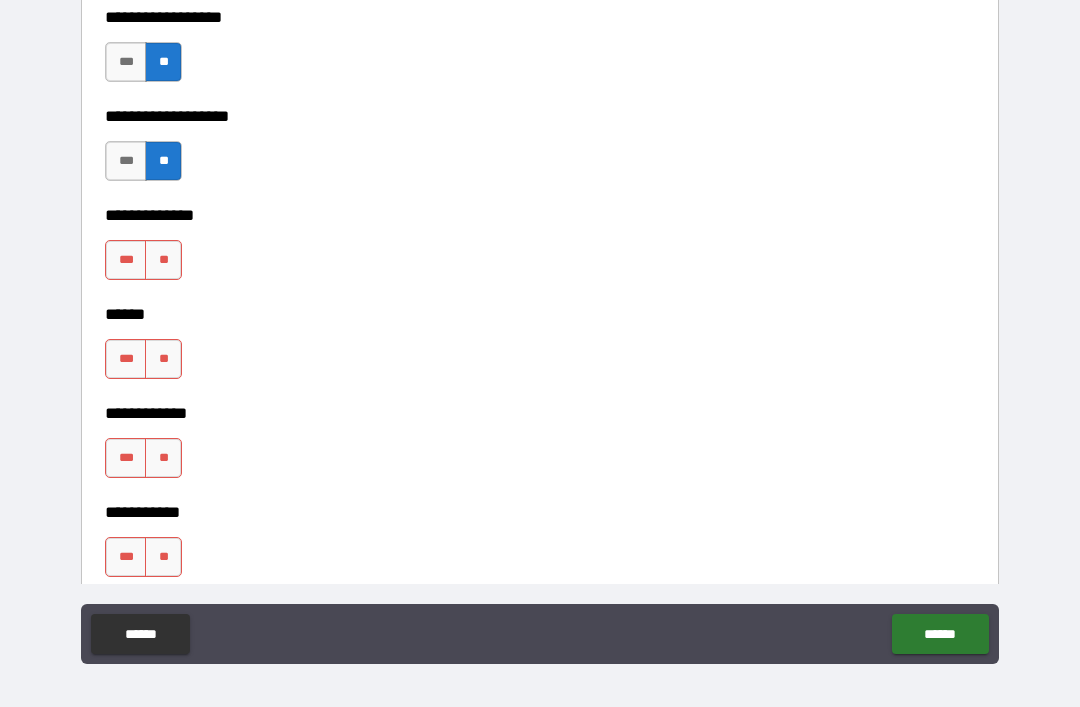 scroll, scrollTop: 3845, scrollLeft: 0, axis: vertical 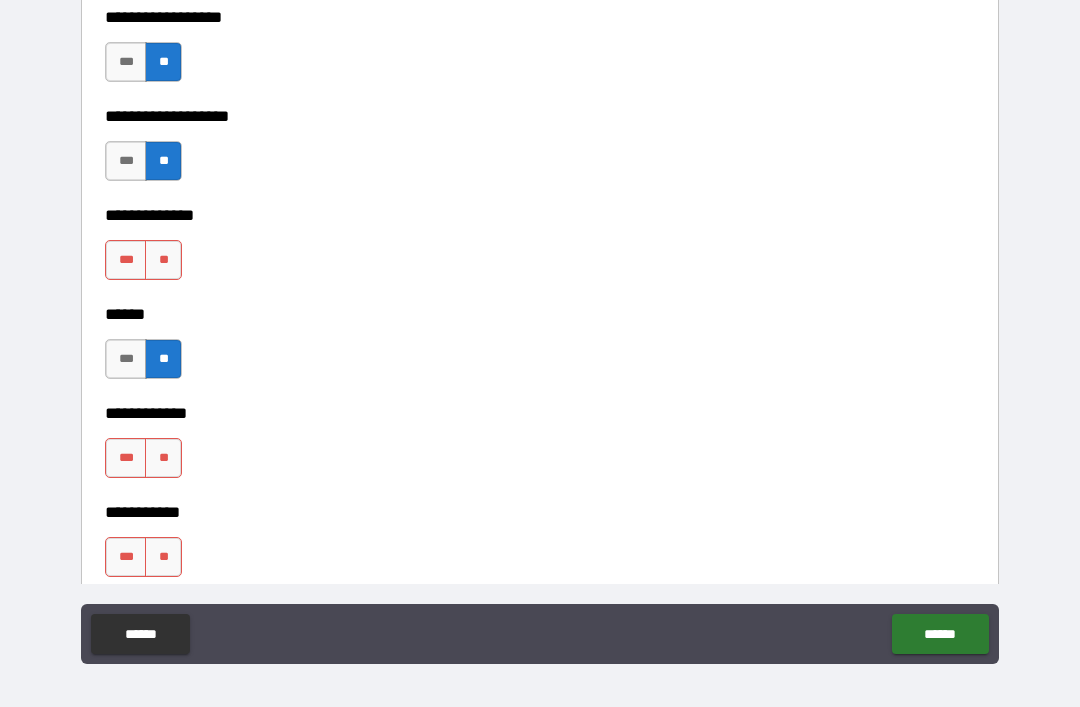 click on "**" at bounding box center [163, 458] 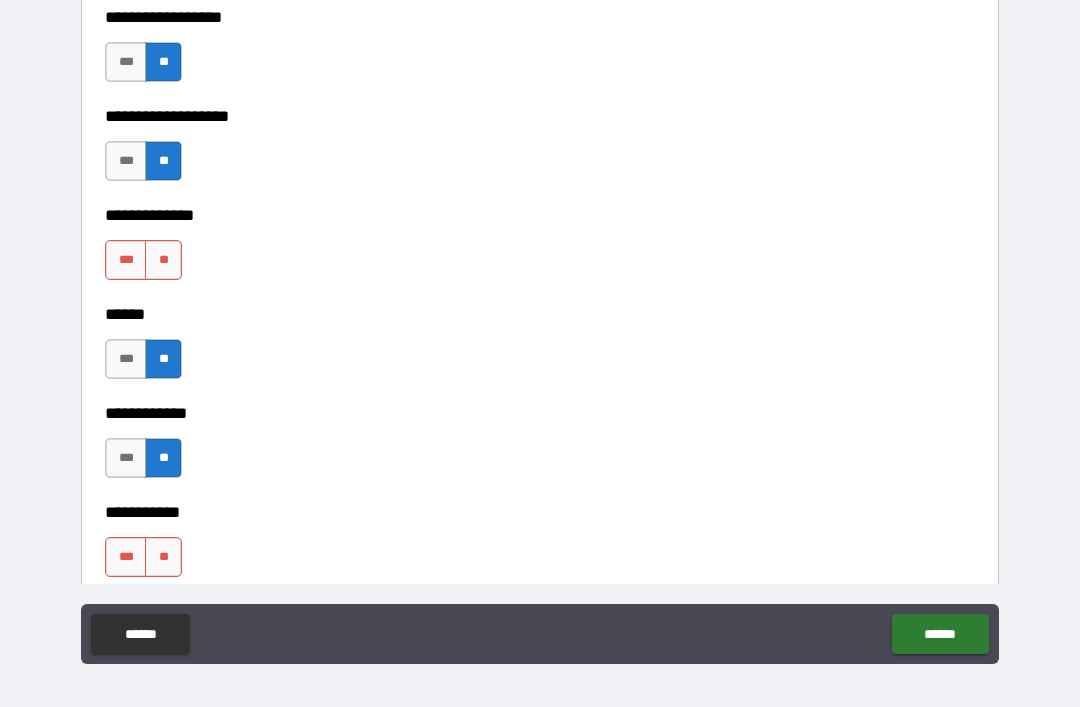 click on "**" at bounding box center (163, 557) 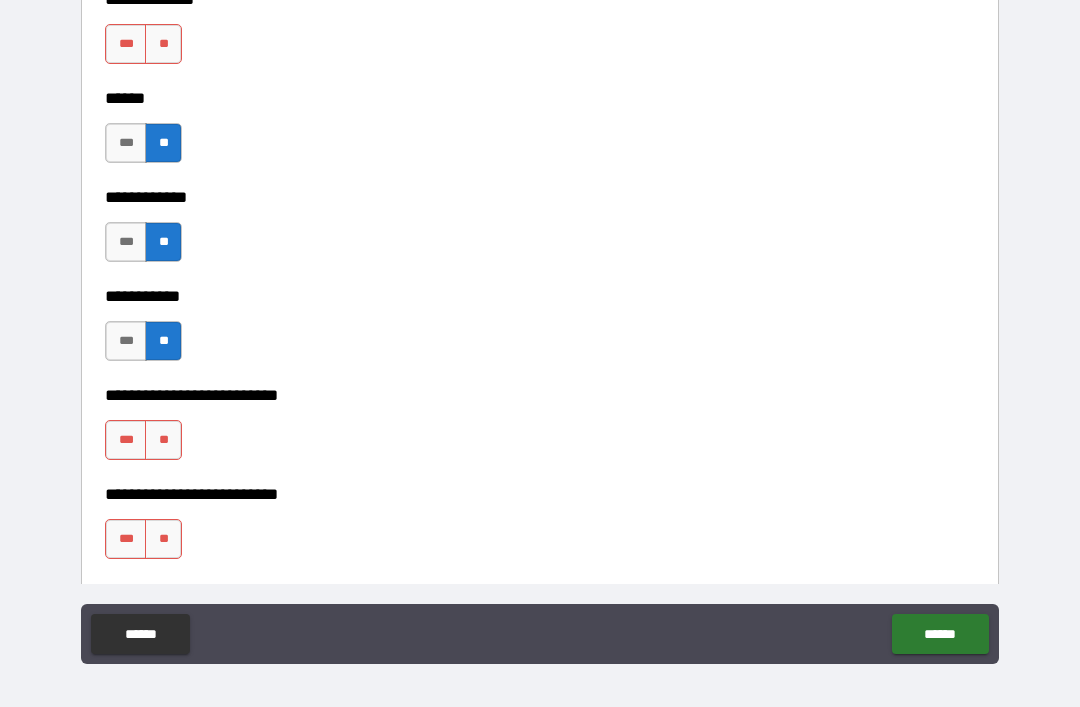 scroll, scrollTop: 4074, scrollLeft: 0, axis: vertical 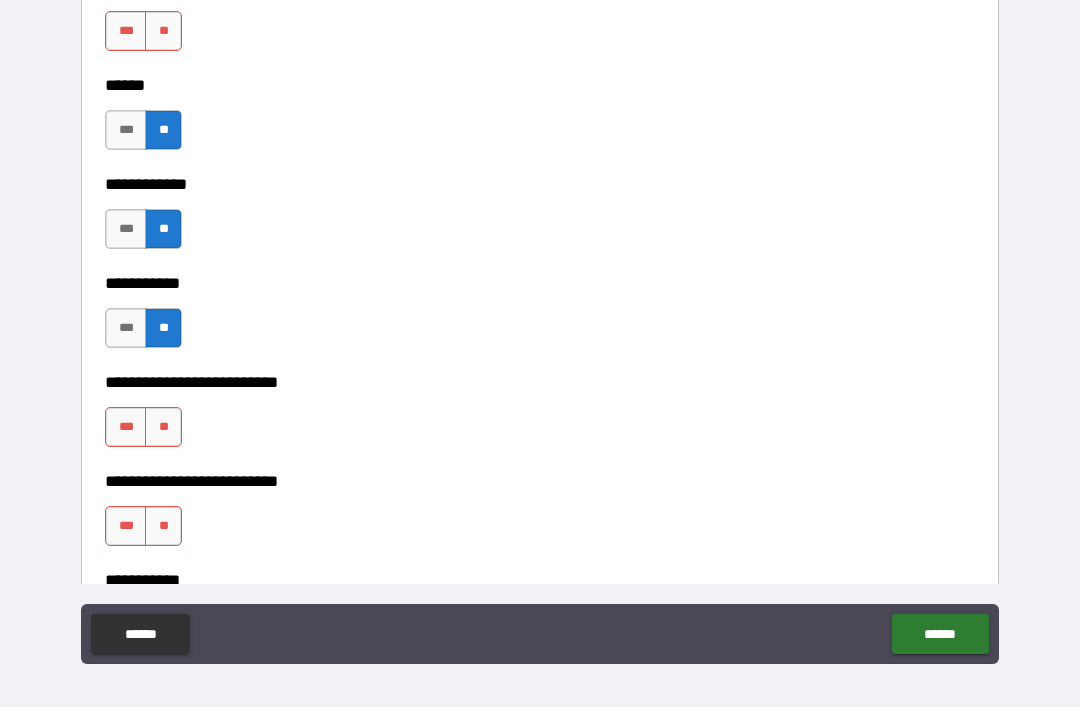 click on "**" at bounding box center (163, 427) 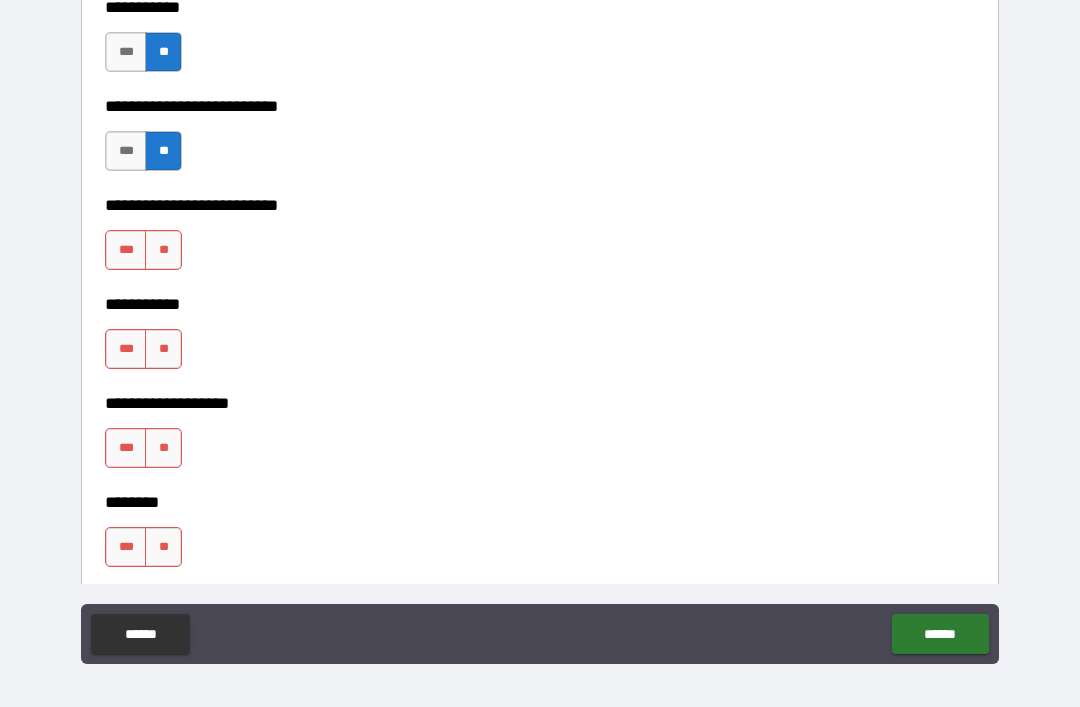 scroll, scrollTop: 4354, scrollLeft: 0, axis: vertical 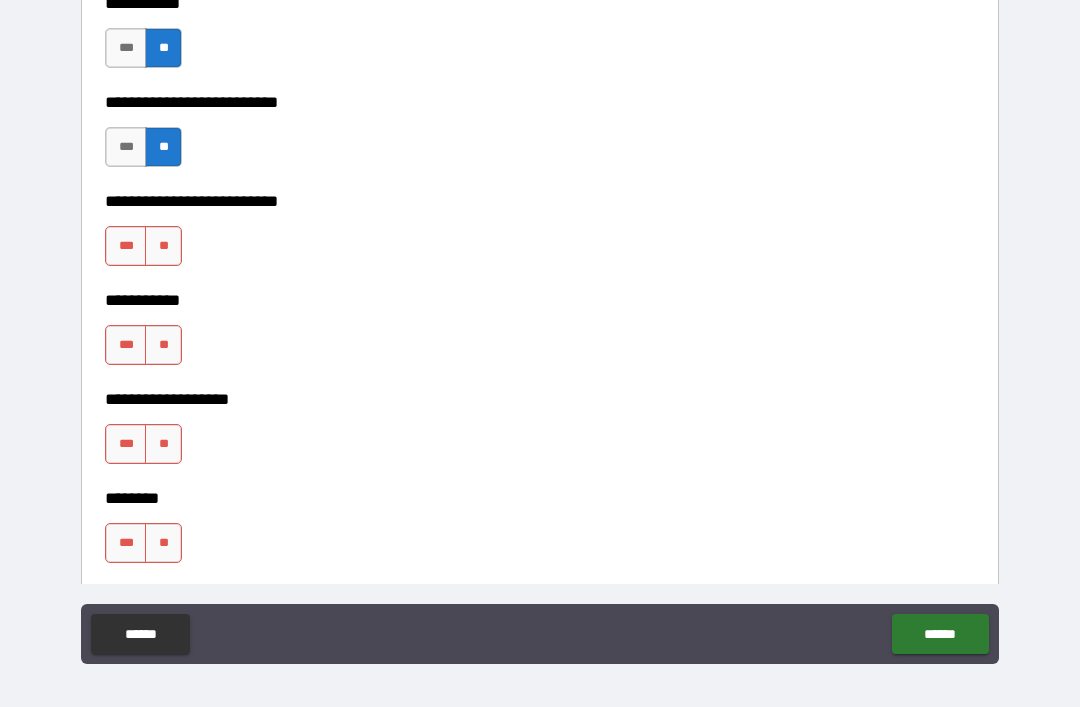 click on "**" at bounding box center (163, 345) 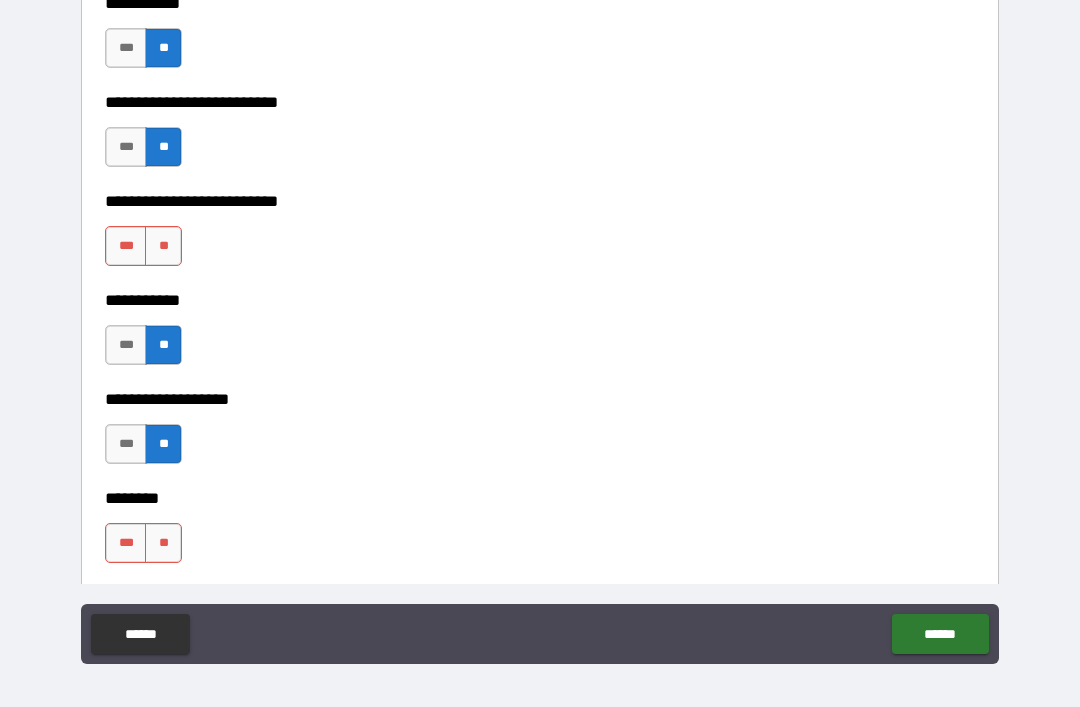 click on "**" at bounding box center (163, 543) 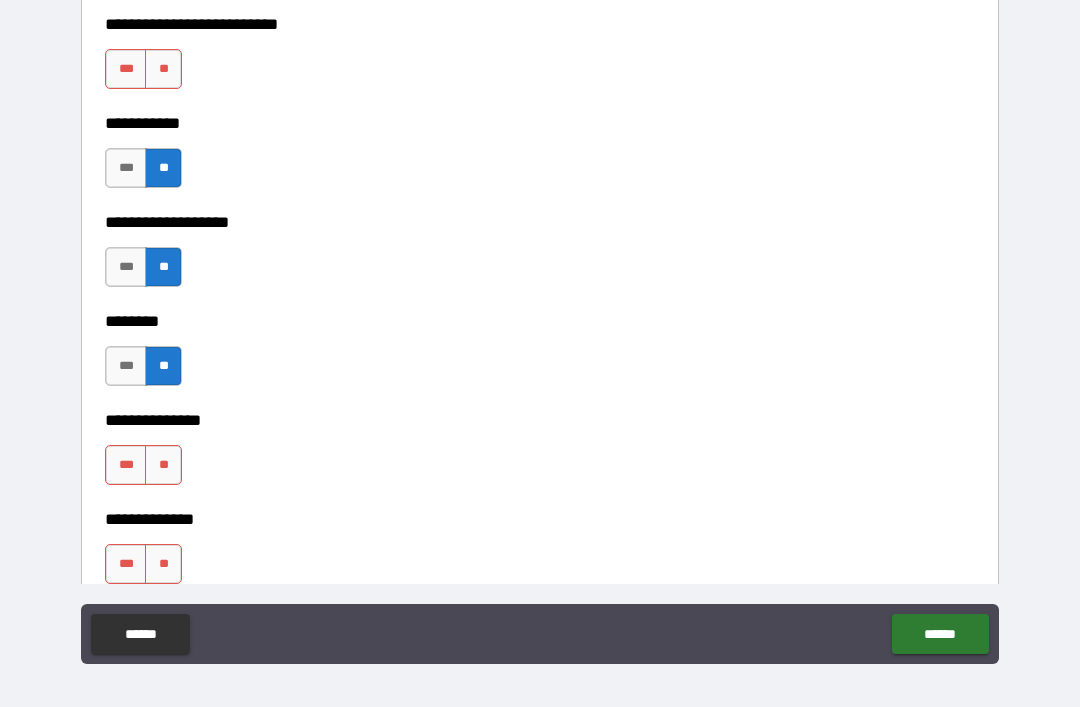 click on "**" at bounding box center [163, 465] 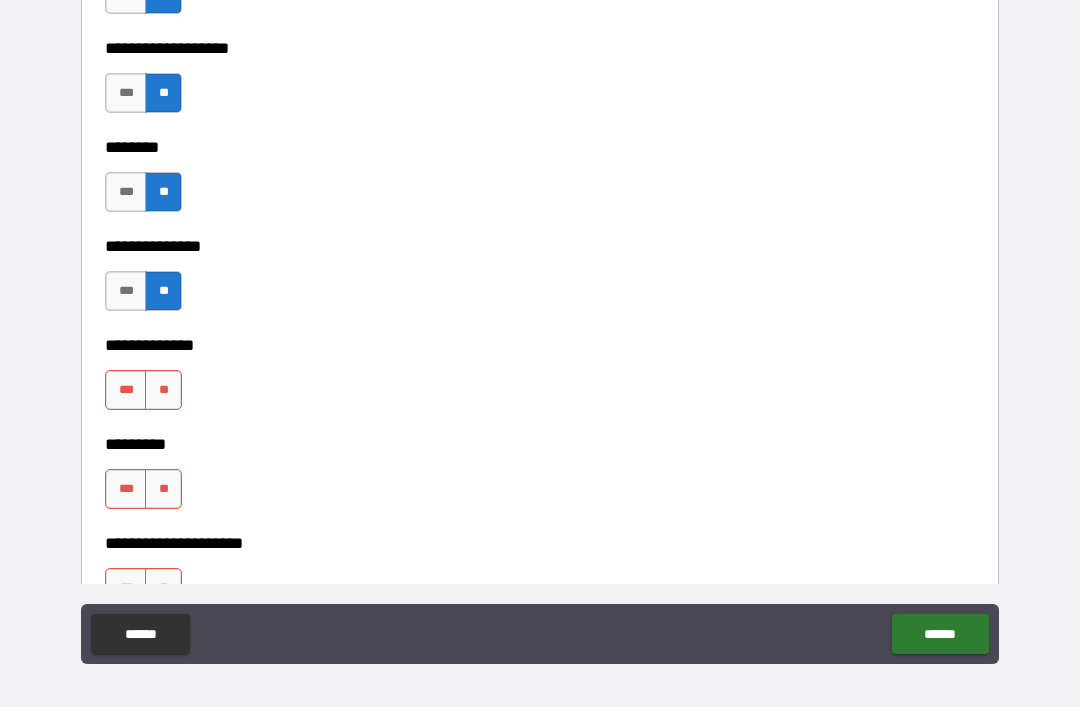 scroll, scrollTop: 4724, scrollLeft: 0, axis: vertical 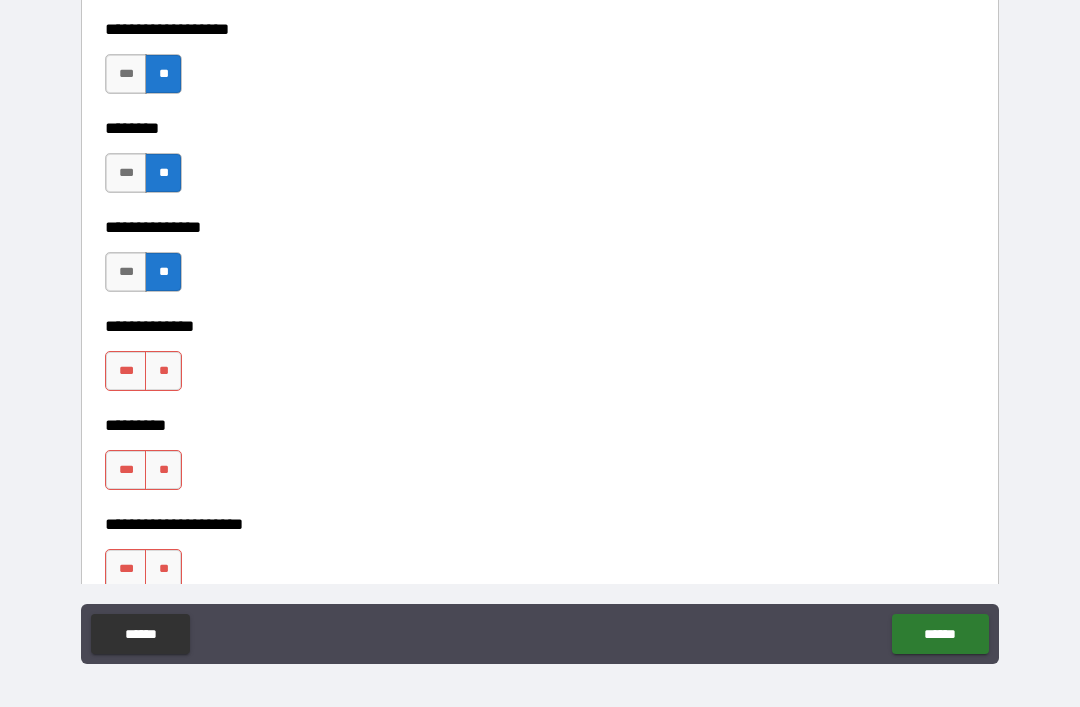 click on "**" at bounding box center [163, 371] 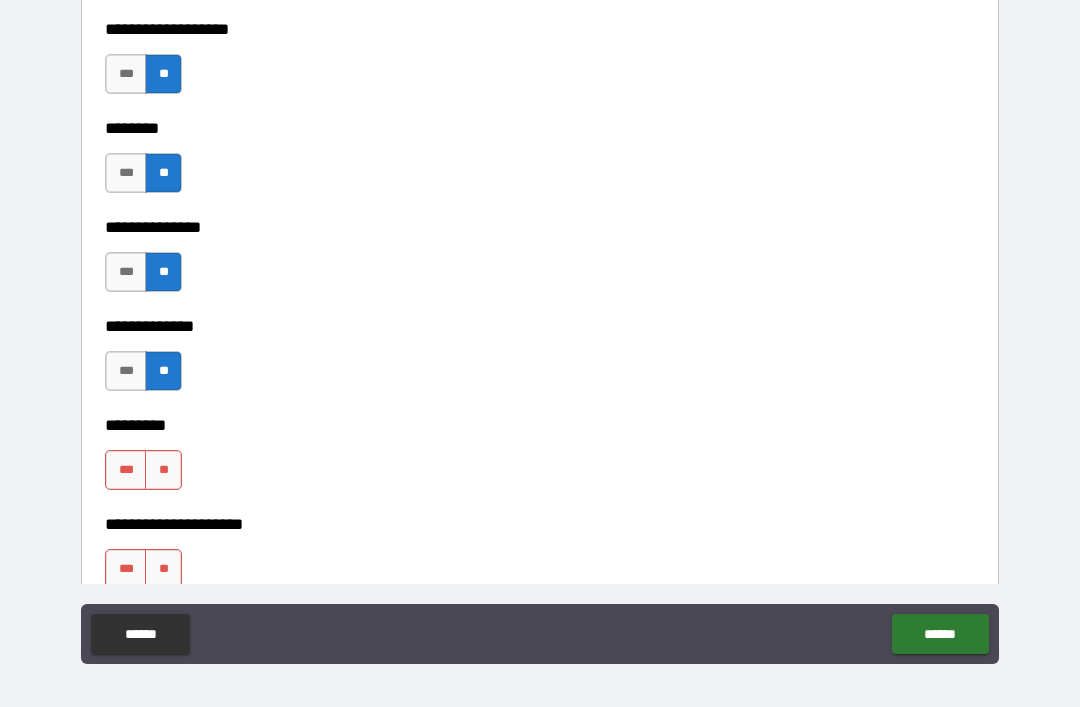 click on "**" at bounding box center [163, 470] 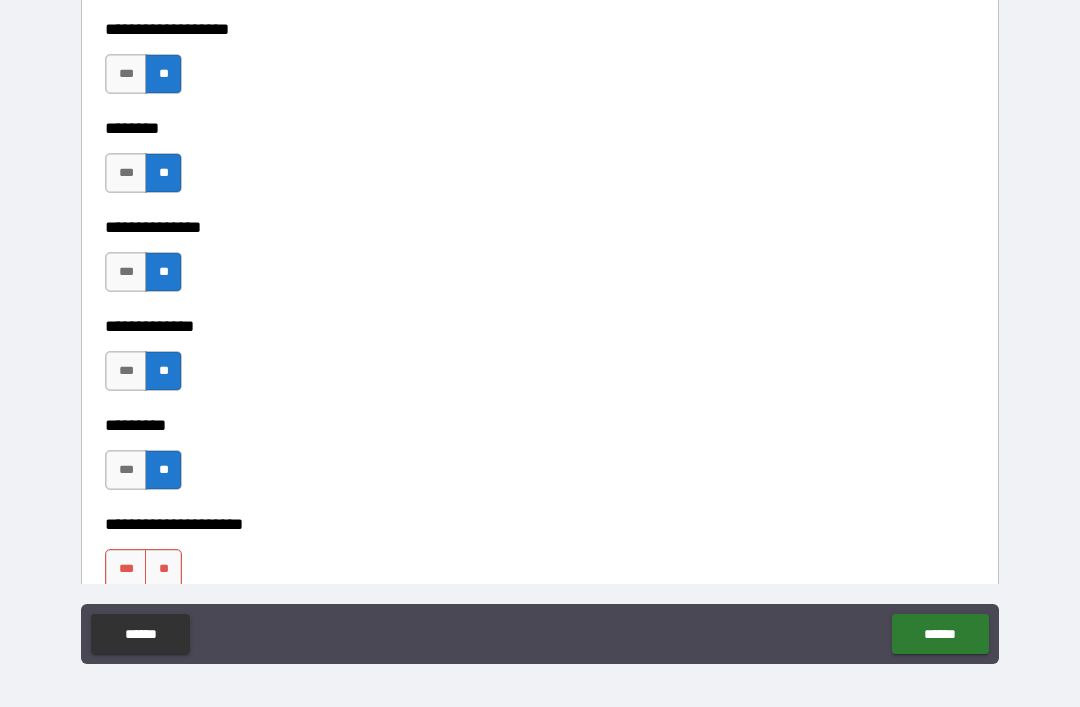click on "**" at bounding box center (163, 569) 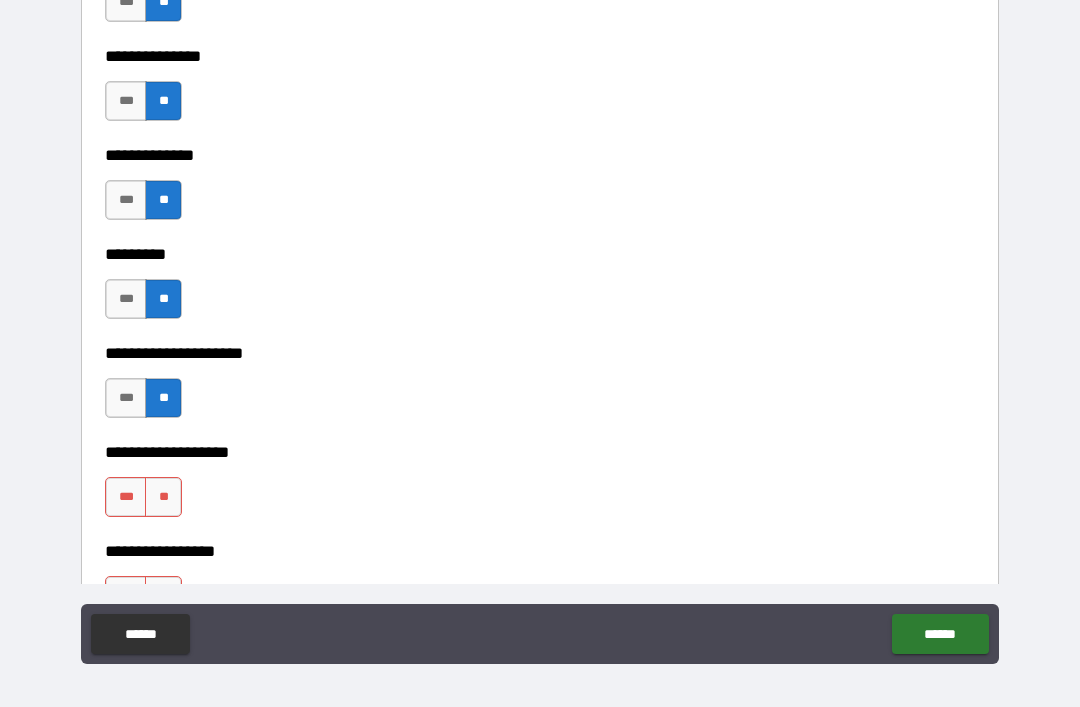 click on "**" at bounding box center [163, 497] 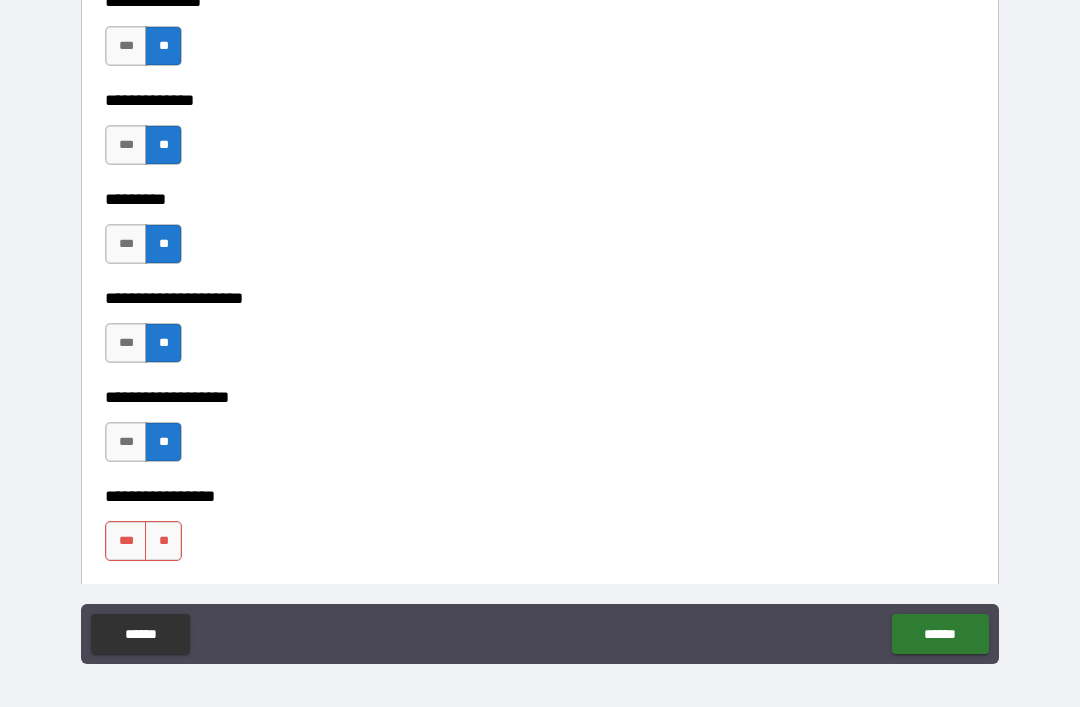 scroll, scrollTop: 5017, scrollLeft: 0, axis: vertical 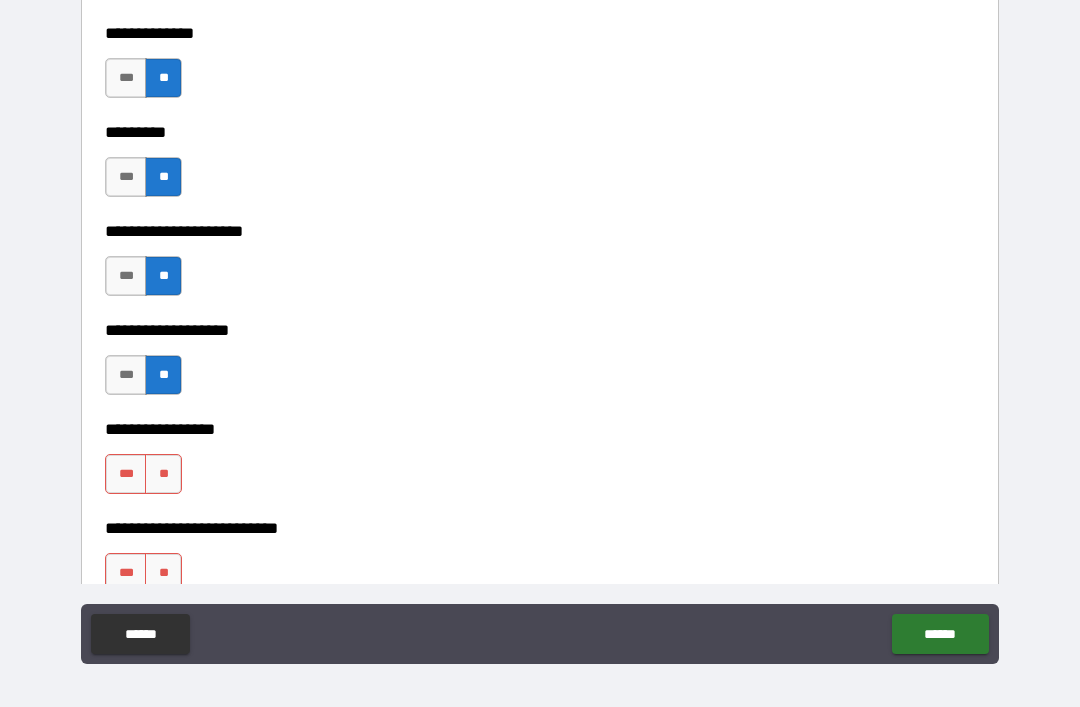 click on "**" at bounding box center [163, 474] 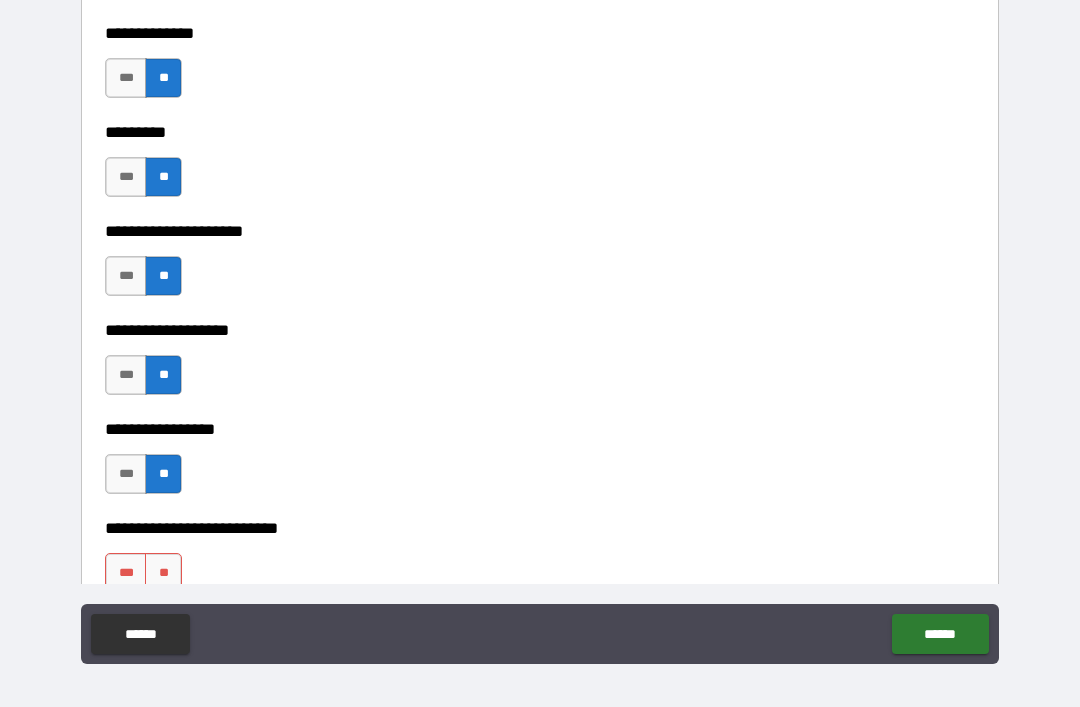 click on "**" at bounding box center (163, 573) 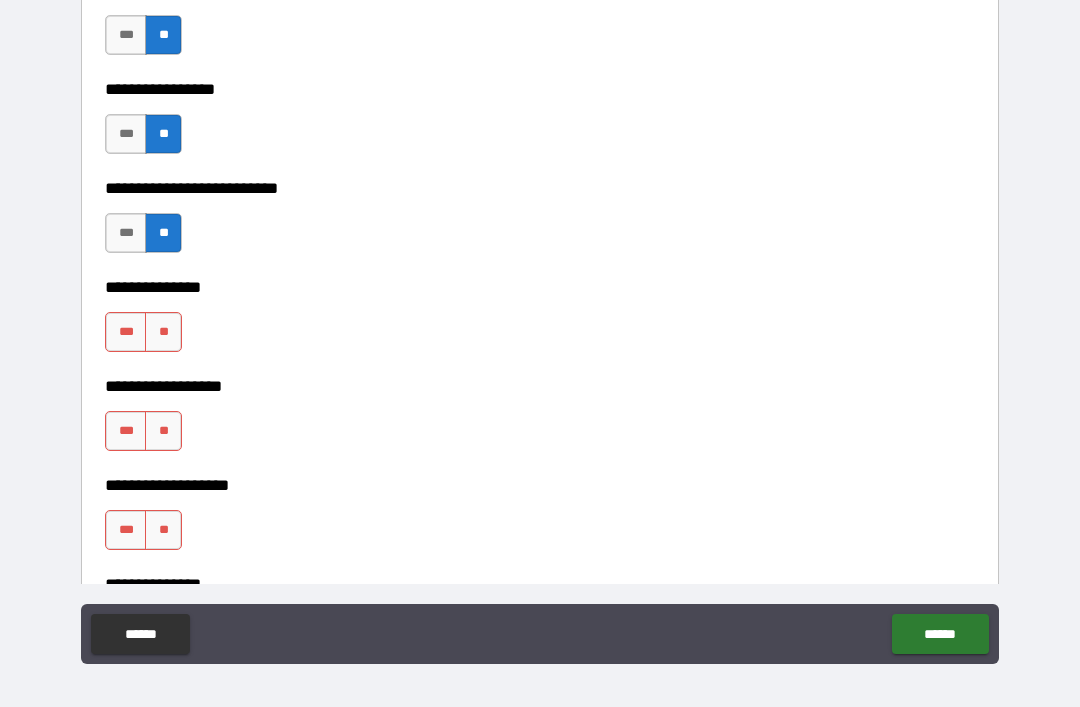 scroll, scrollTop: 5357, scrollLeft: 0, axis: vertical 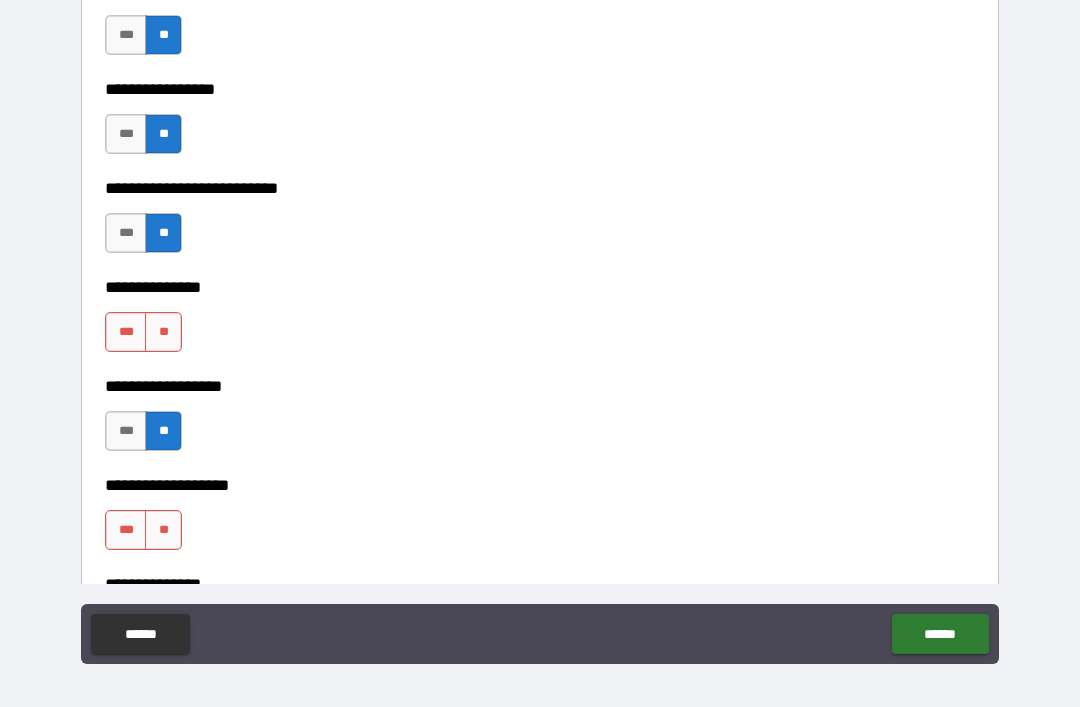 click on "**" at bounding box center (163, 530) 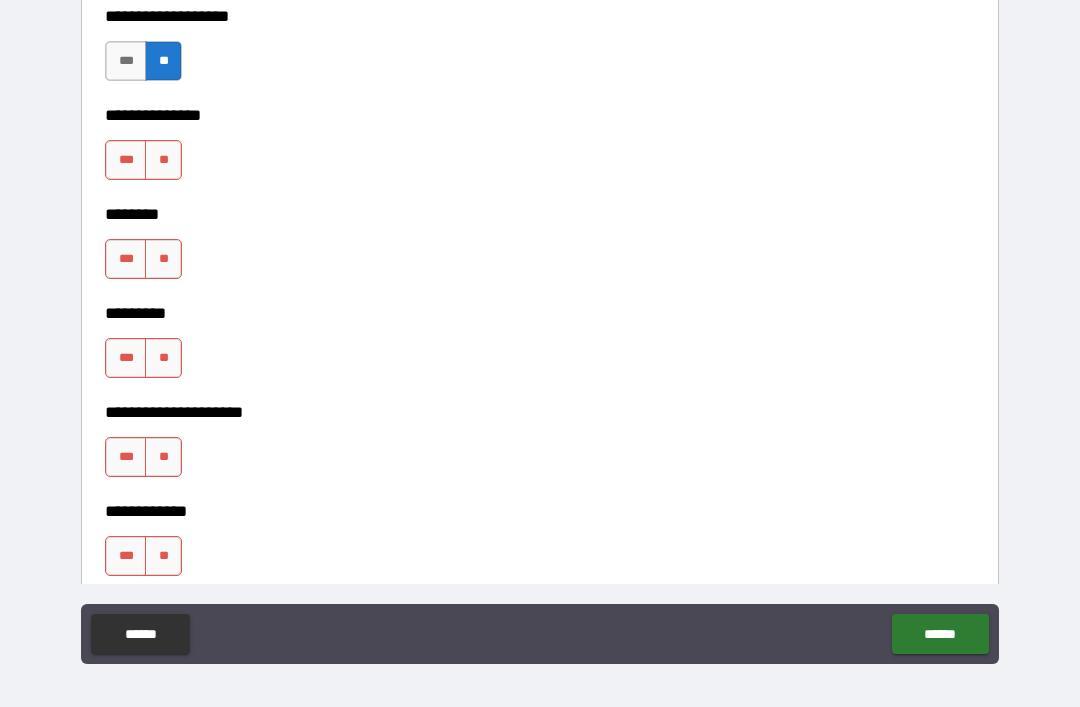 scroll, scrollTop: 5827, scrollLeft: 0, axis: vertical 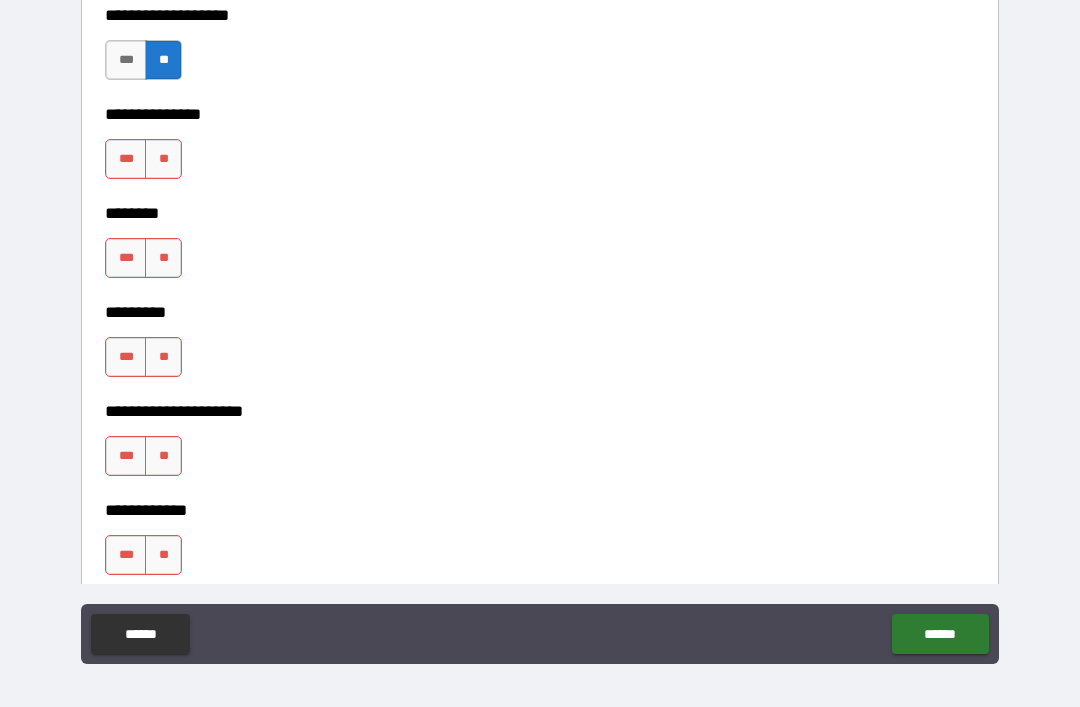 click on "**" at bounding box center [163, 159] 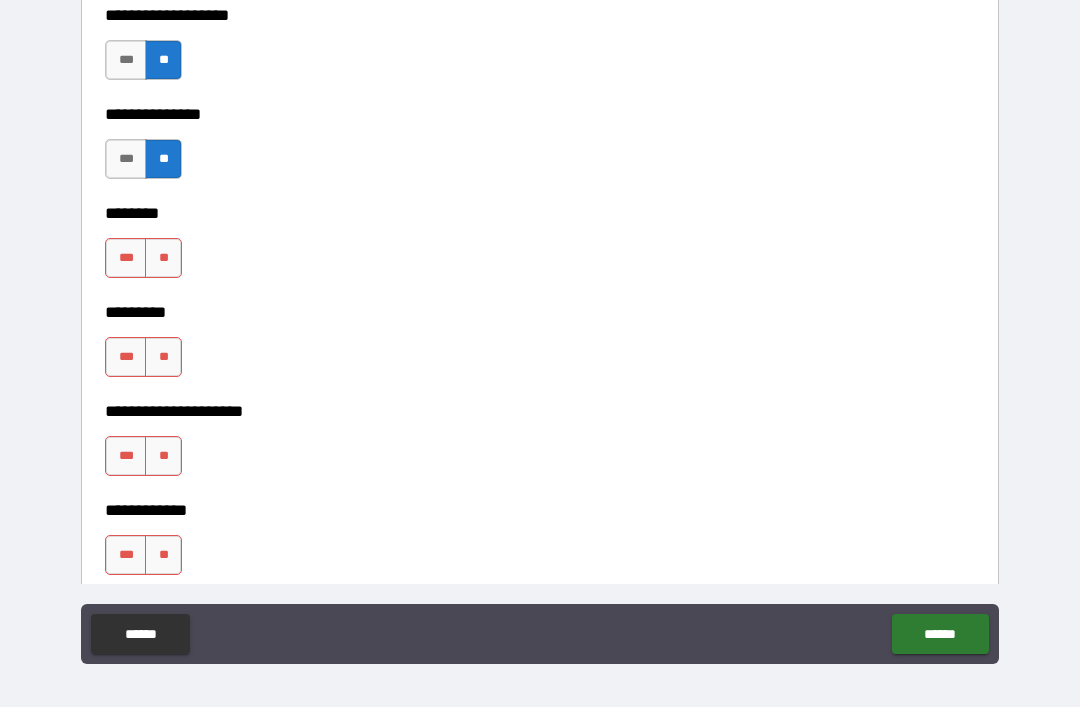 click on "**" at bounding box center (163, 258) 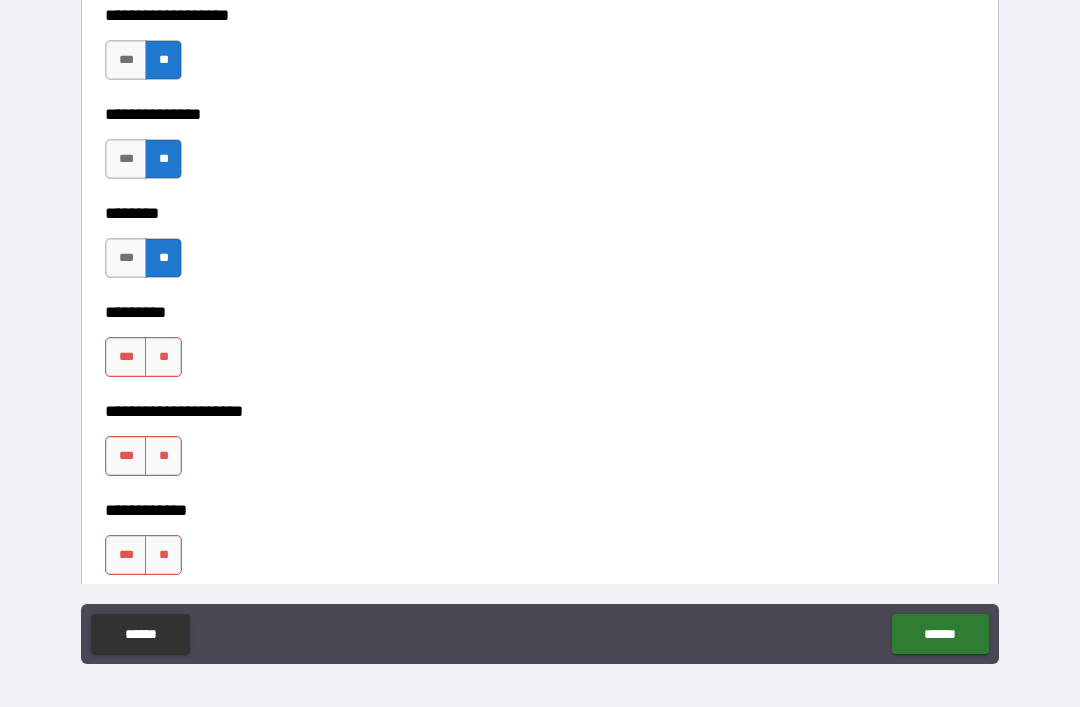 click on "**" at bounding box center [163, 357] 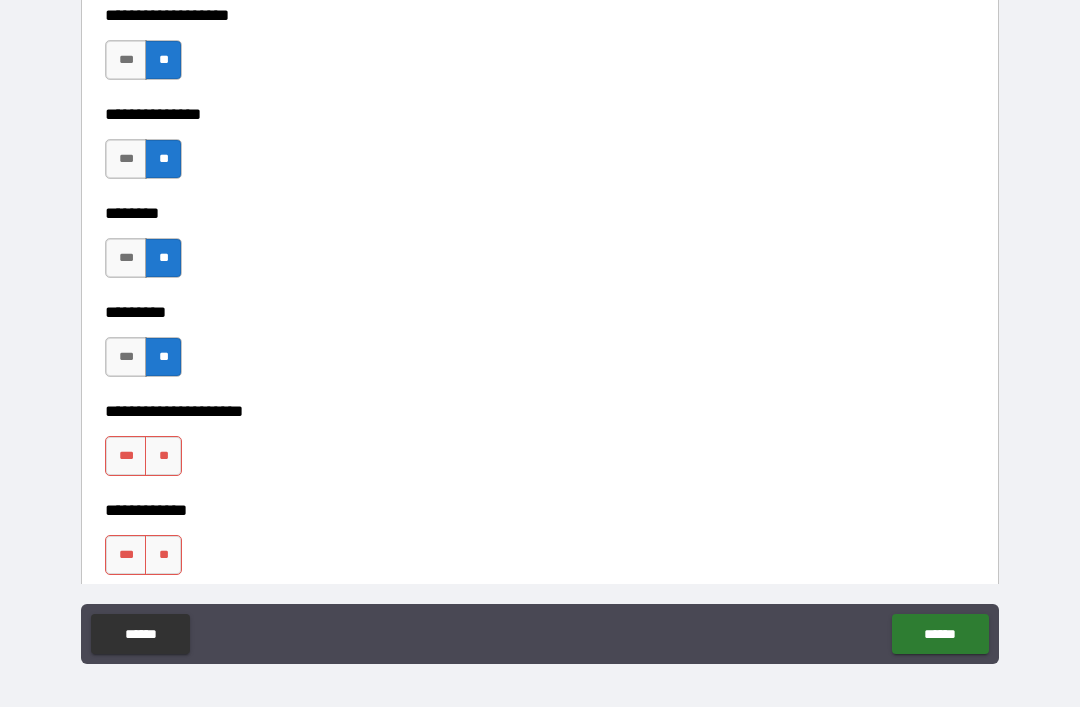 click on "**" at bounding box center [163, 456] 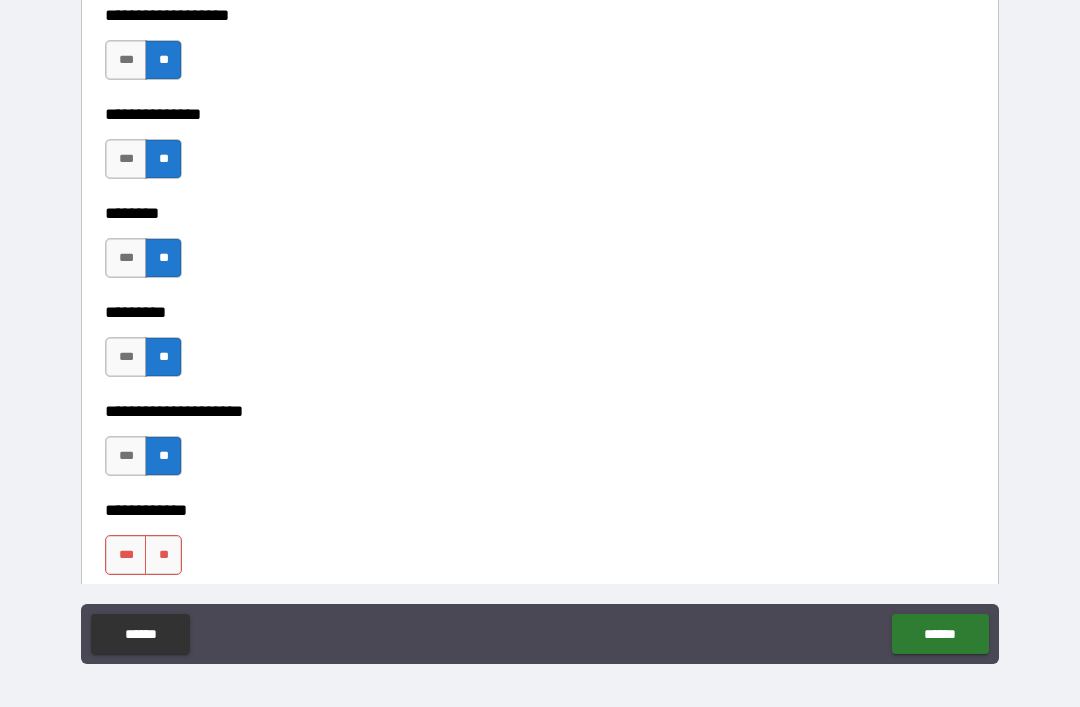 click on "**" at bounding box center [163, 555] 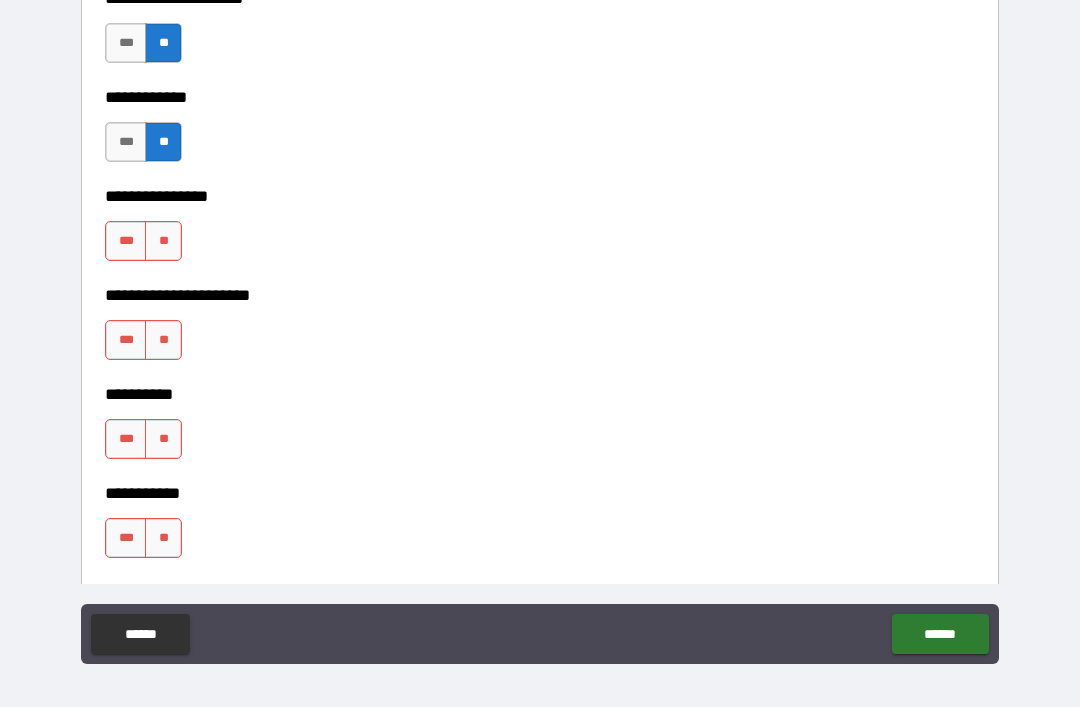scroll, scrollTop: 6242, scrollLeft: 0, axis: vertical 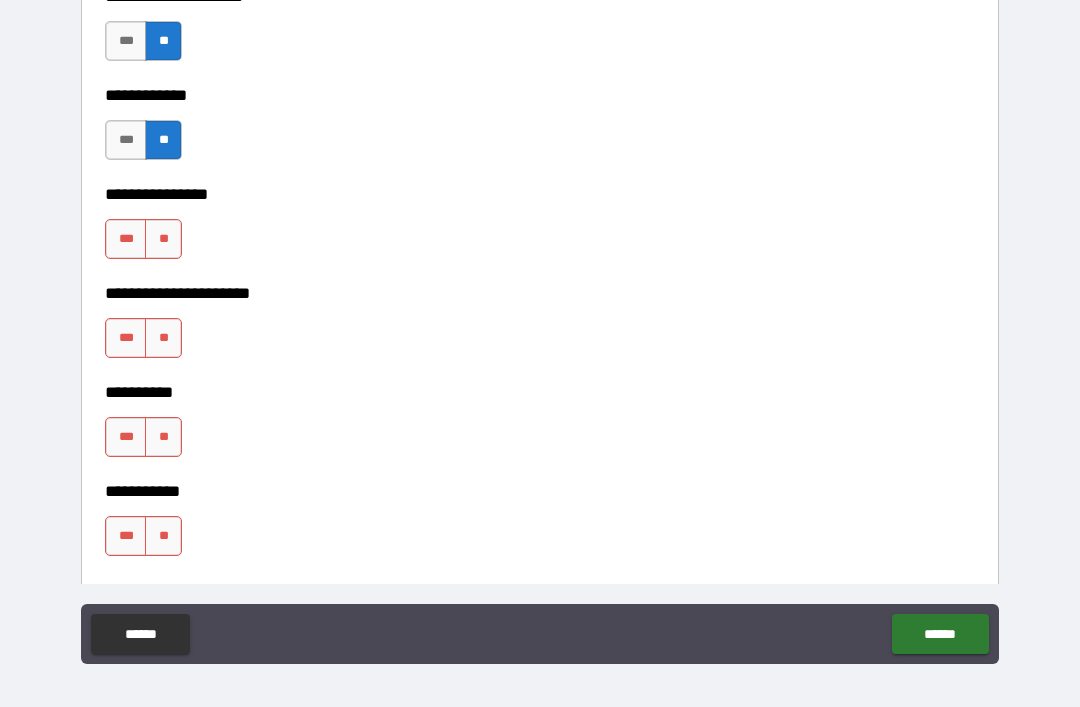 click on "**" at bounding box center [163, 338] 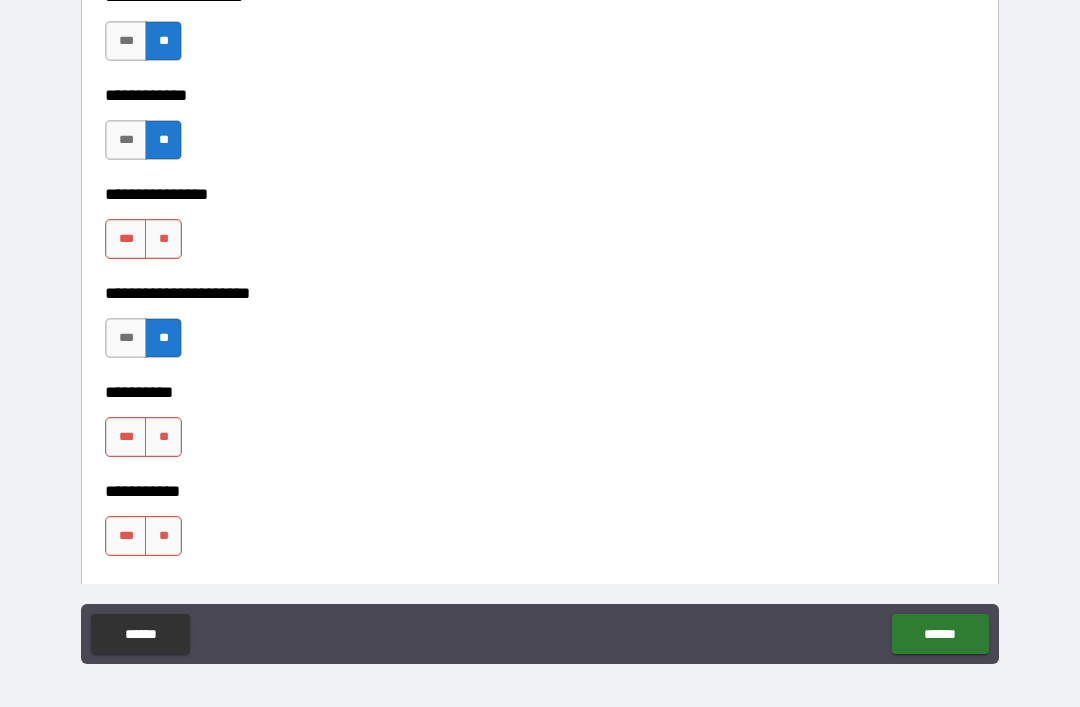 click on "**" at bounding box center (163, 437) 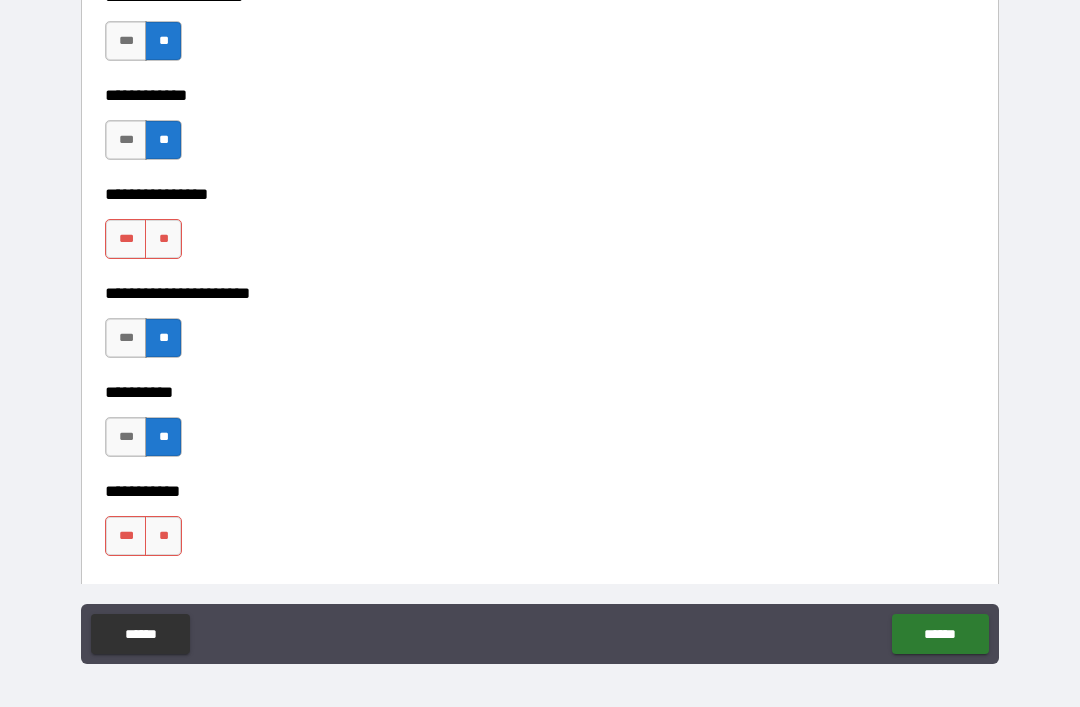 click on "**" at bounding box center (163, 536) 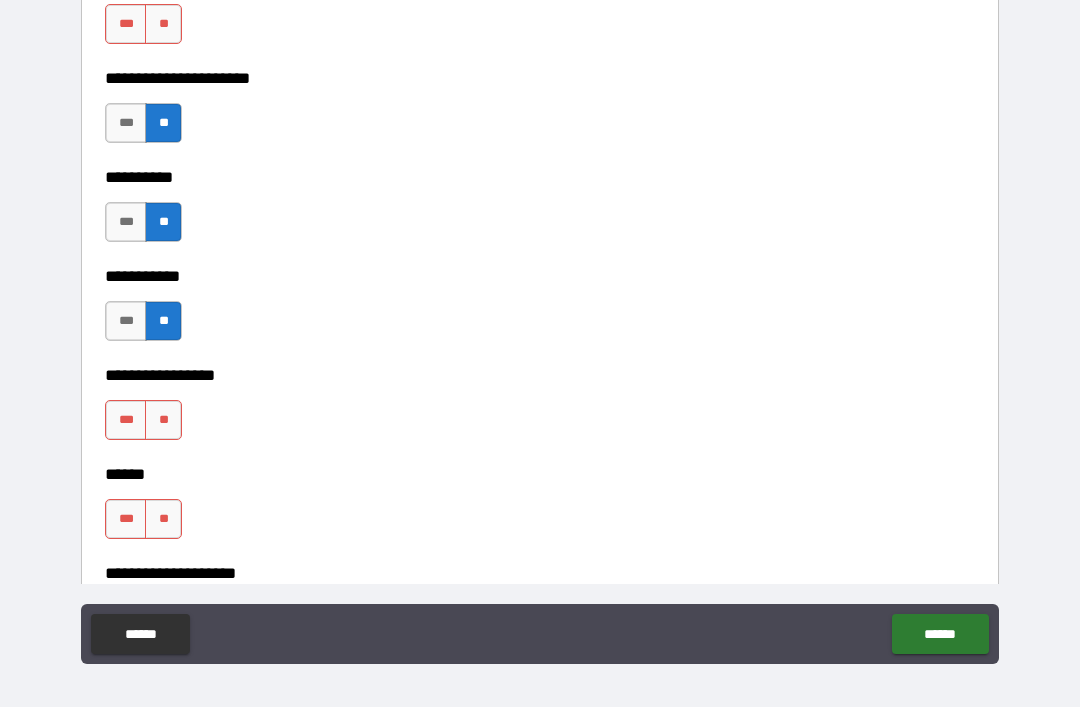 scroll, scrollTop: 6466, scrollLeft: 0, axis: vertical 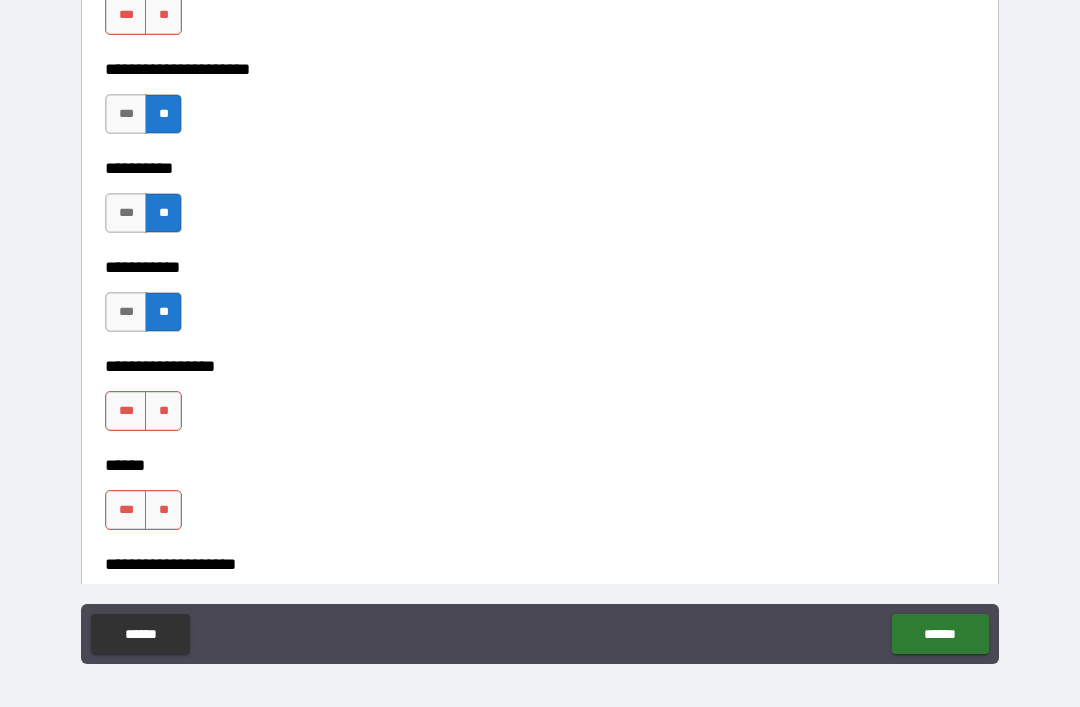 click on "**" at bounding box center (163, 411) 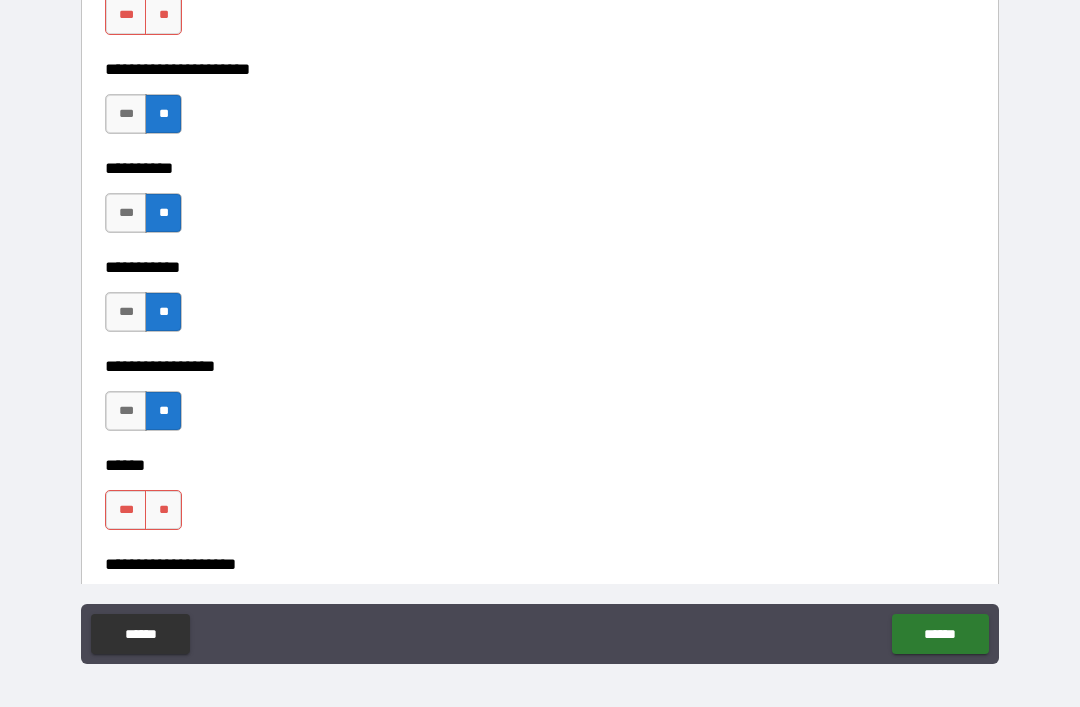 click on "**" at bounding box center (163, 510) 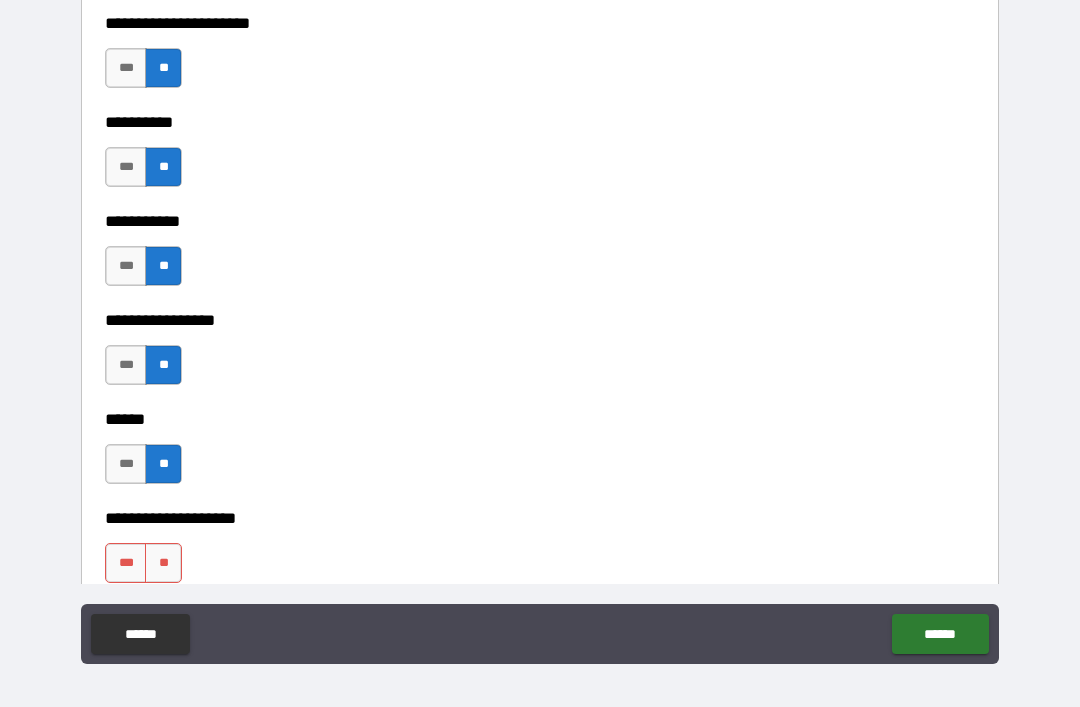 scroll, scrollTop: 6623, scrollLeft: 0, axis: vertical 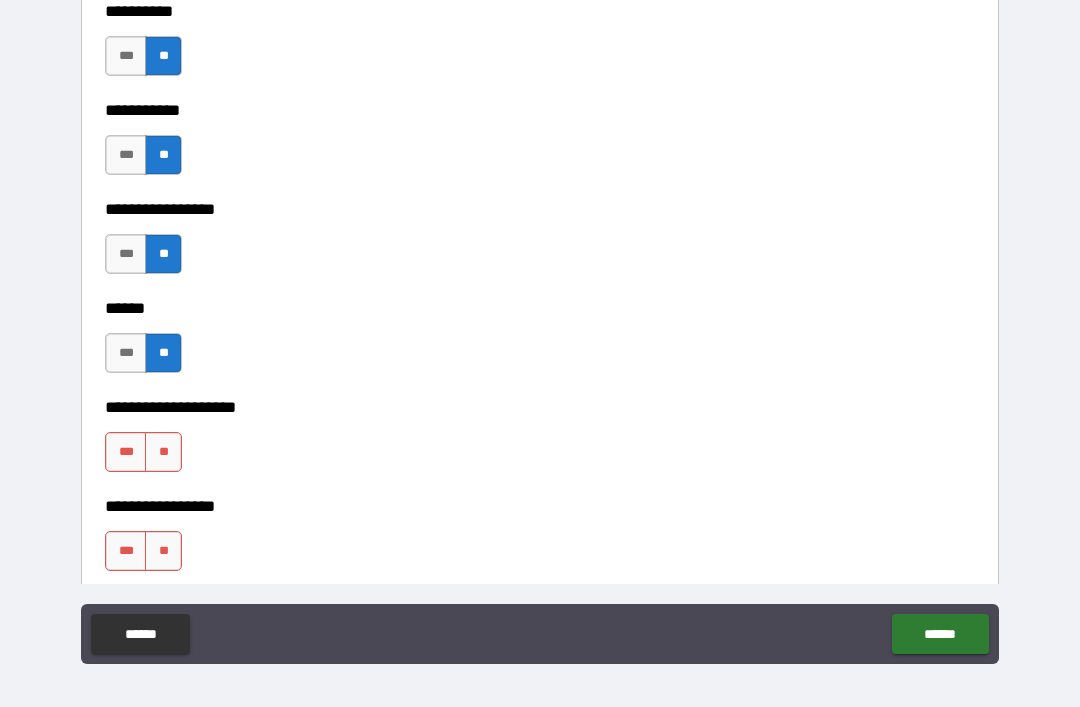 click on "***" at bounding box center (126, 452) 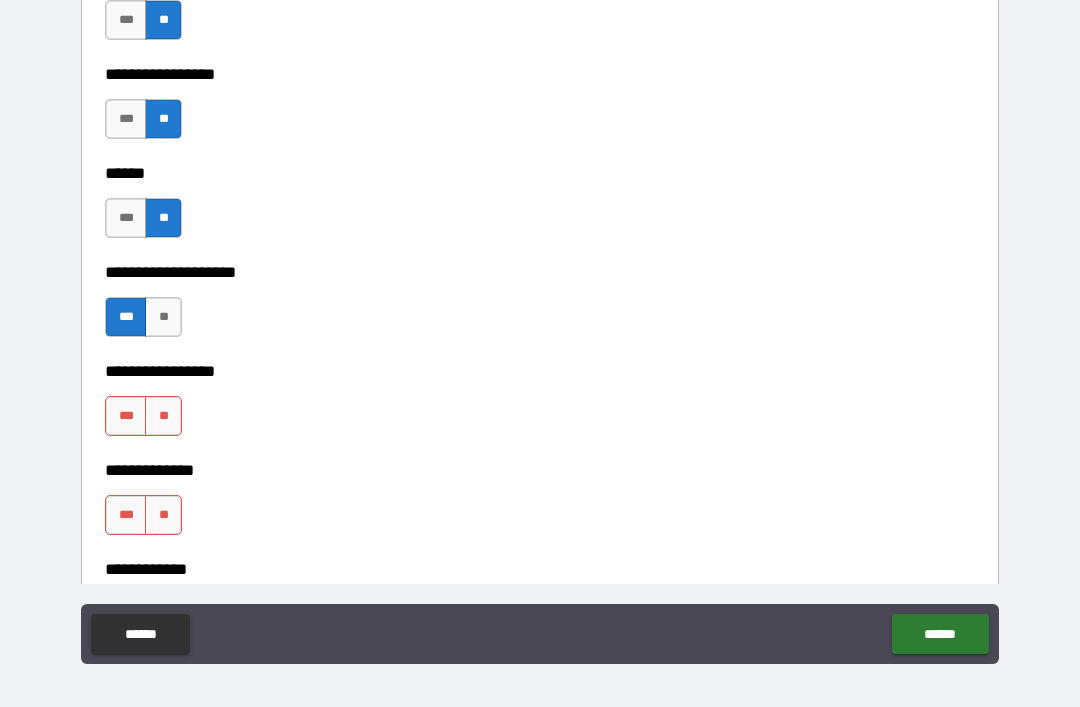 click on "**" at bounding box center [163, 416] 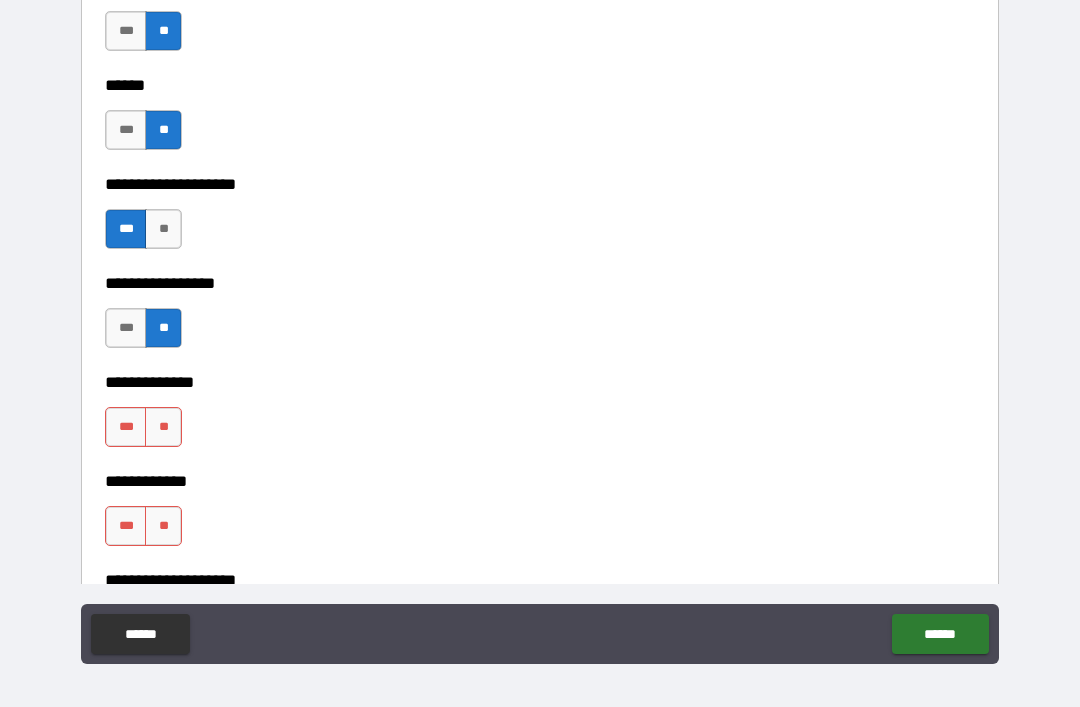 scroll, scrollTop: 6860, scrollLeft: 0, axis: vertical 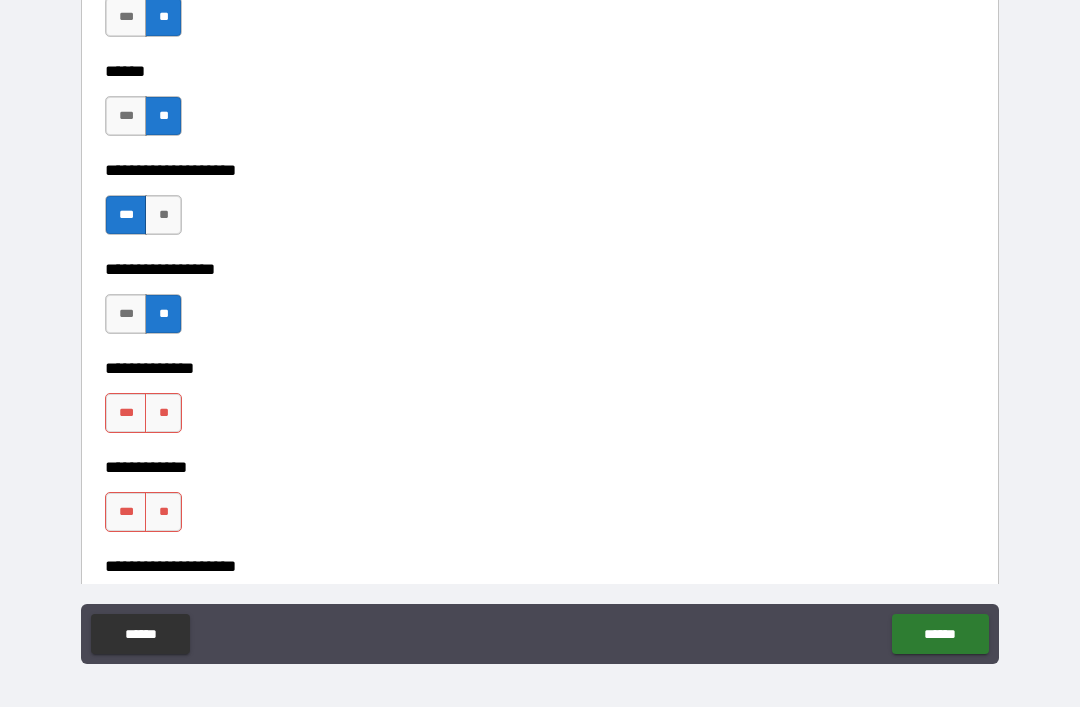 click on "**" at bounding box center (163, 413) 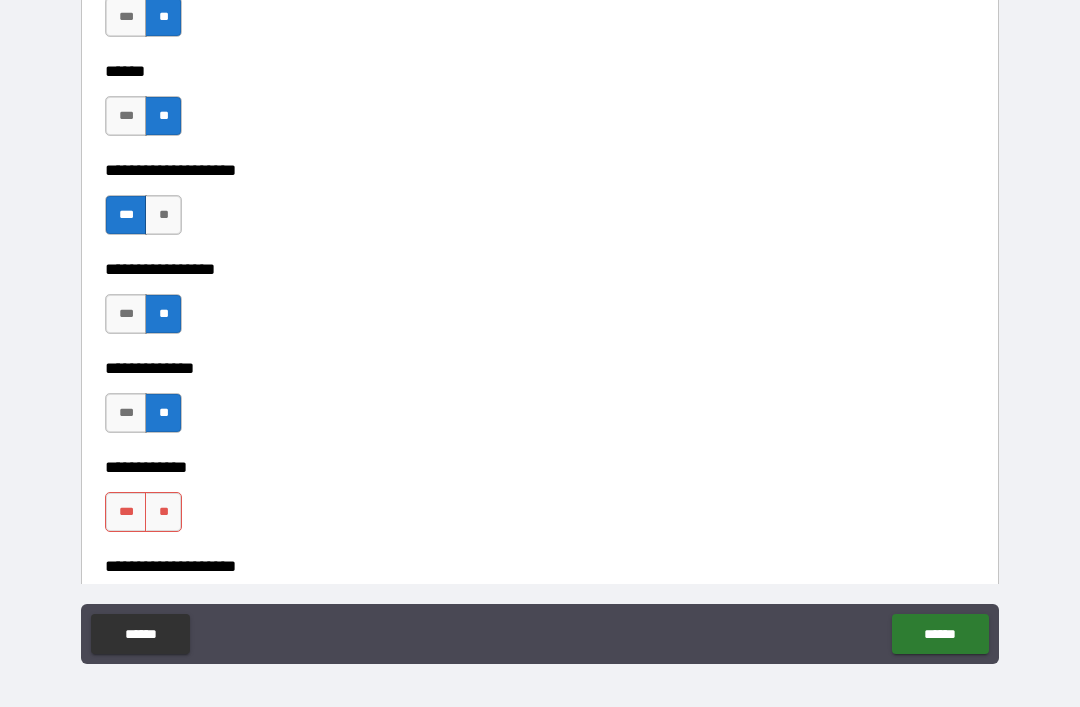 click on "**" at bounding box center [163, 512] 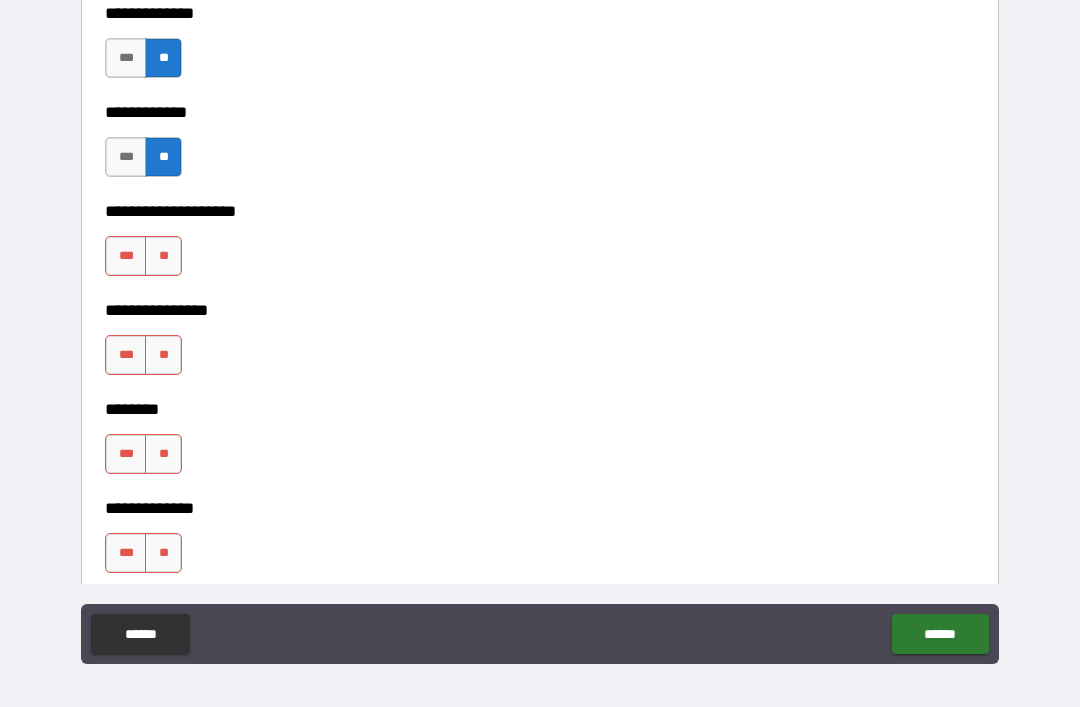 scroll, scrollTop: 7221, scrollLeft: 0, axis: vertical 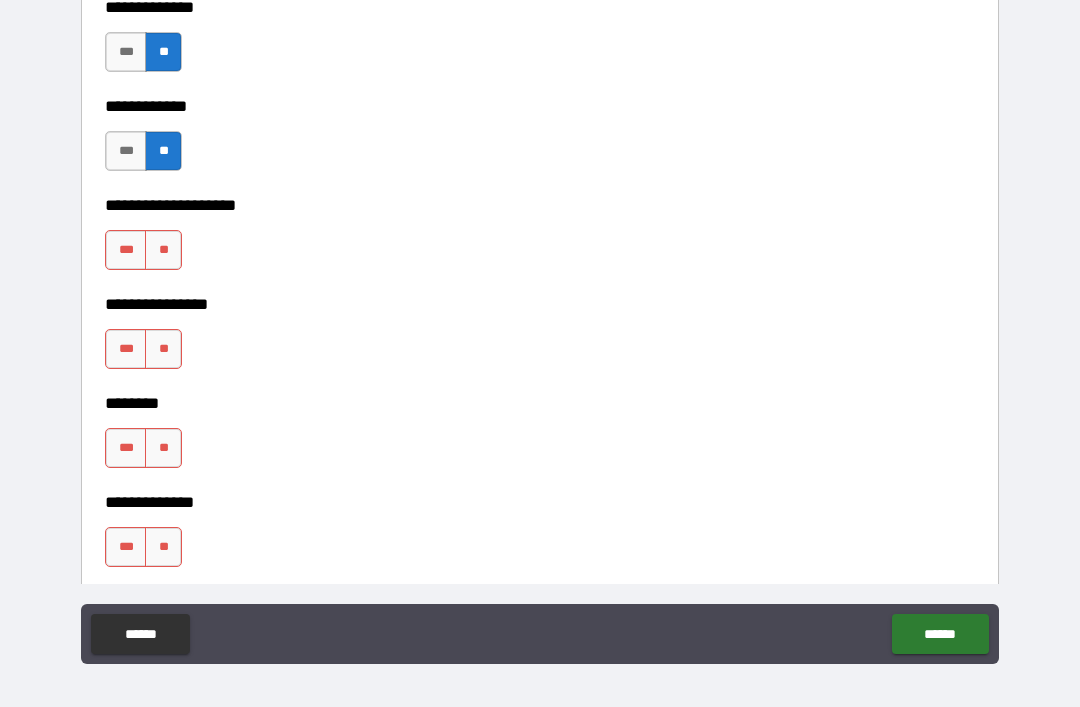 click on "**" at bounding box center (163, 349) 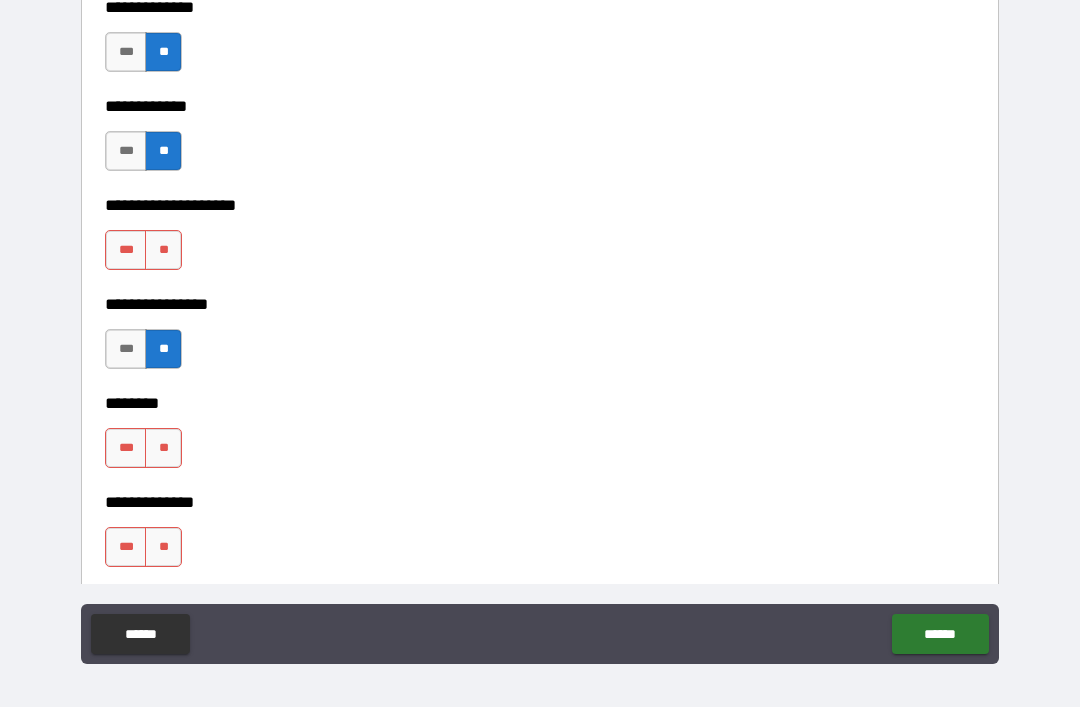 click on "**" at bounding box center (163, 448) 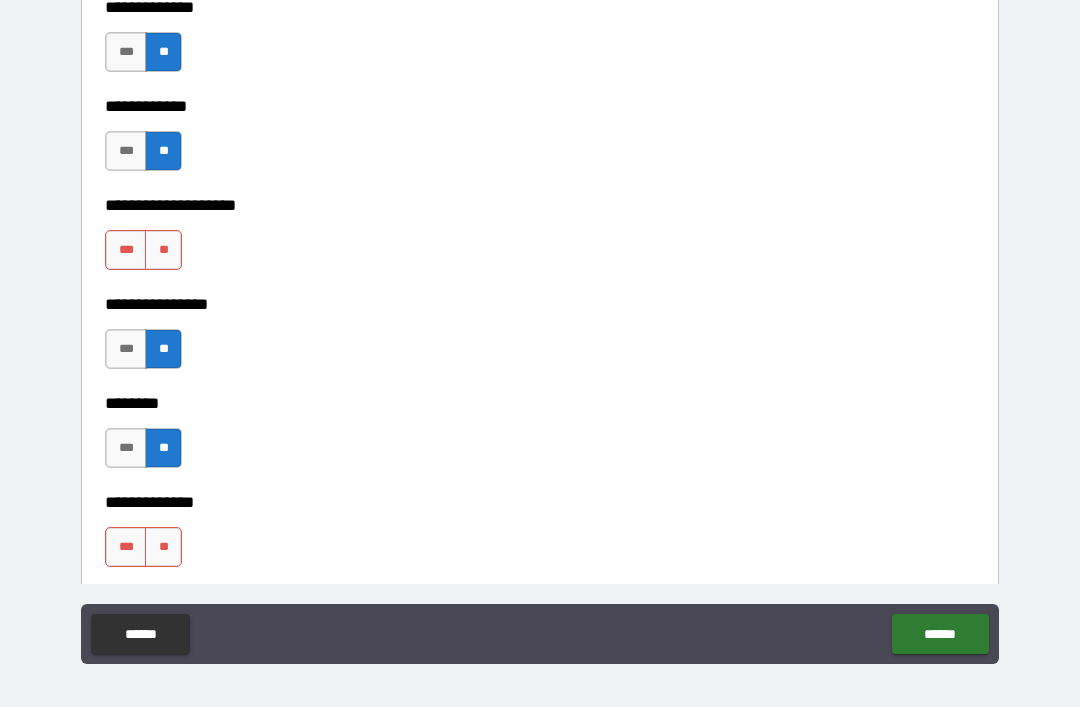 click on "**" at bounding box center (163, 547) 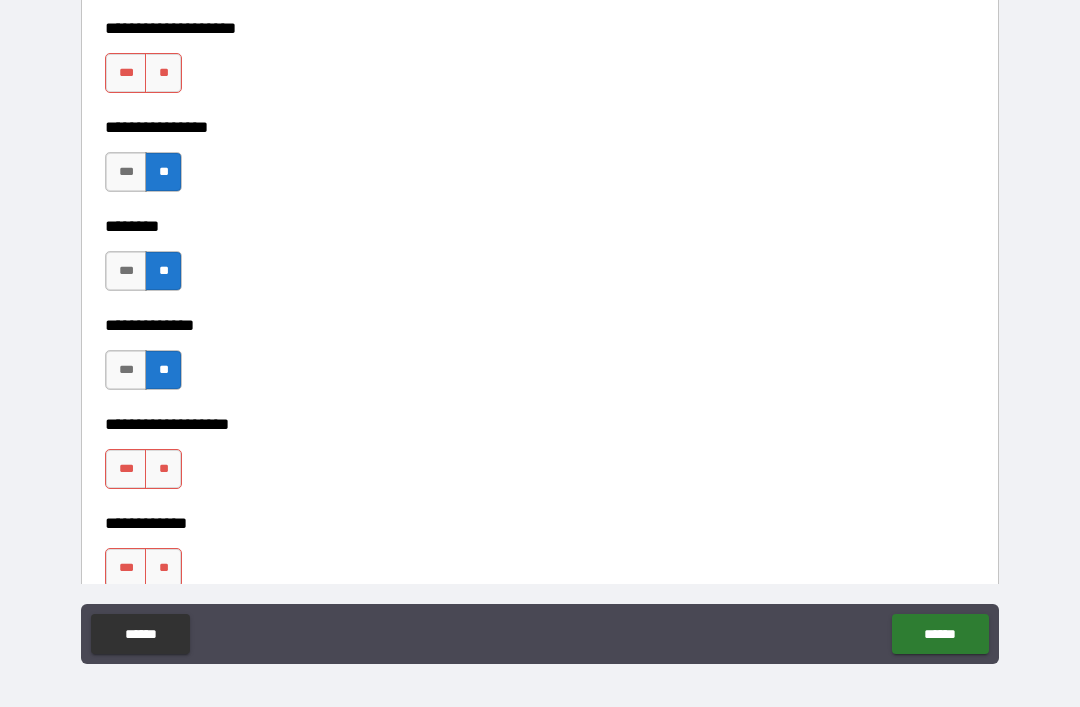 click on "**" at bounding box center (163, 469) 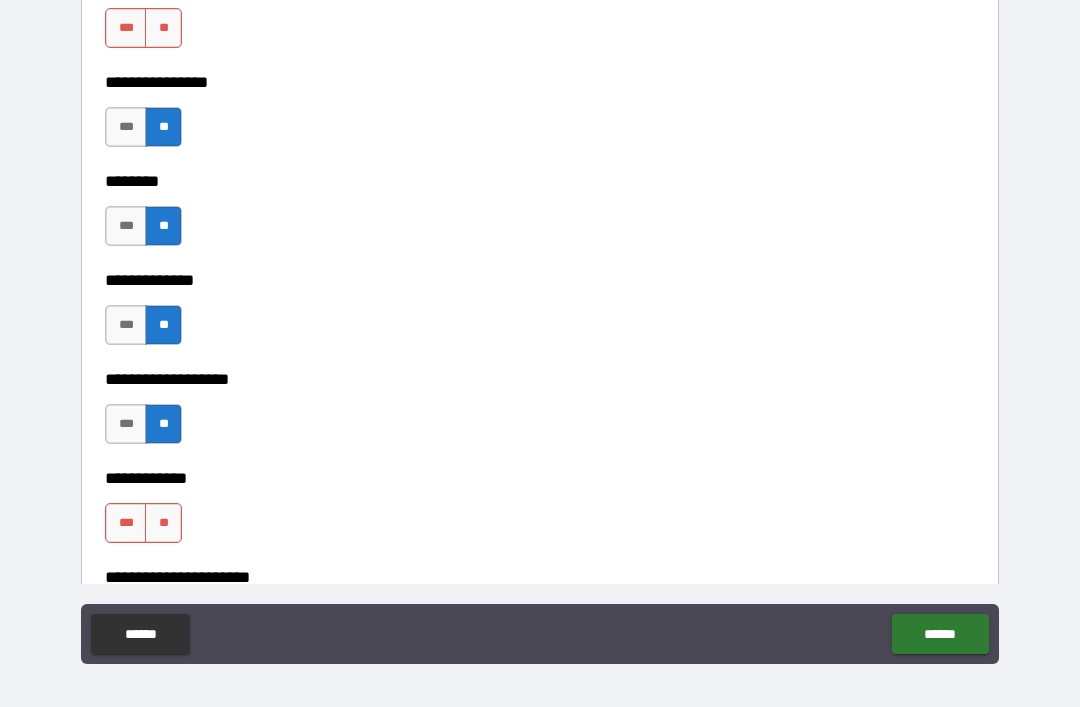 scroll, scrollTop: 7538, scrollLeft: 0, axis: vertical 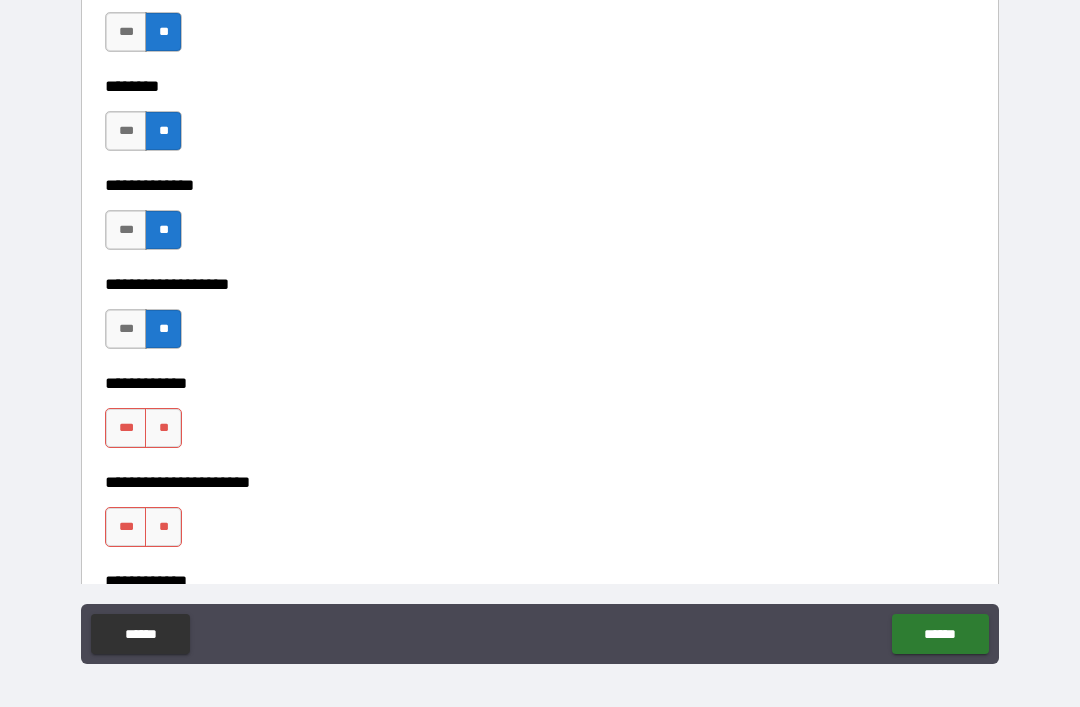 click on "**" at bounding box center [163, 428] 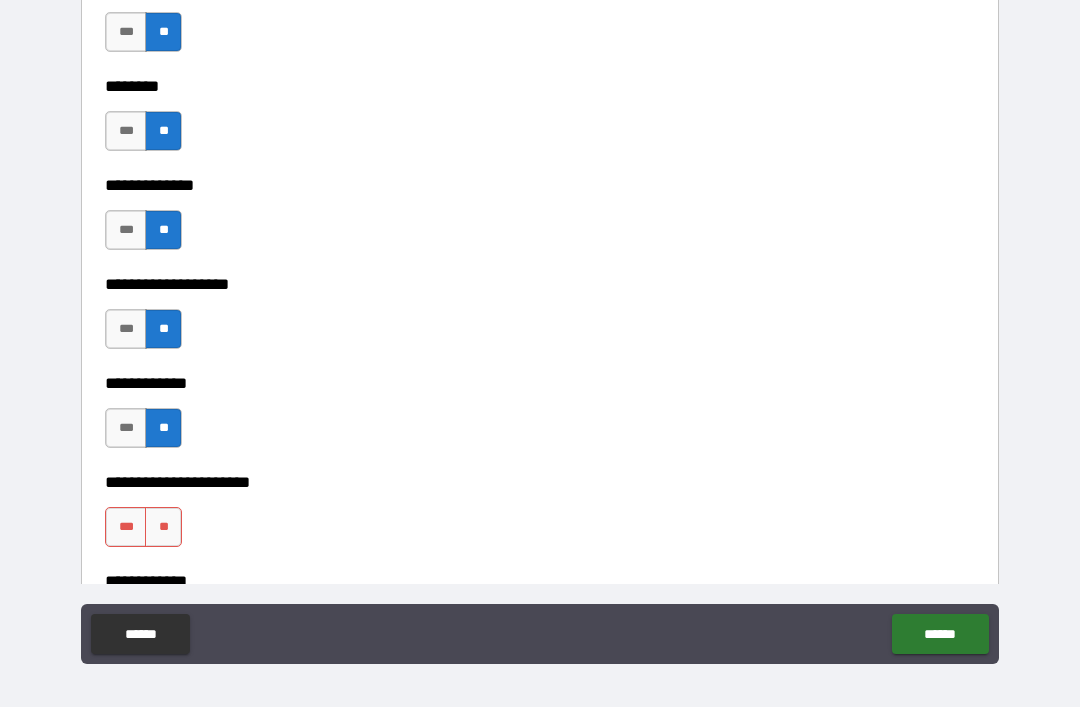 click on "**" at bounding box center (163, 527) 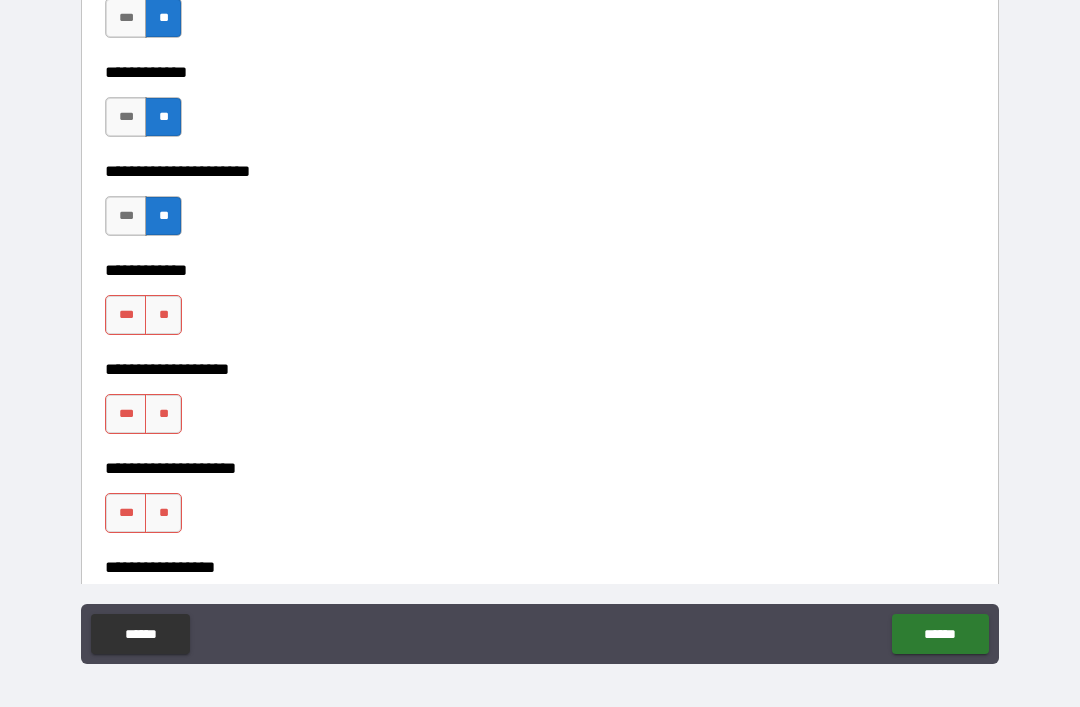 scroll, scrollTop: 7852, scrollLeft: 0, axis: vertical 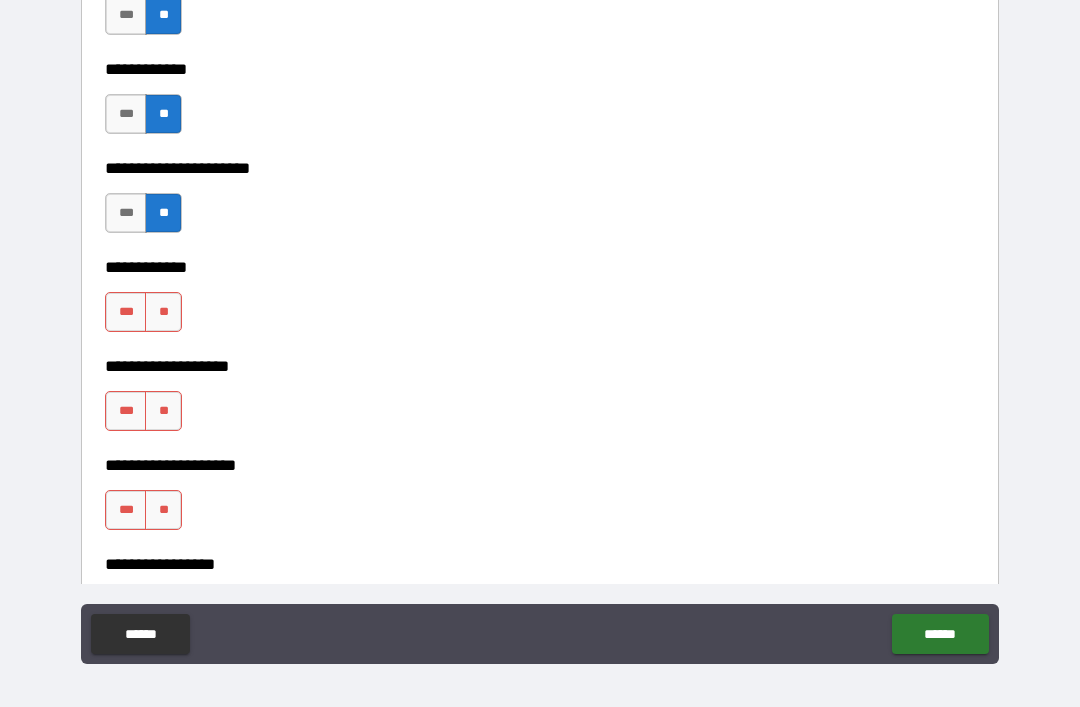 click on "**" at bounding box center [163, 411] 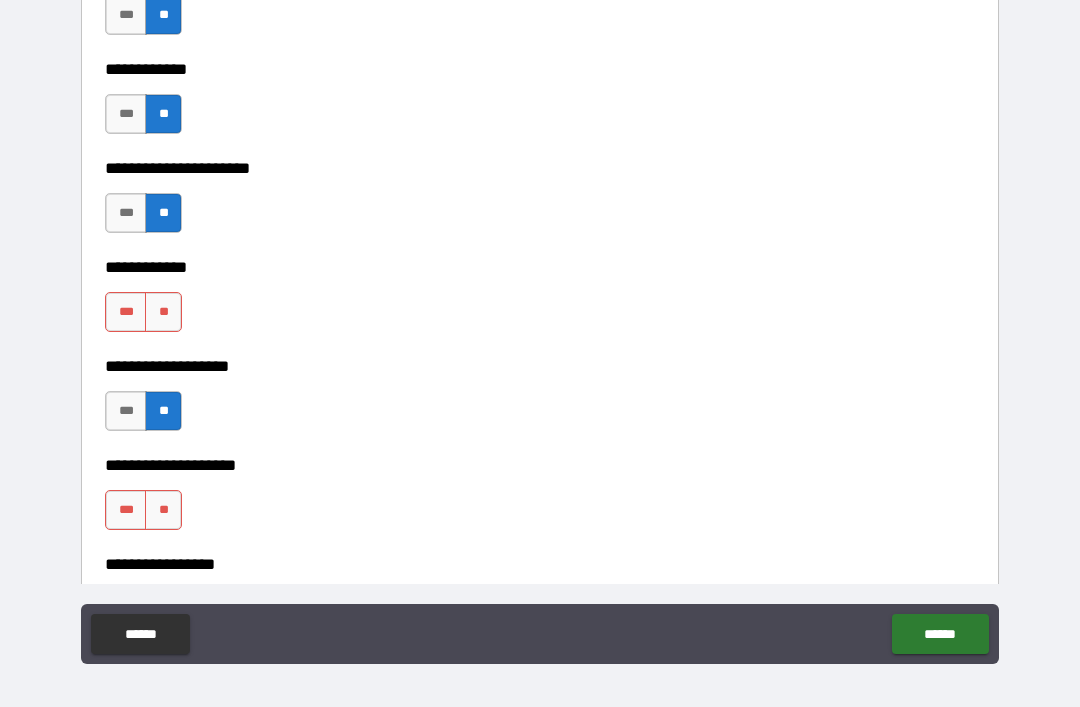 click on "**" at bounding box center (163, 510) 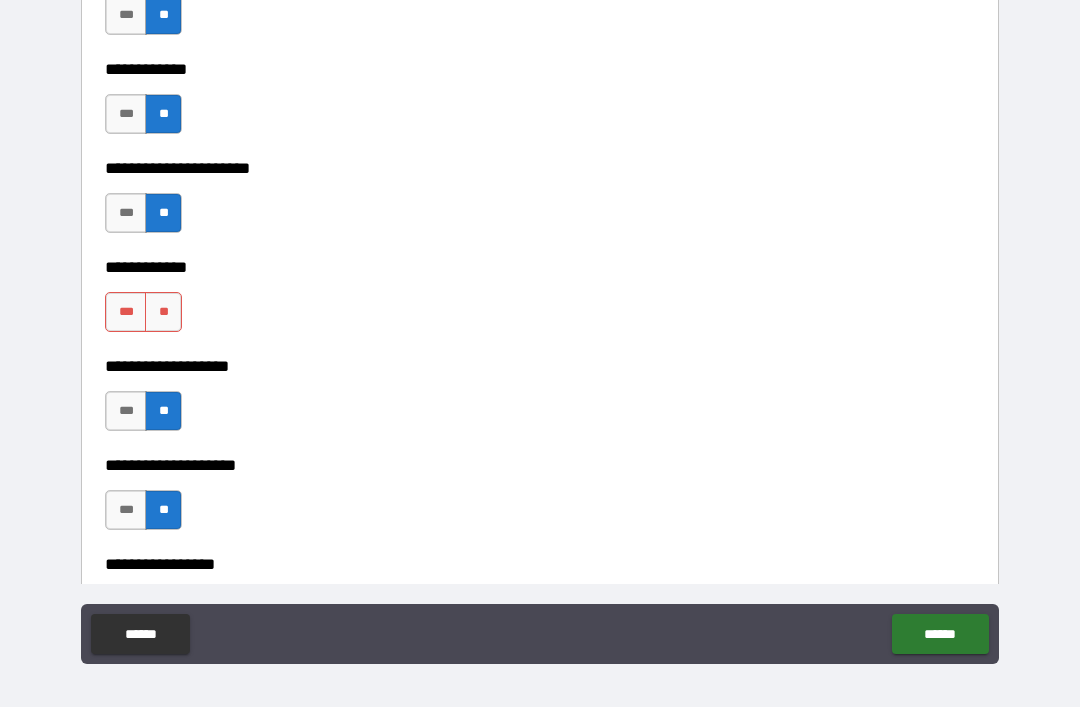click on "**" at bounding box center [163, 312] 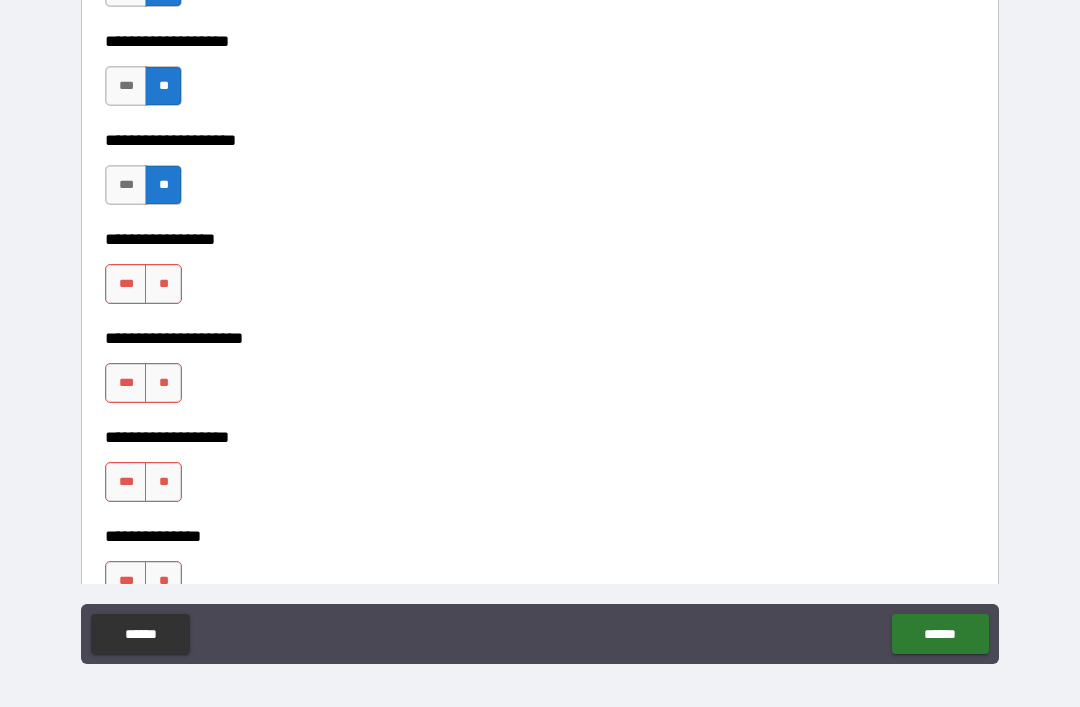 scroll, scrollTop: 8185, scrollLeft: 0, axis: vertical 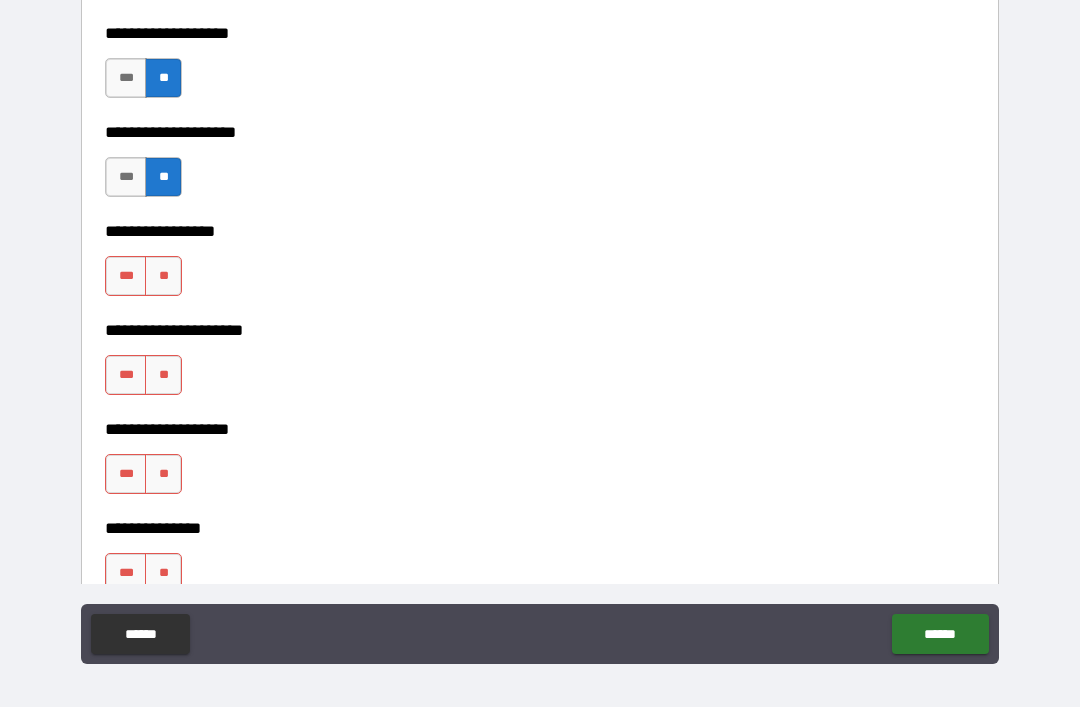 click on "**" at bounding box center (163, 375) 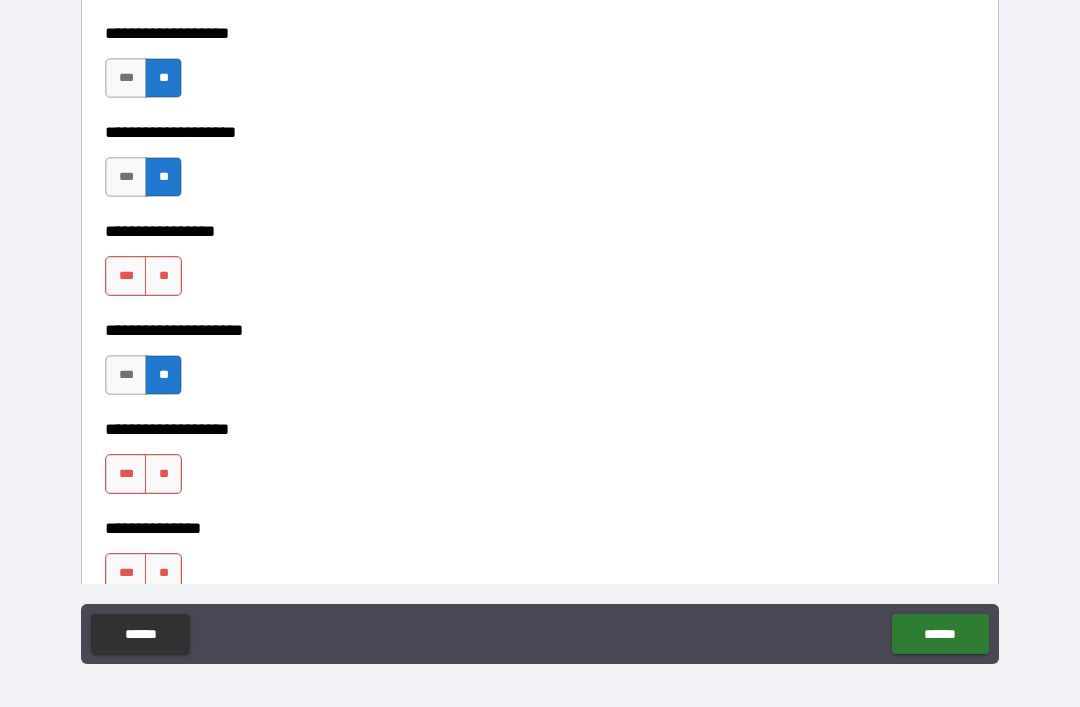 click on "**" at bounding box center [163, 474] 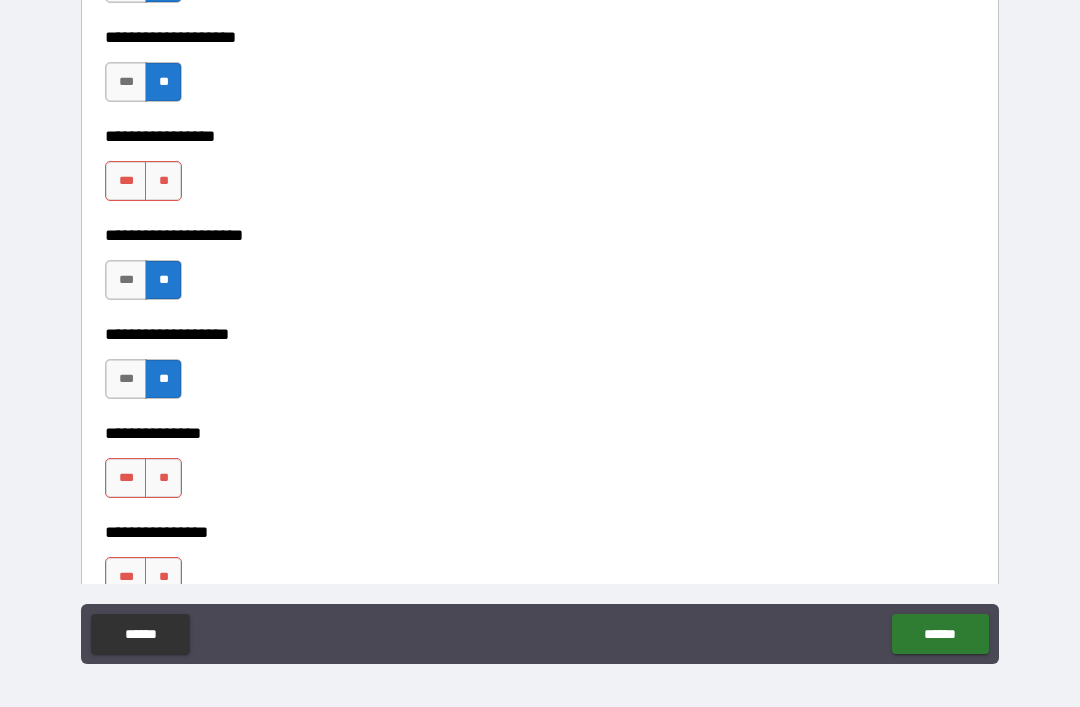 click on "**" at bounding box center (163, 478) 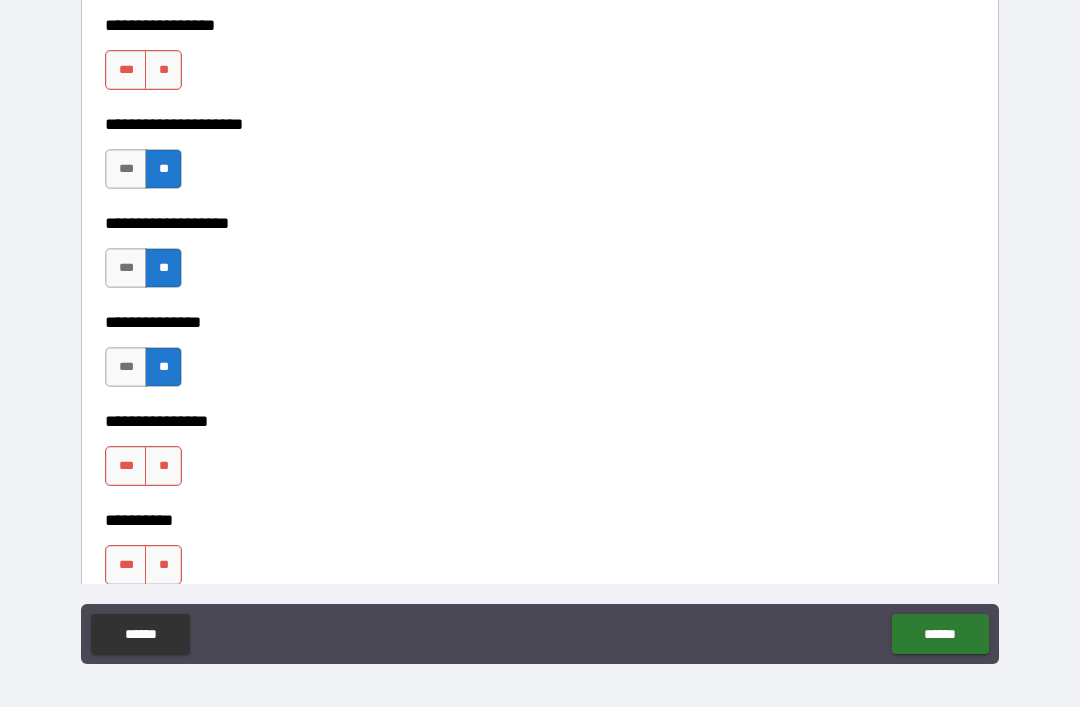 scroll, scrollTop: 8395, scrollLeft: 0, axis: vertical 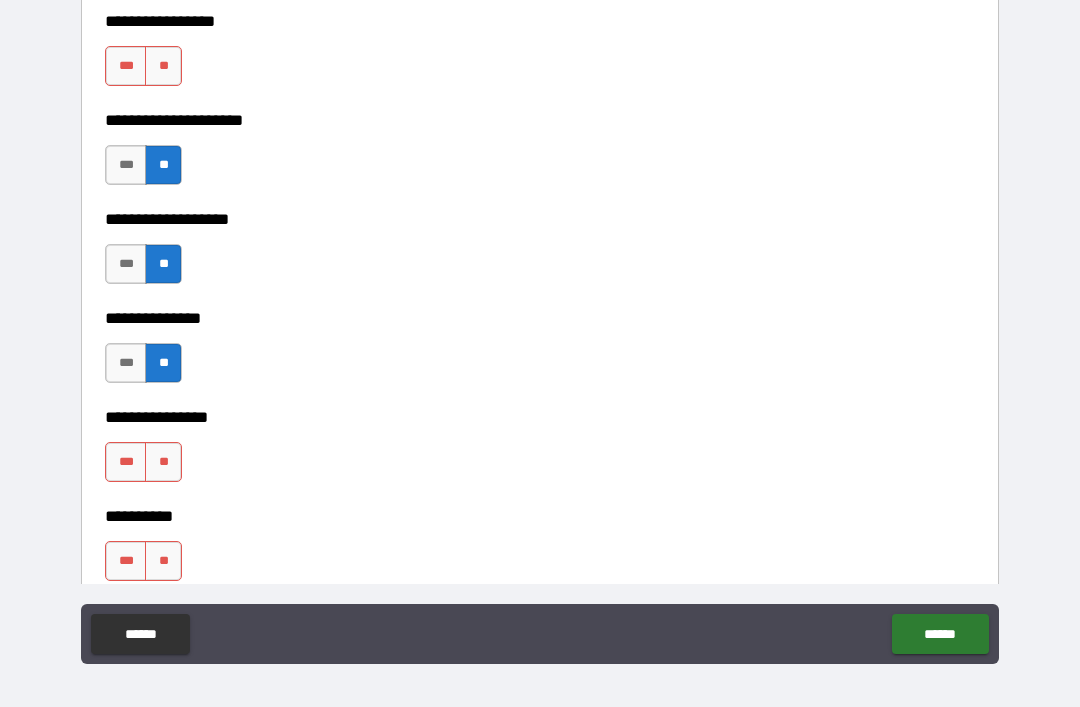 click on "**" at bounding box center (163, 462) 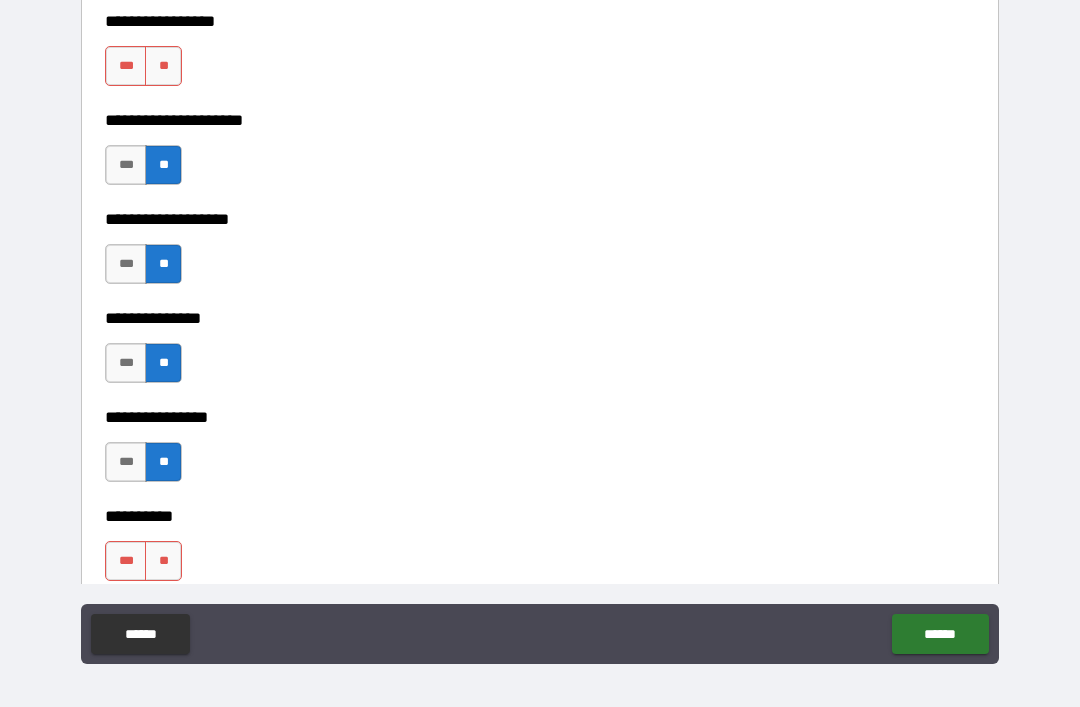 click on "**" at bounding box center (163, 561) 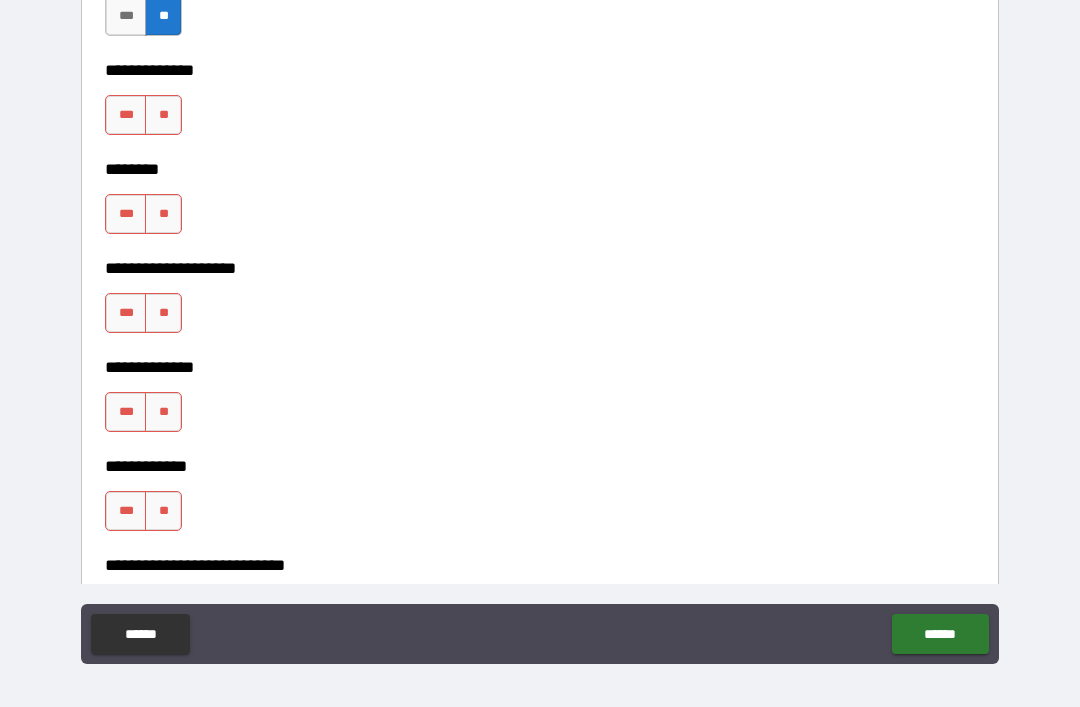 scroll, scrollTop: 8961, scrollLeft: 0, axis: vertical 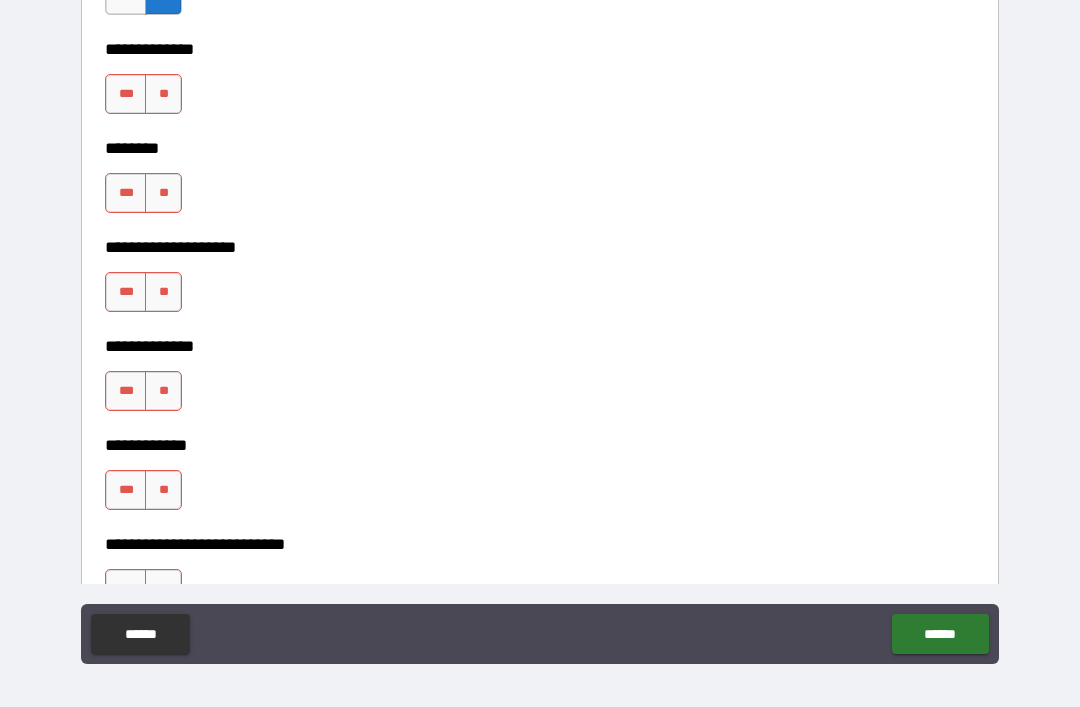 click on "**" at bounding box center (163, 94) 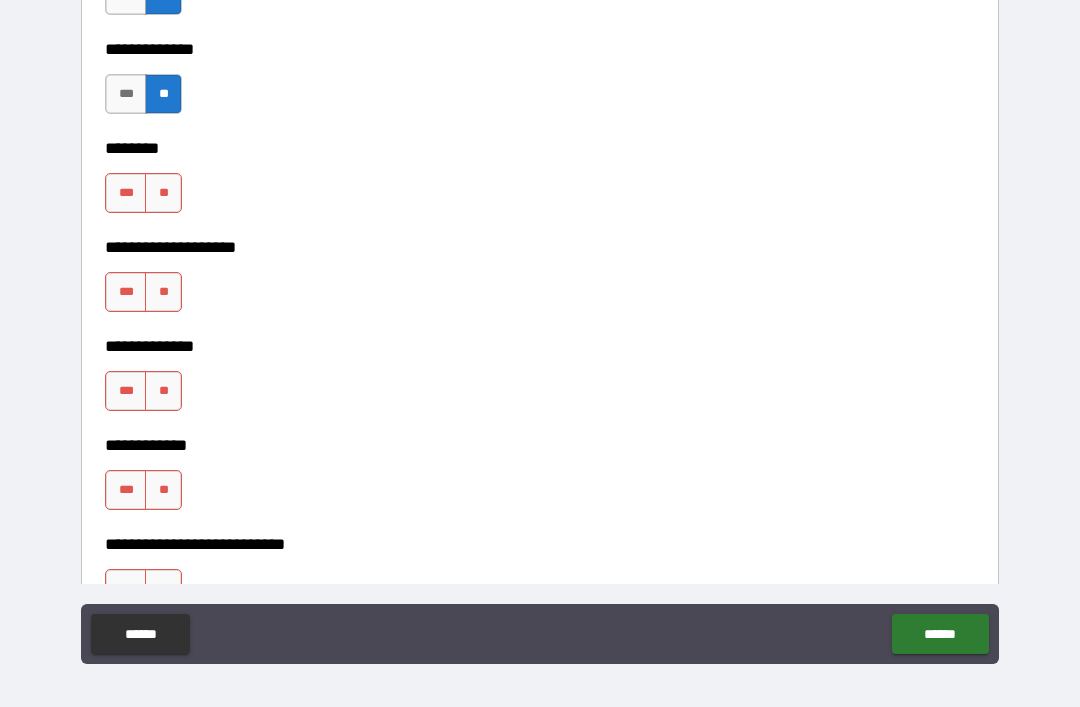 click on "**" at bounding box center [163, 292] 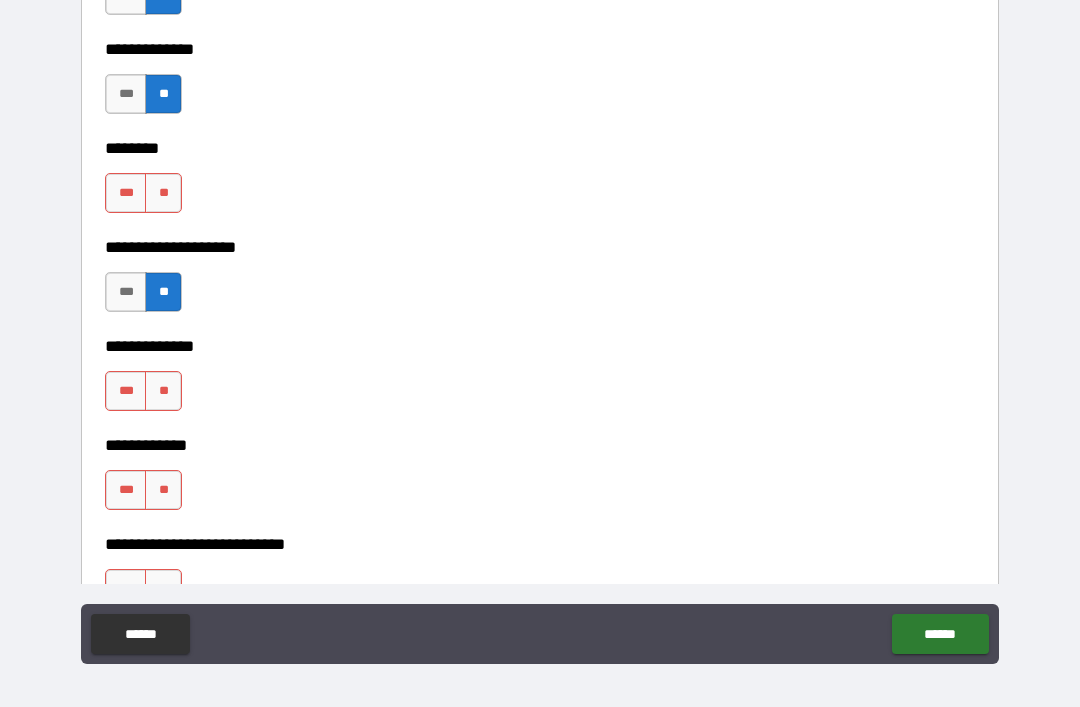 click on "**" at bounding box center (163, 391) 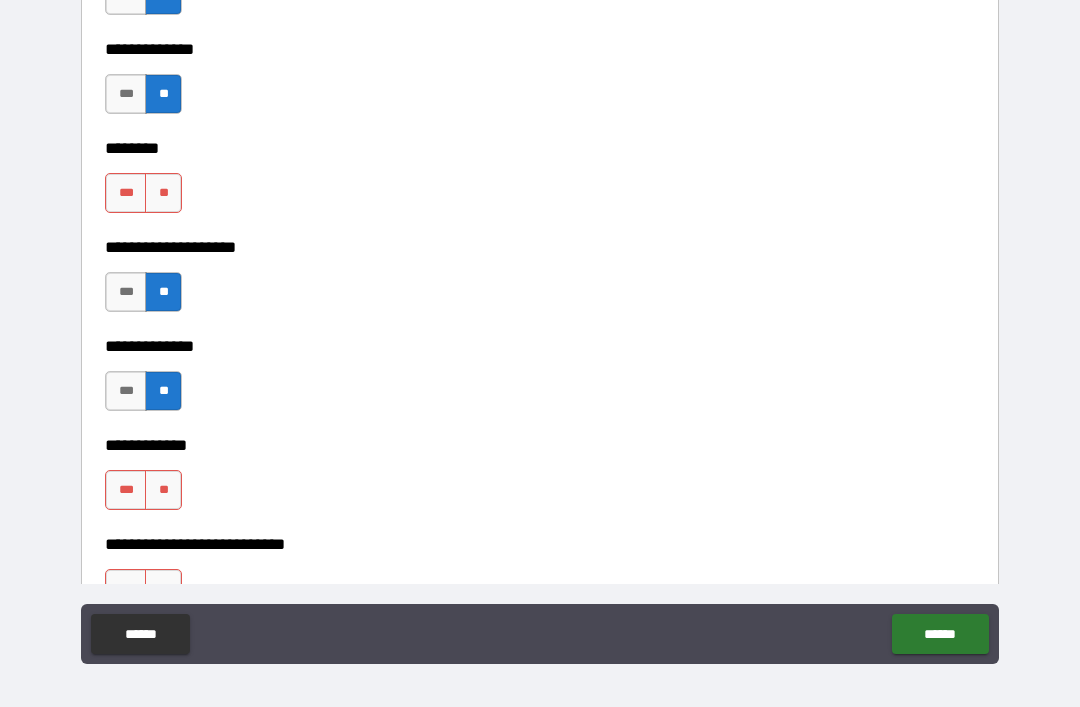 click on "**" at bounding box center (163, 490) 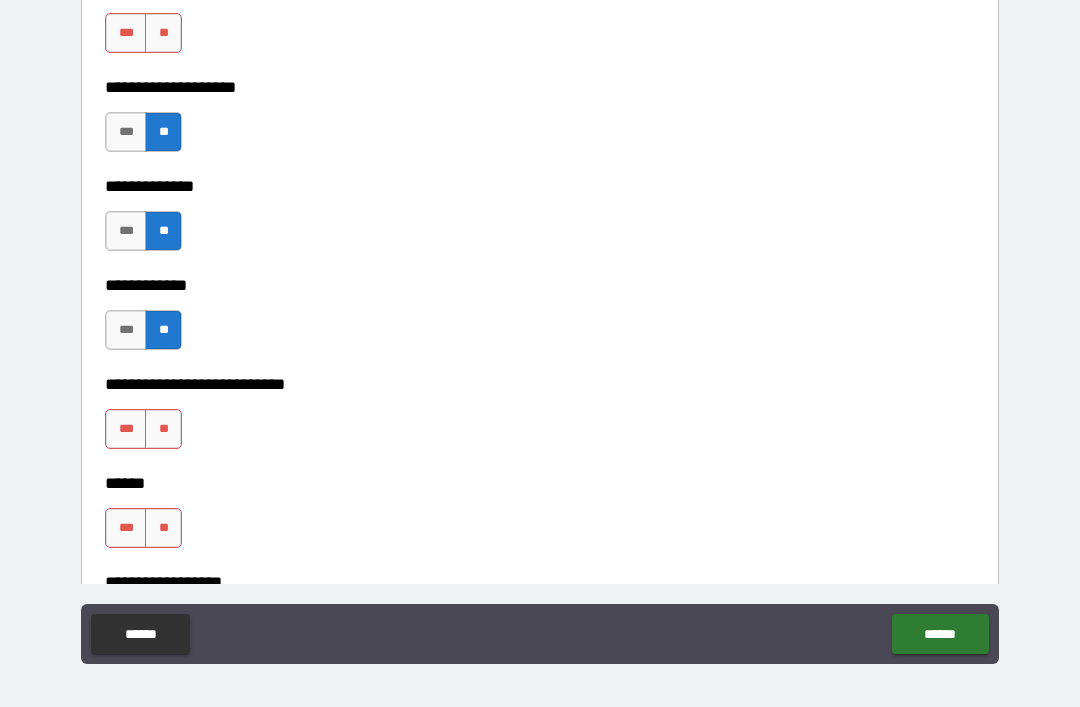scroll, scrollTop: 9131, scrollLeft: 0, axis: vertical 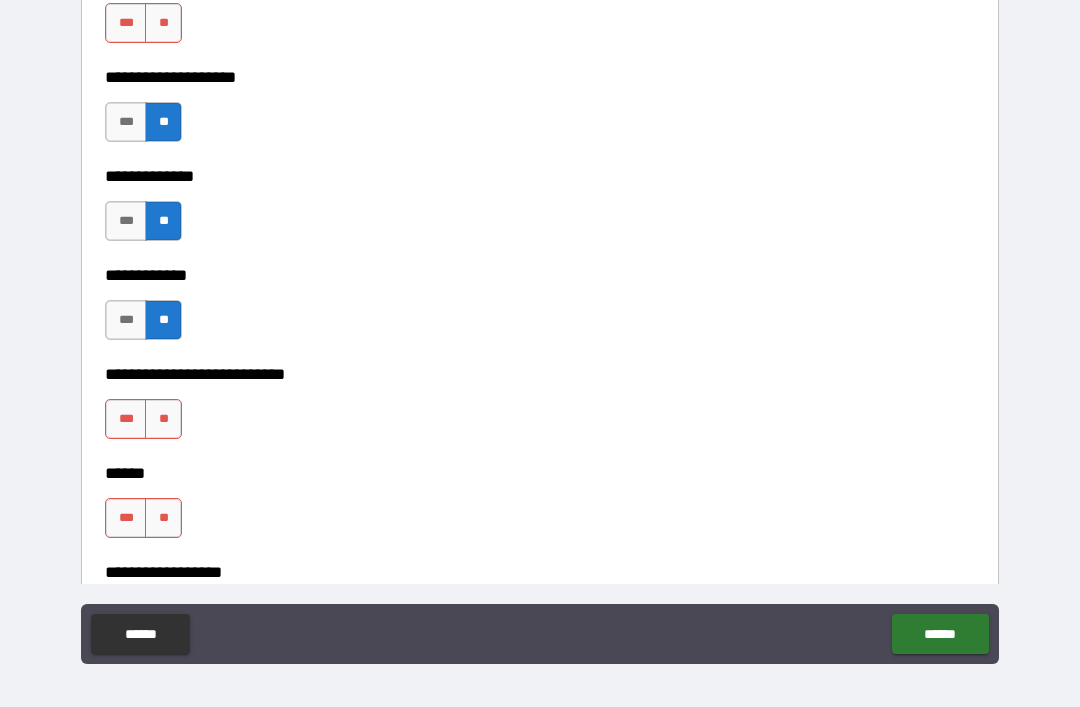click on "**" at bounding box center [163, 419] 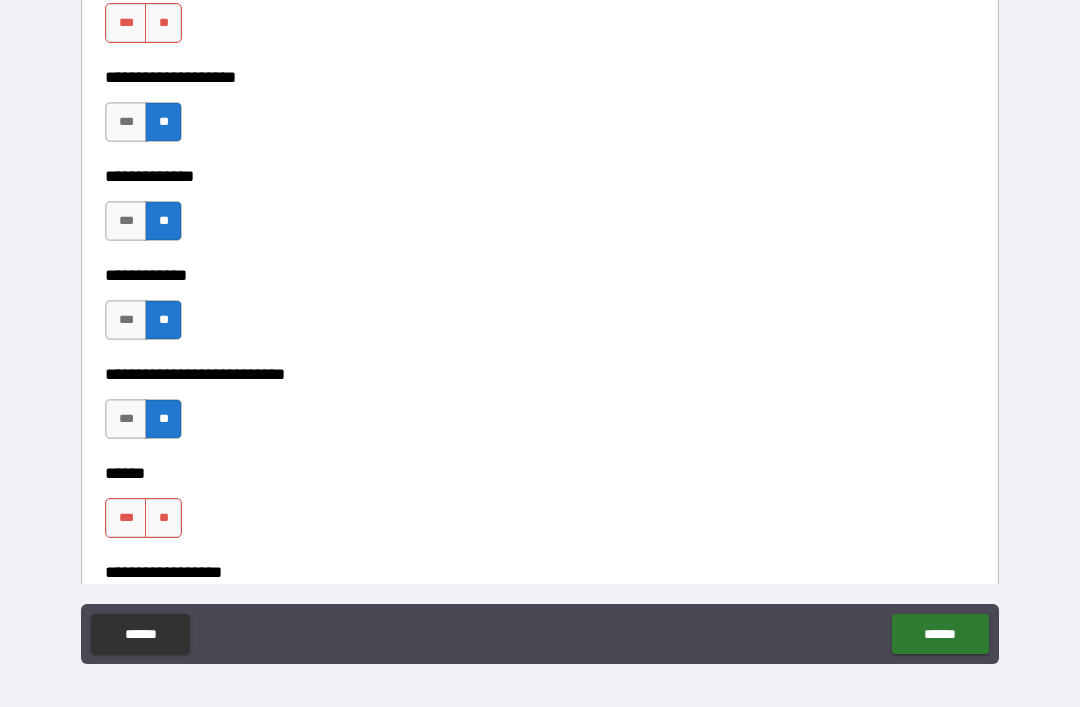 click on "**" at bounding box center (163, 518) 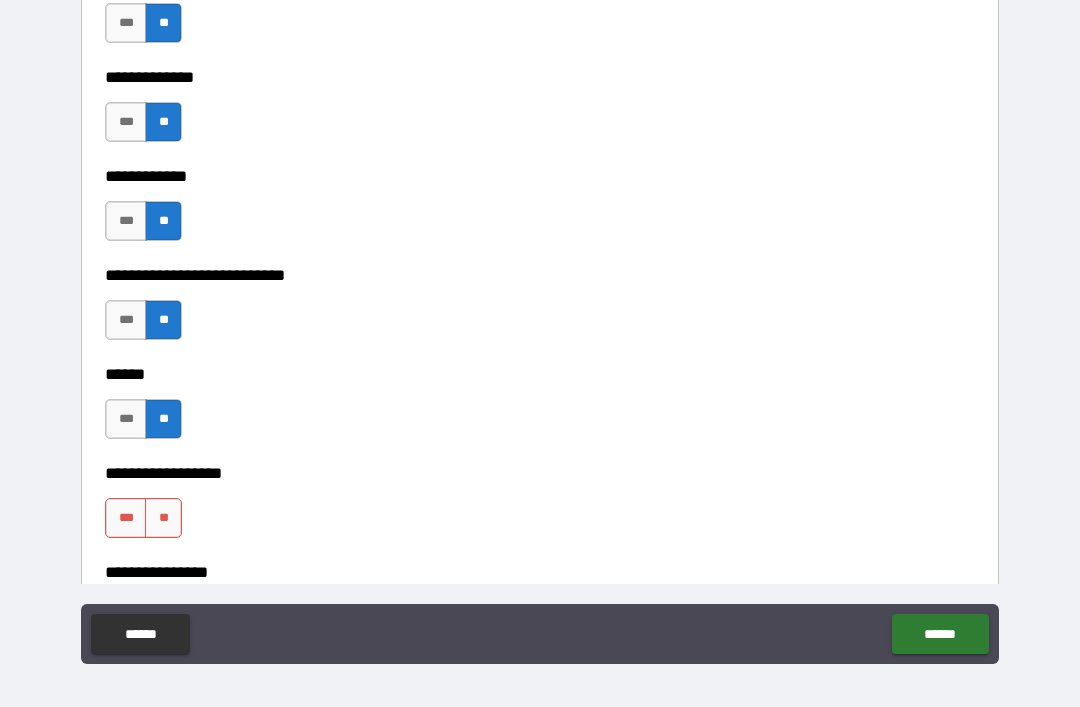 scroll, scrollTop: 9314, scrollLeft: 0, axis: vertical 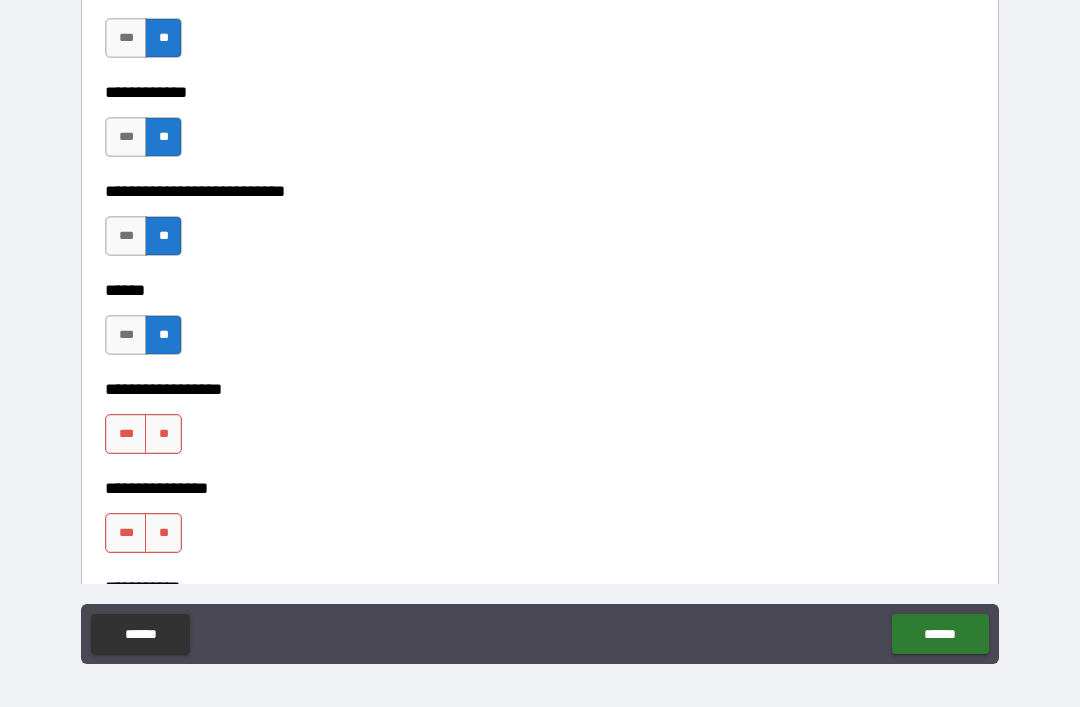 click on "**" at bounding box center (163, 434) 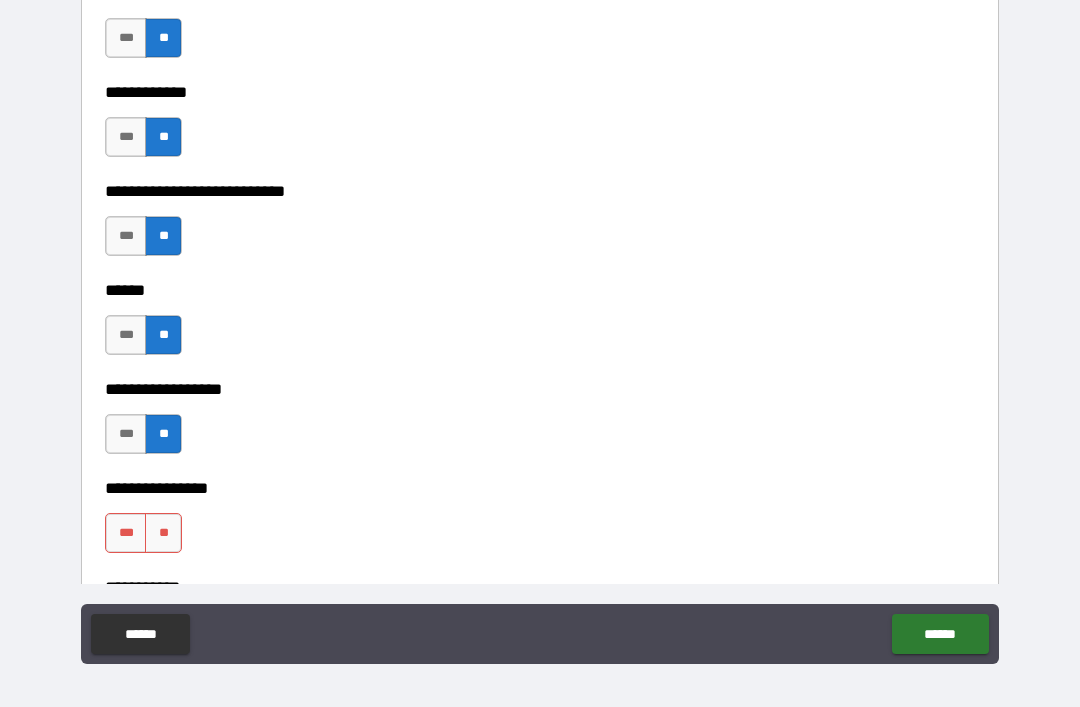 click on "**" at bounding box center (163, 533) 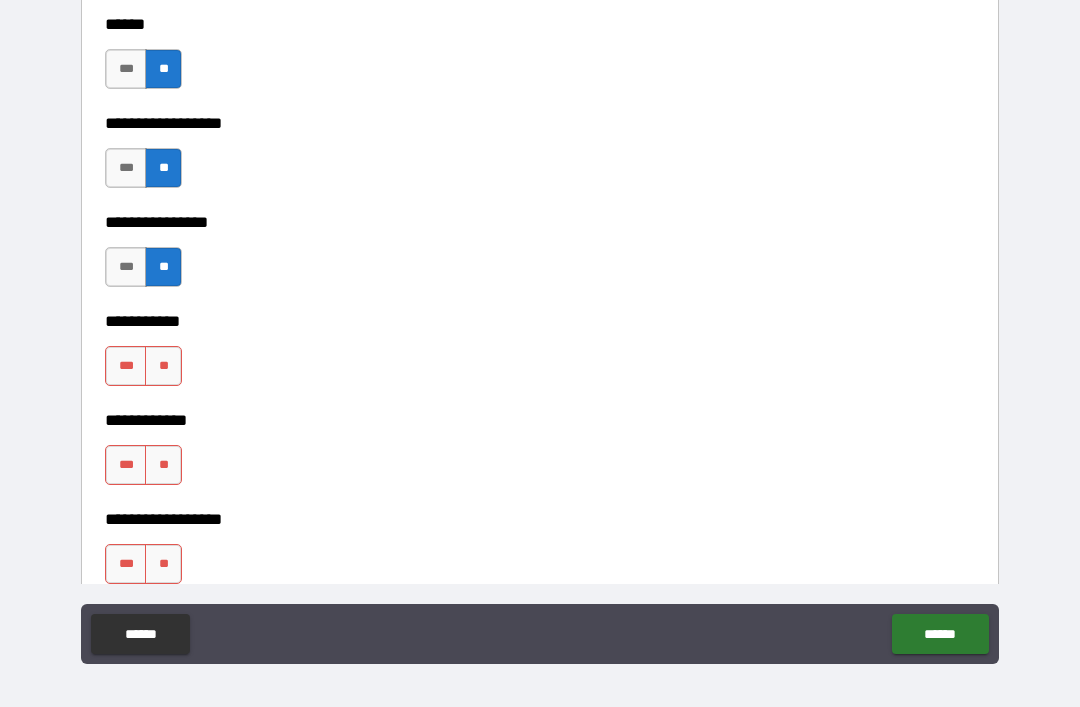 scroll, scrollTop: 9591, scrollLeft: 0, axis: vertical 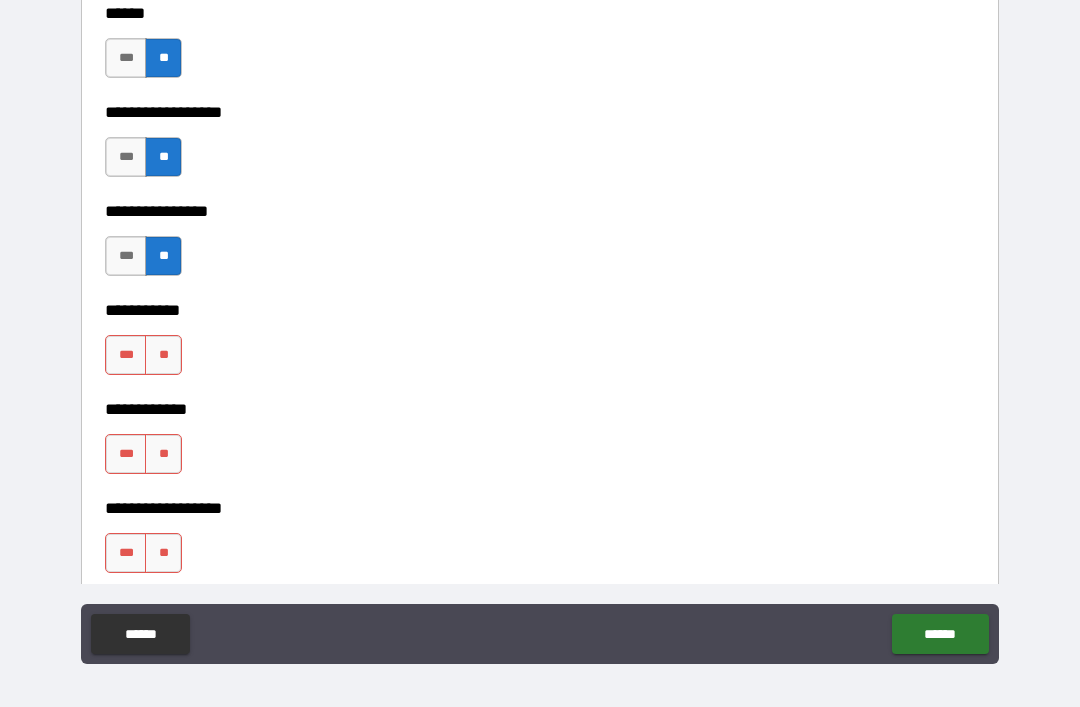 click on "**" at bounding box center [163, 355] 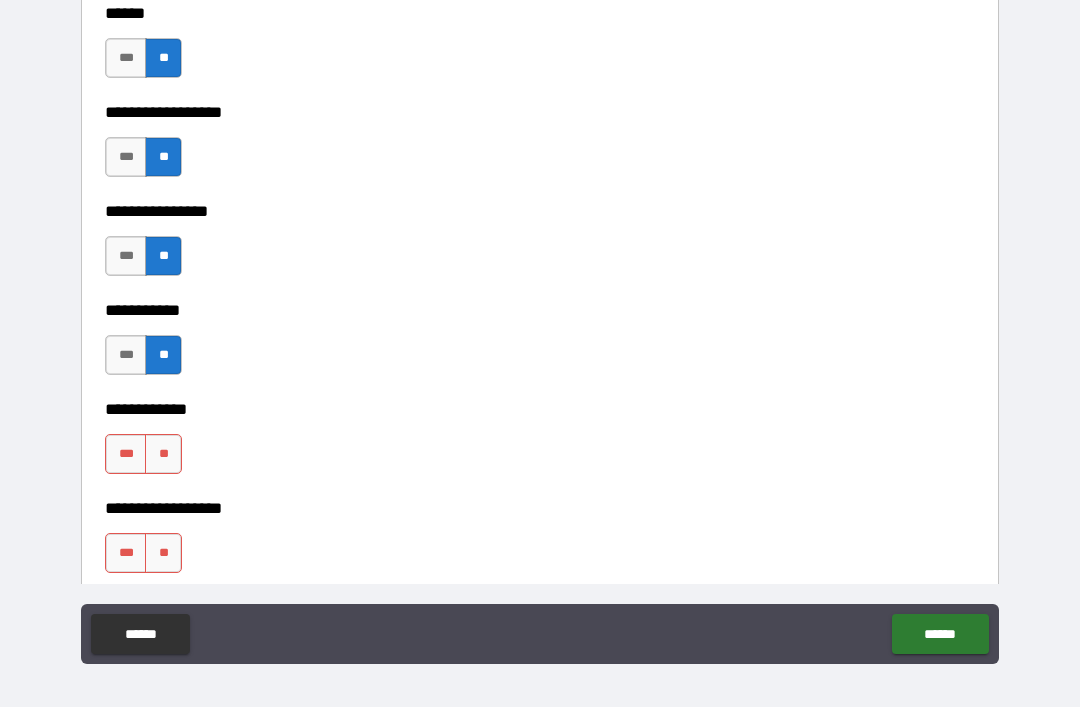 click on "**" at bounding box center [163, 454] 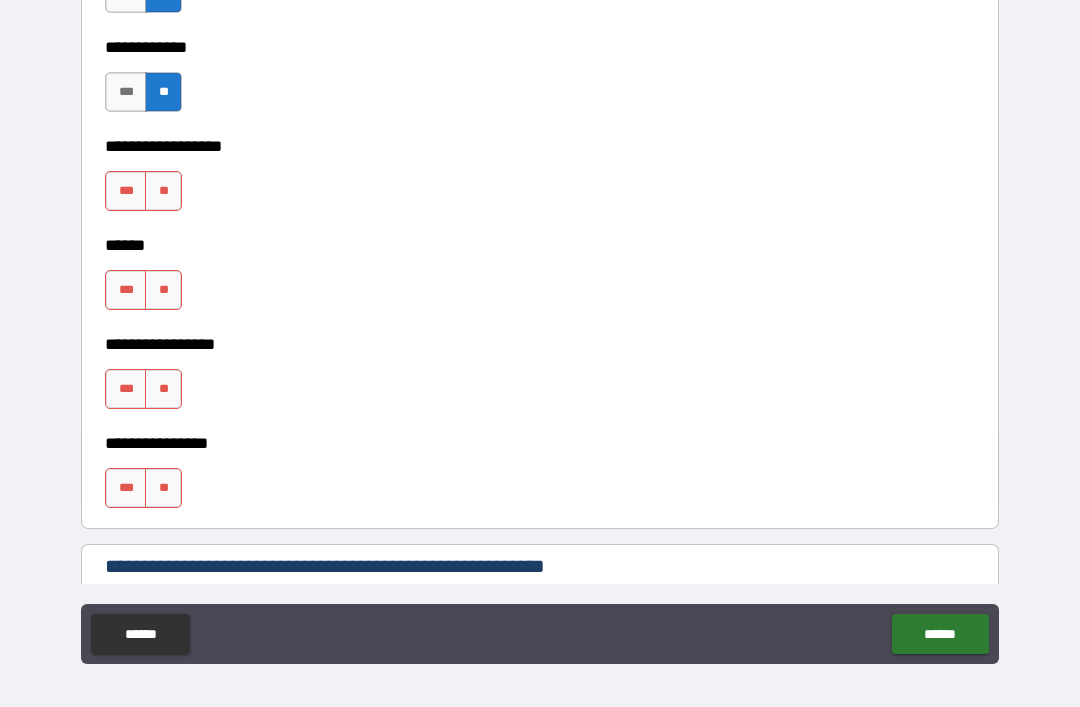 scroll, scrollTop: 9953, scrollLeft: 0, axis: vertical 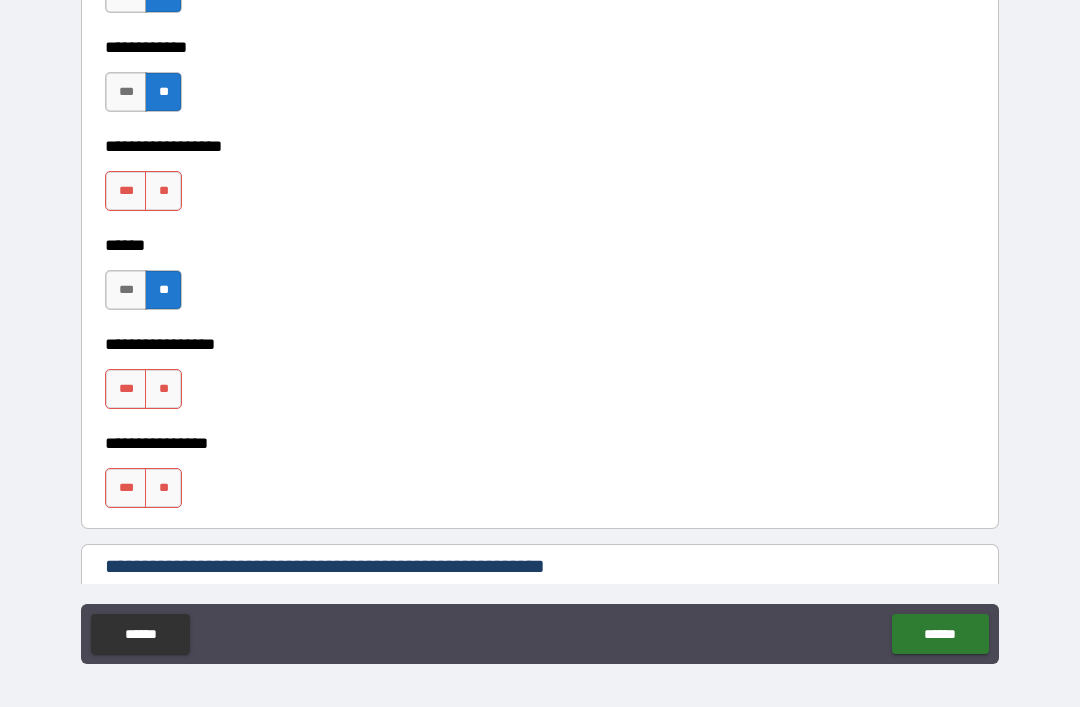 click on "**" at bounding box center [163, 389] 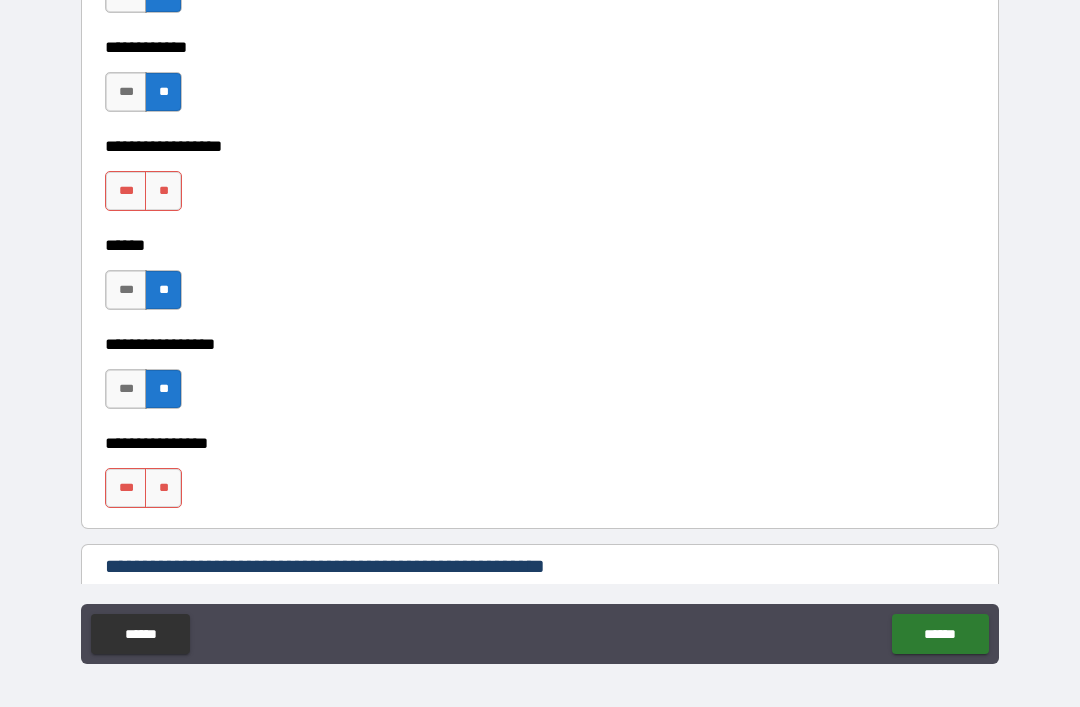 click on "**" at bounding box center [163, 488] 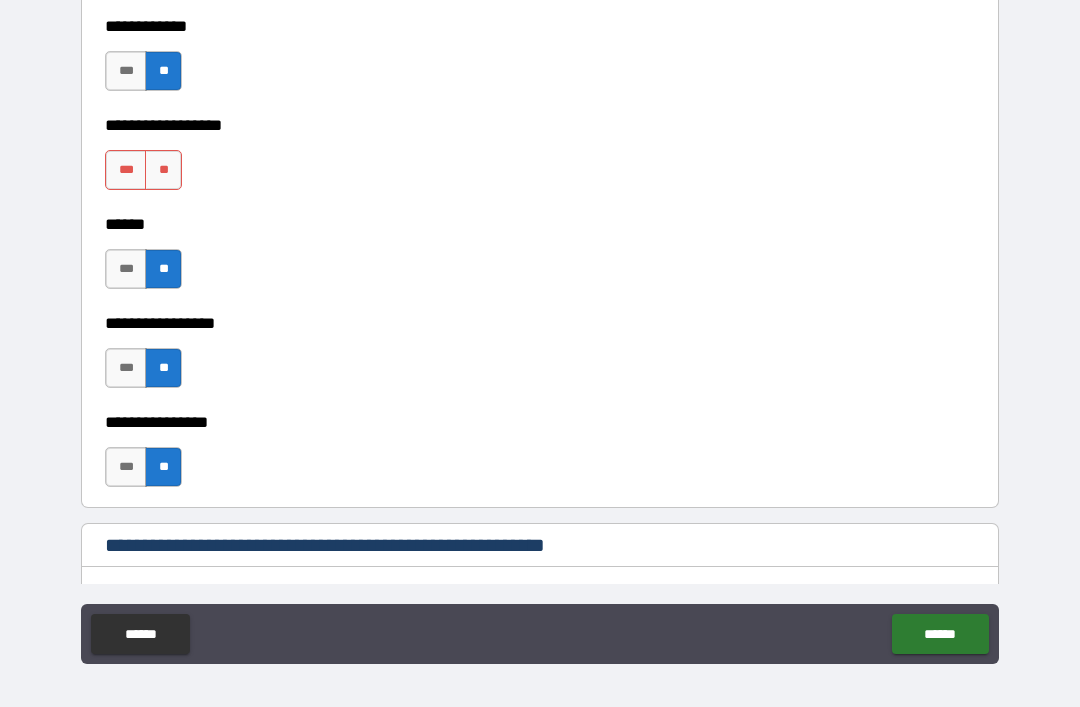 scroll, scrollTop: 10000, scrollLeft: 0, axis: vertical 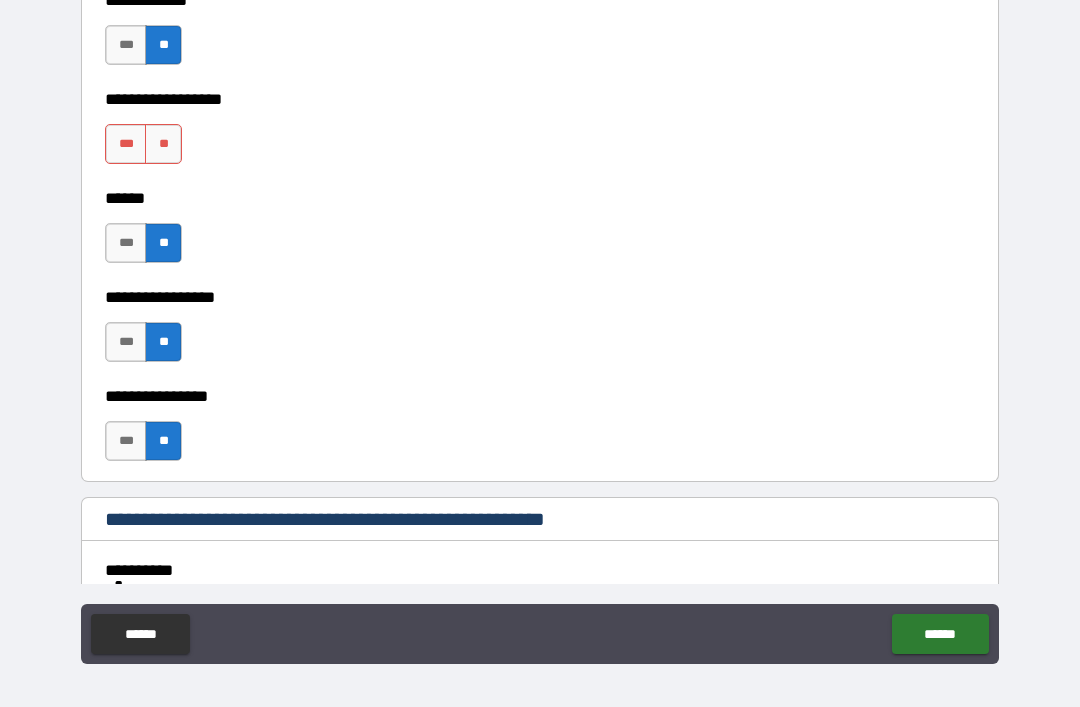 click on "**" at bounding box center [163, 144] 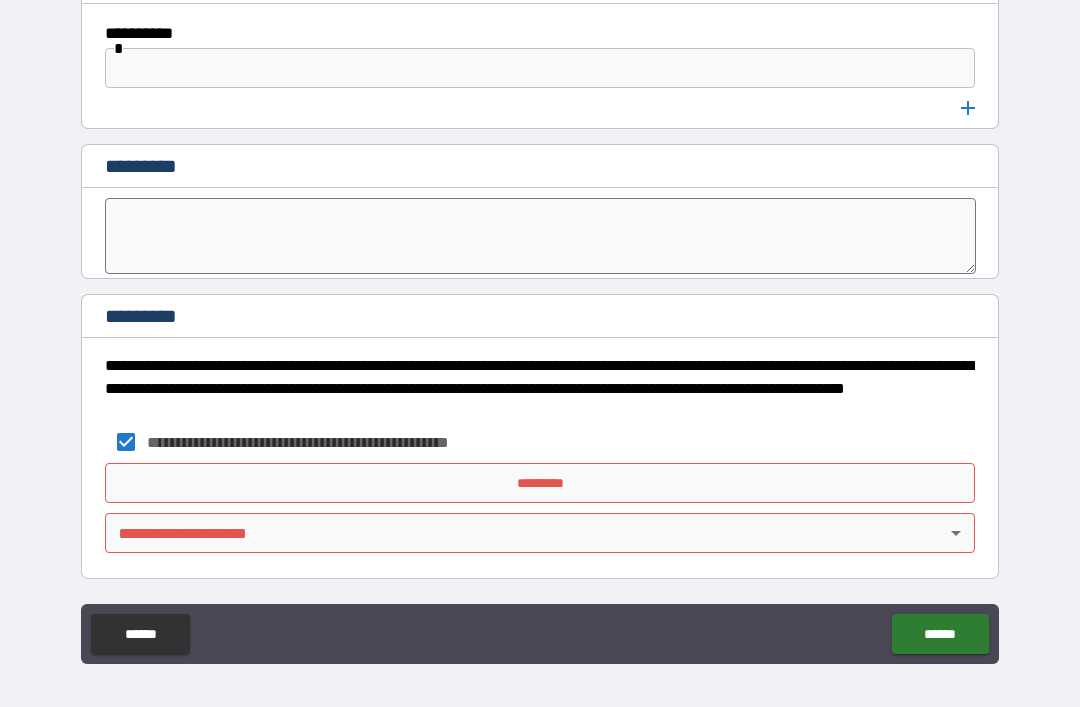 scroll, scrollTop: 10537, scrollLeft: 0, axis: vertical 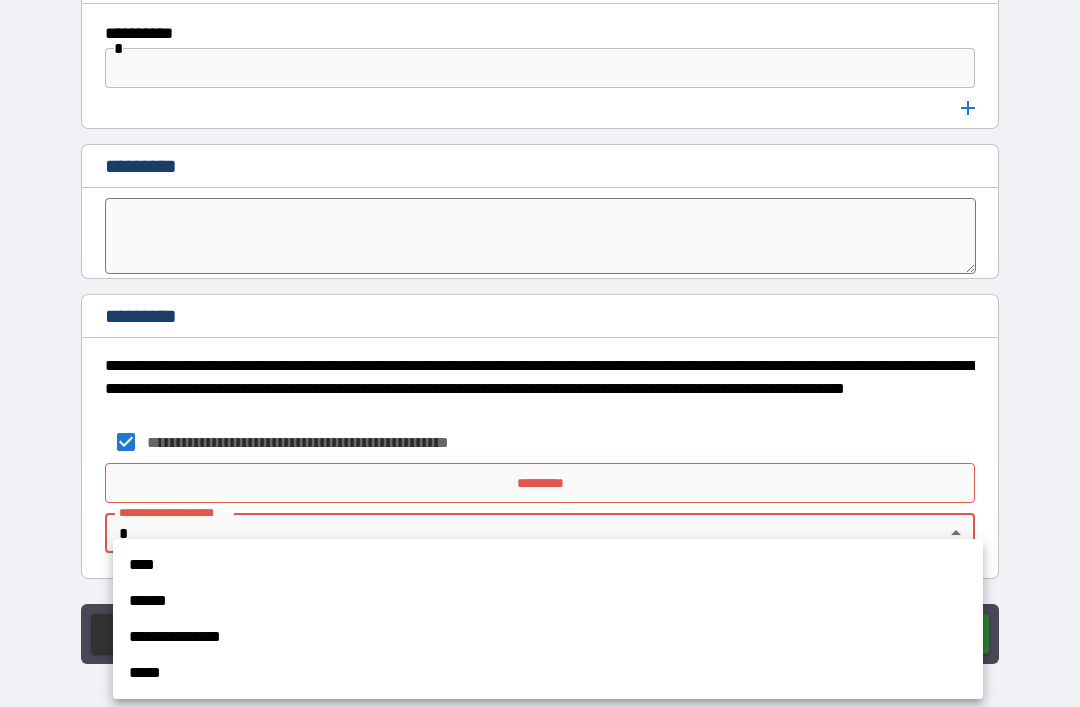 click on "****" at bounding box center (548, 565) 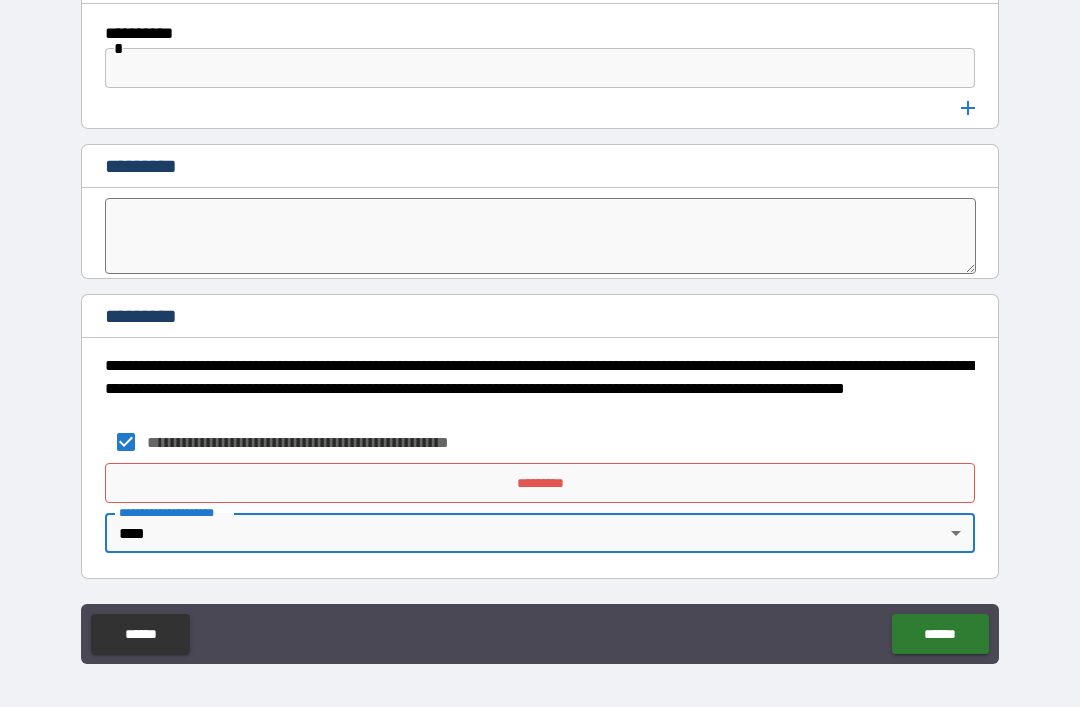 click on "*********" at bounding box center [540, 483] 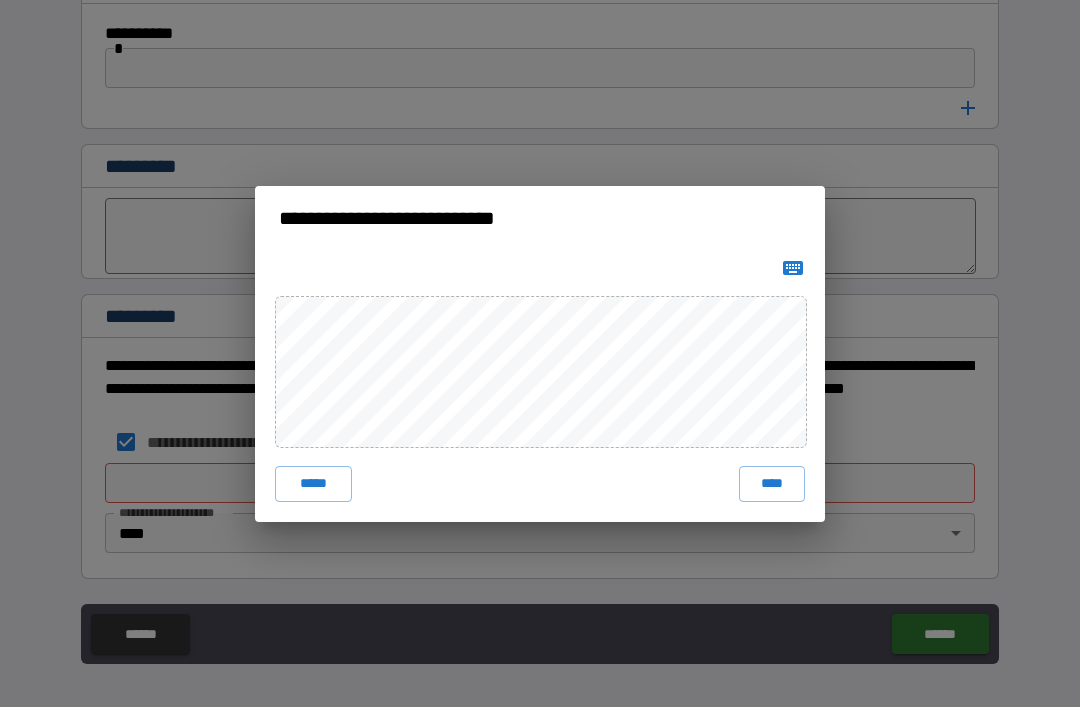 click on "****" at bounding box center [772, 484] 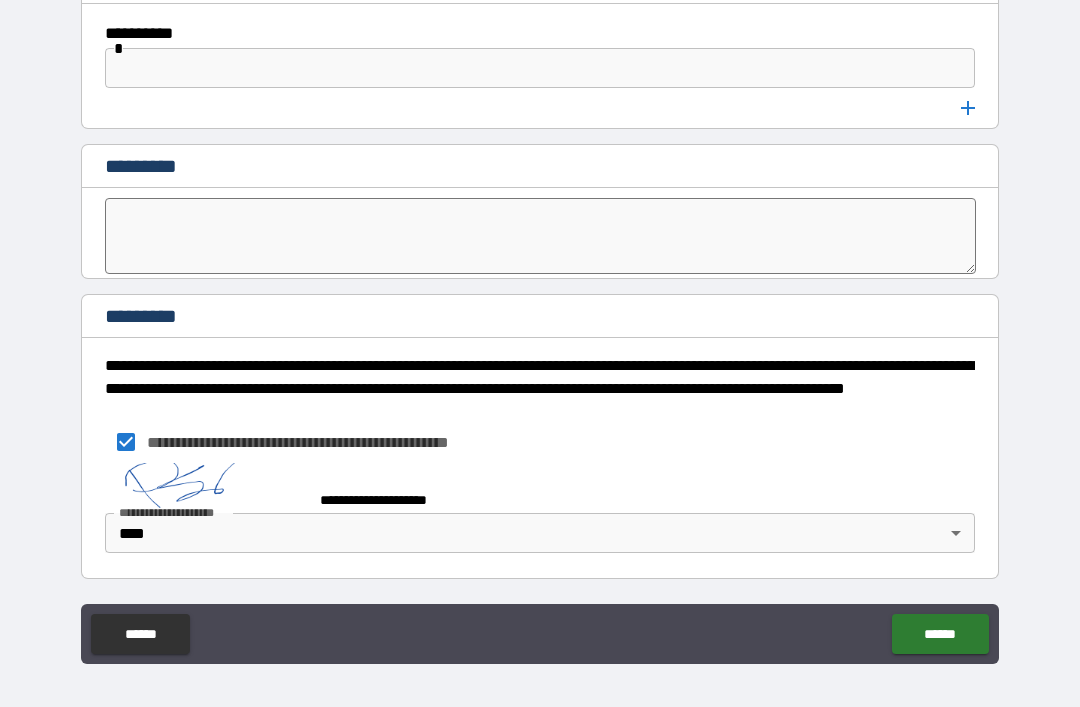 scroll, scrollTop: 10527, scrollLeft: 0, axis: vertical 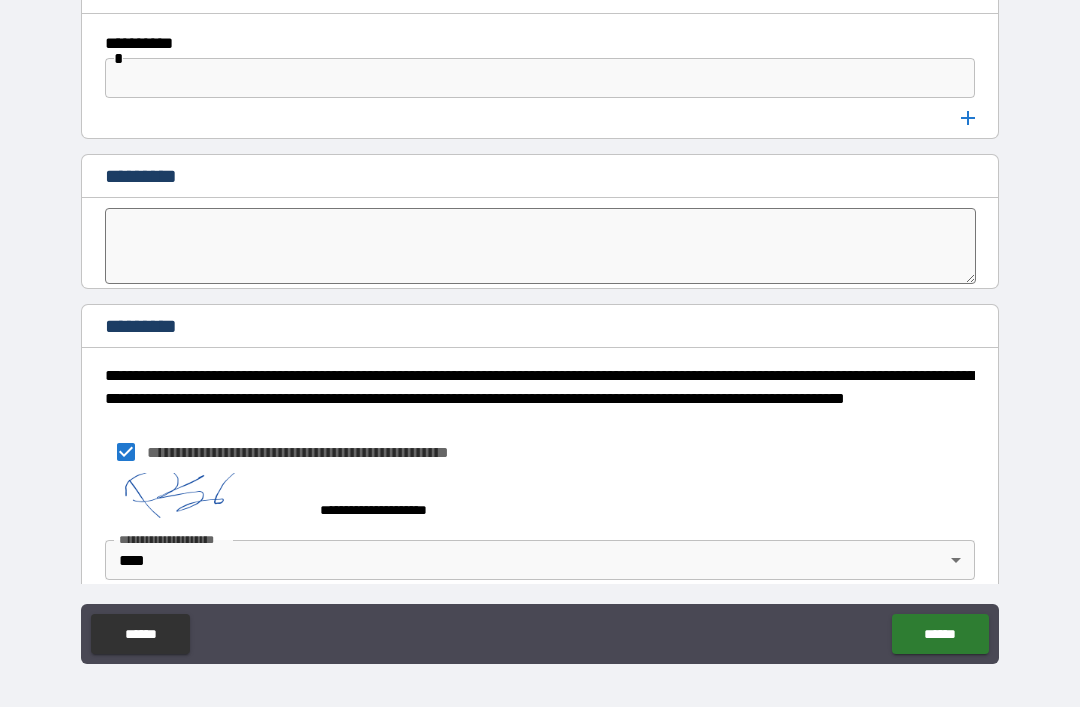 click on "******" at bounding box center (940, 634) 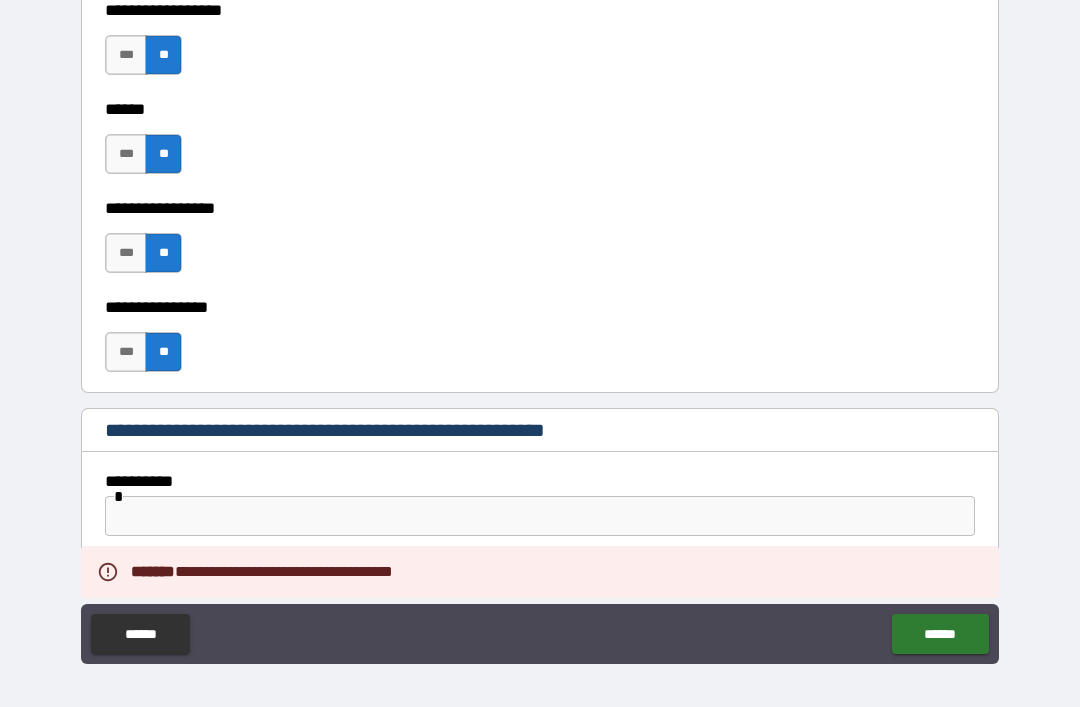 scroll, scrollTop: 10102, scrollLeft: 0, axis: vertical 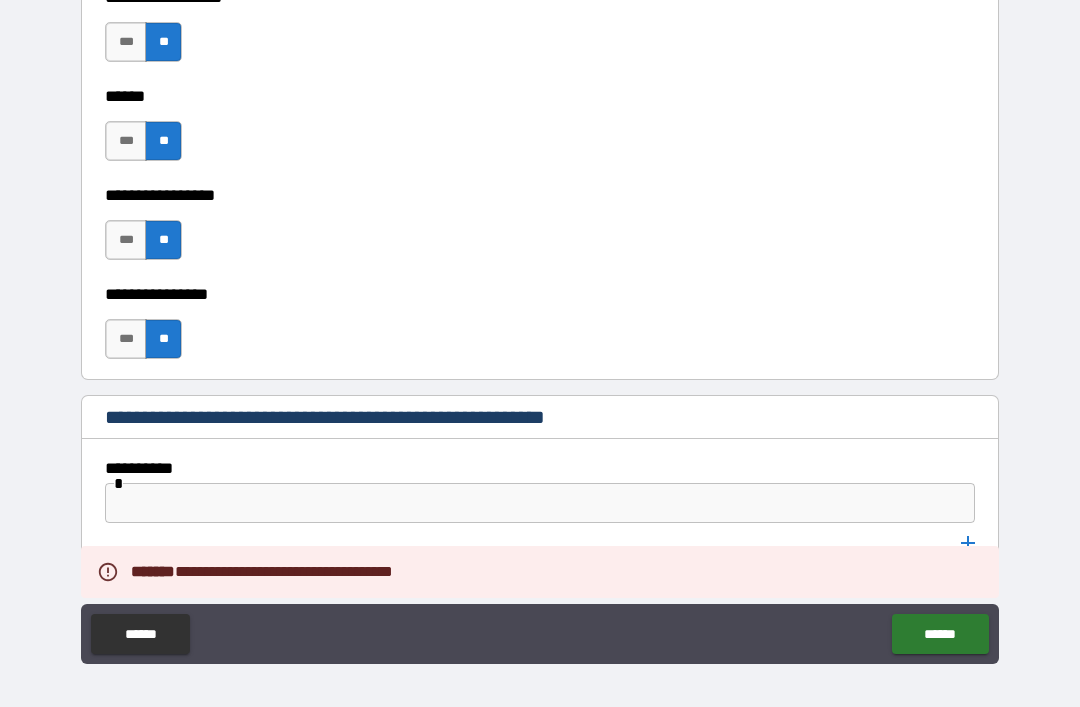 click at bounding box center [540, 503] 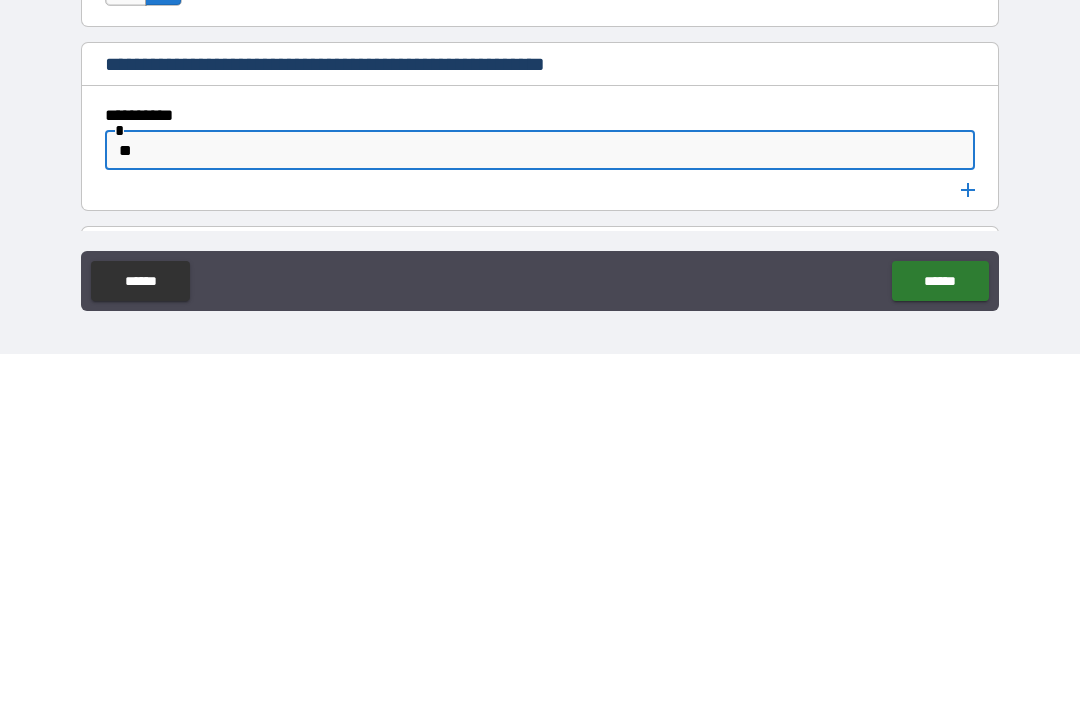 type on "**" 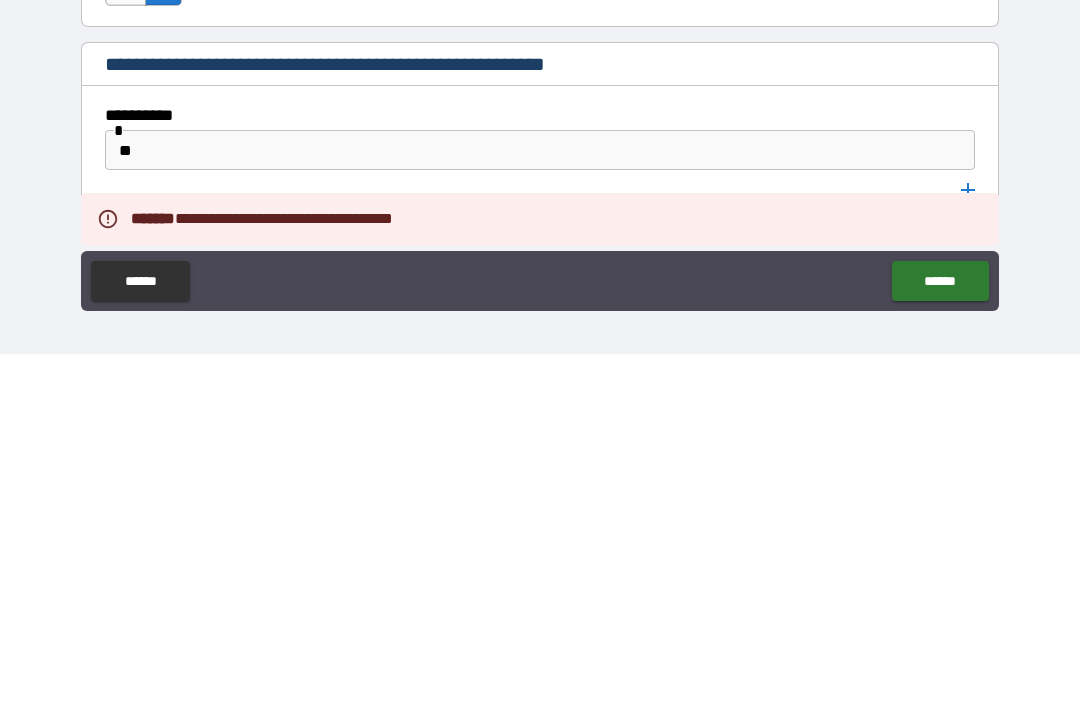 scroll, scrollTop: 64, scrollLeft: 0, axis: vertical 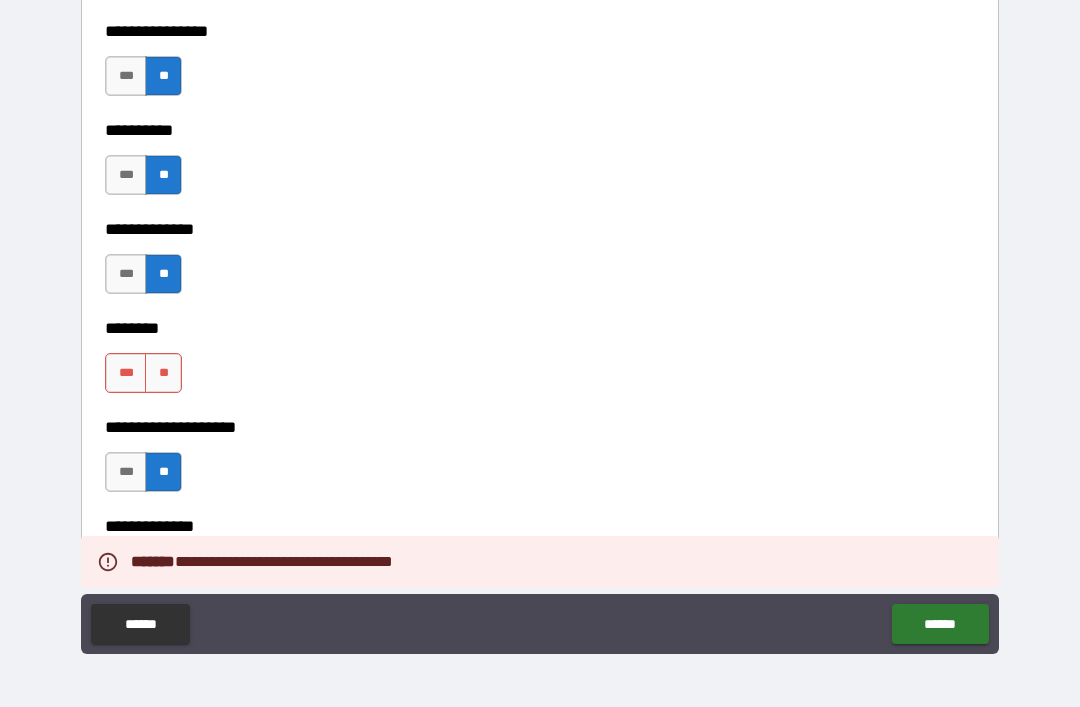 click on "**" at bounding box center (163, 373) 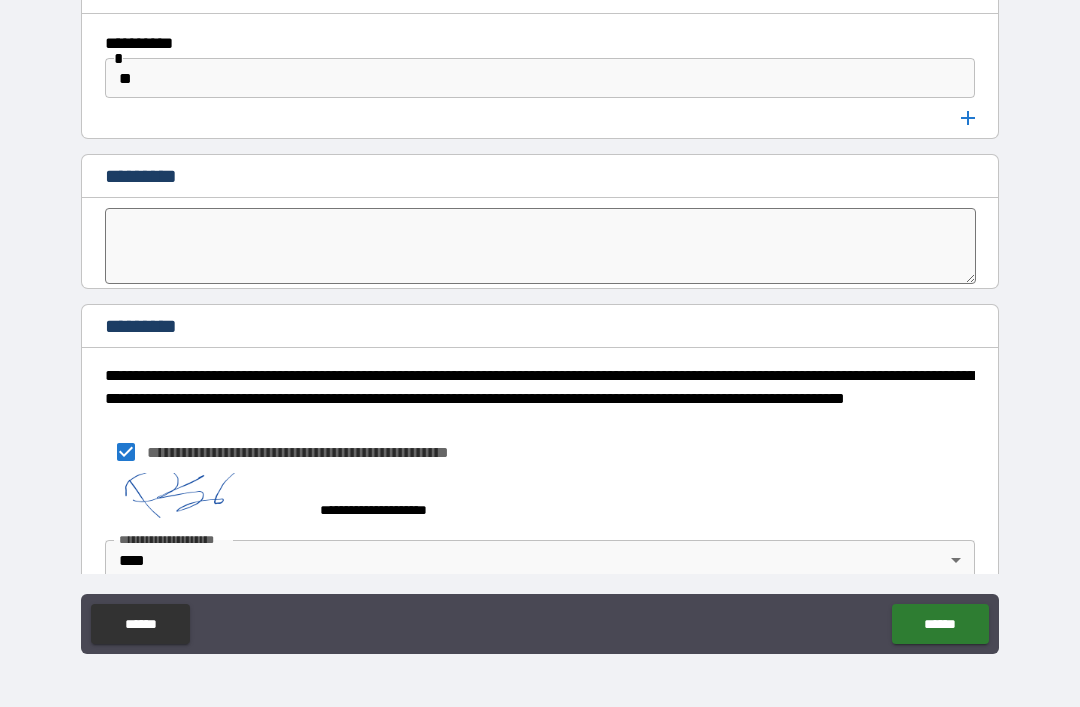 click on "******" at bounding box center [940, 624] 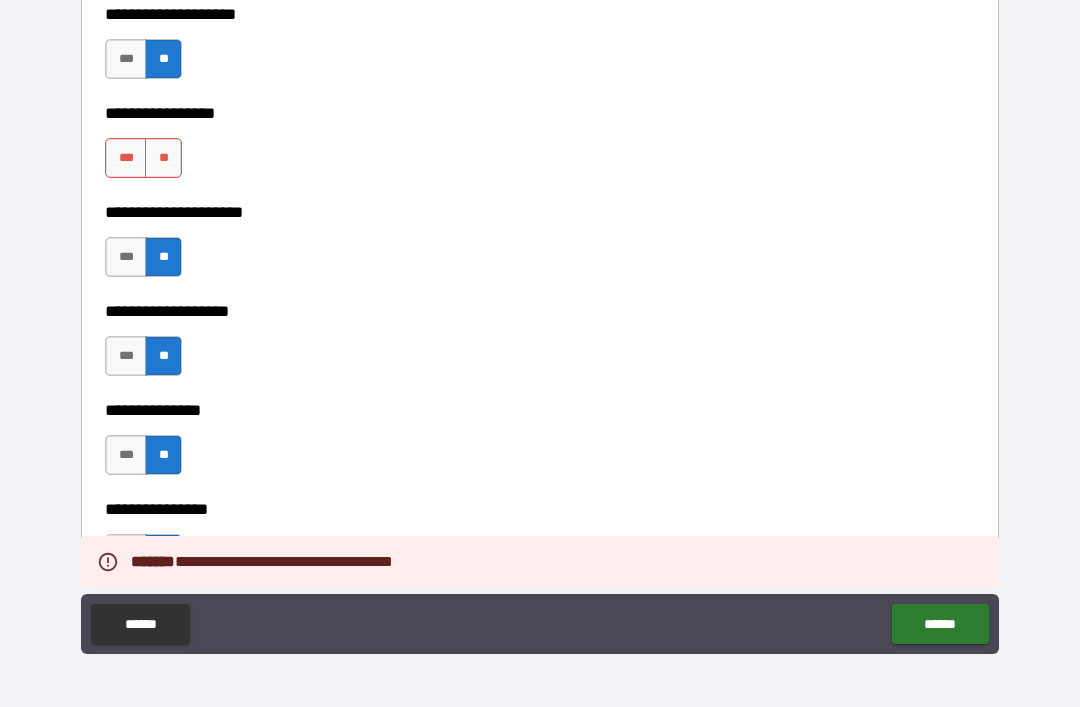 scroll, scrollTop: 8292, scrollLeft: 0, axis: vertical 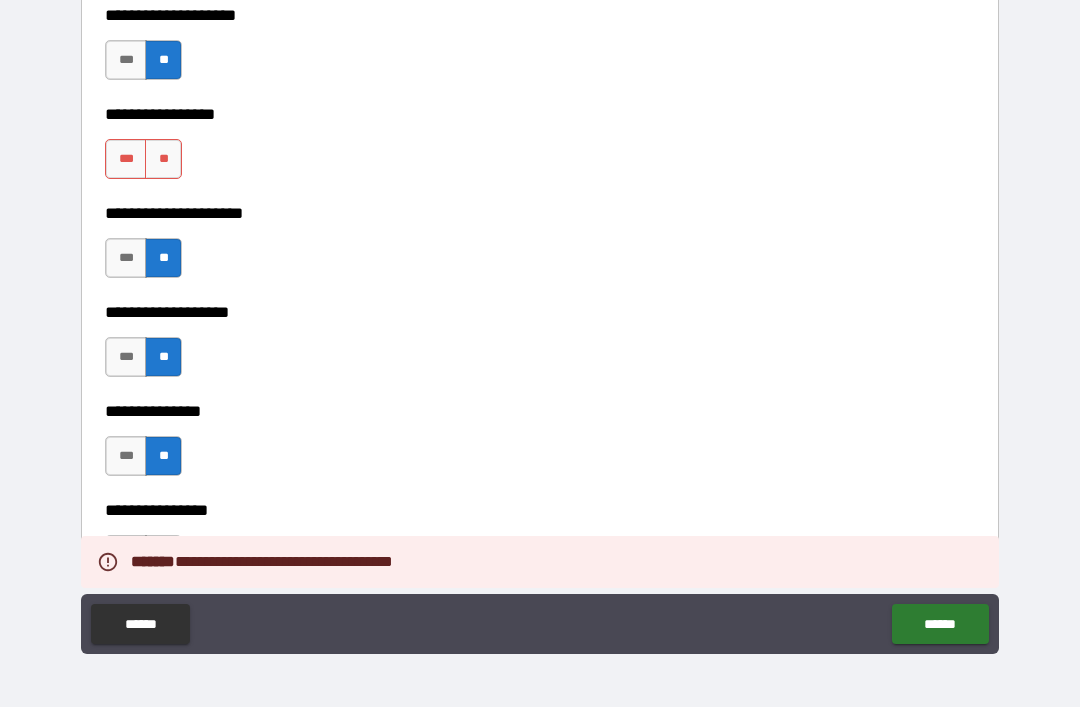 click on "**" at bounding box center (163, 159) 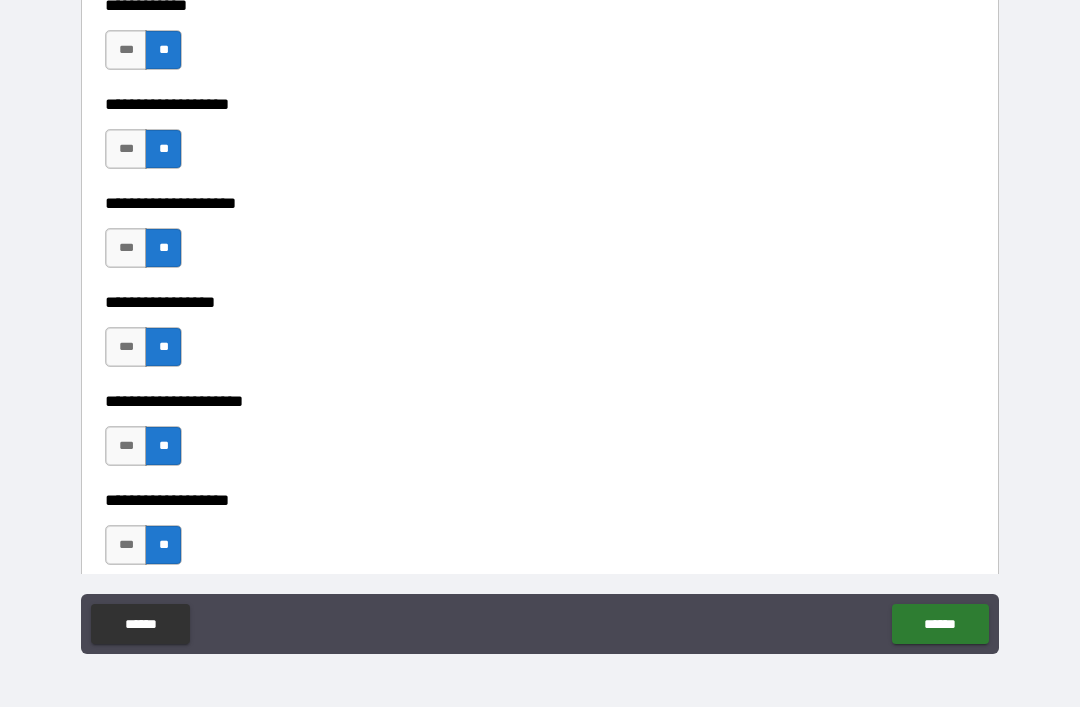scroll, scrollTop: 8105, scrollLeft: 0, axis: vertical 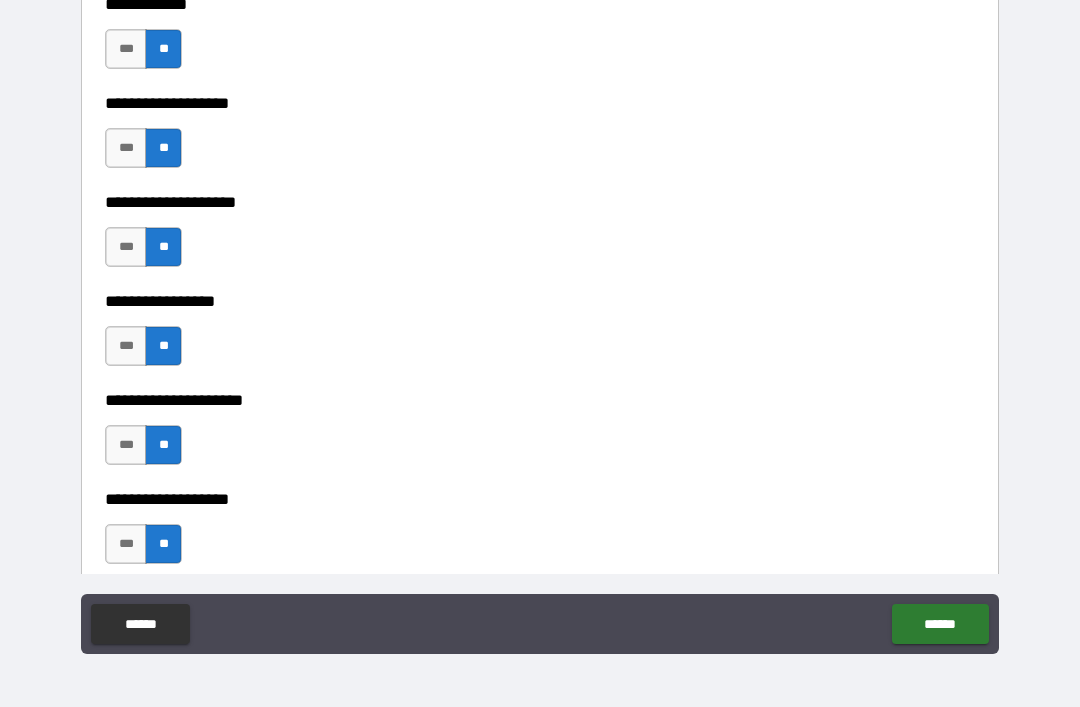 click on "******" at bounding box center (940, 624) 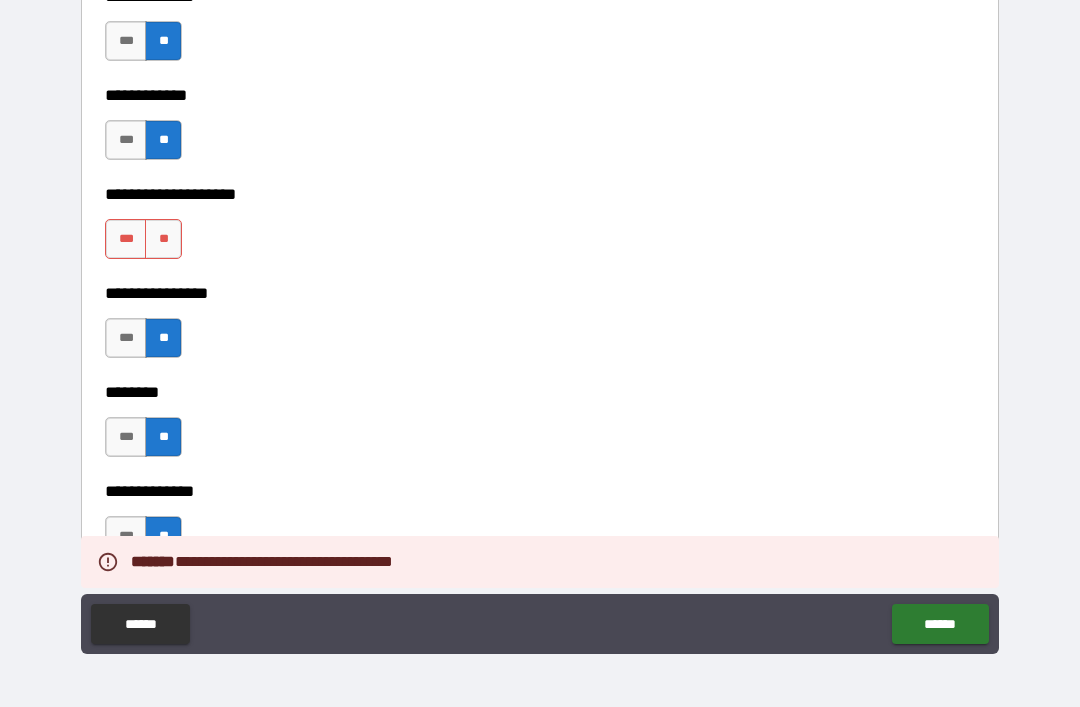 click on "**" at bounding box center [163, 239] 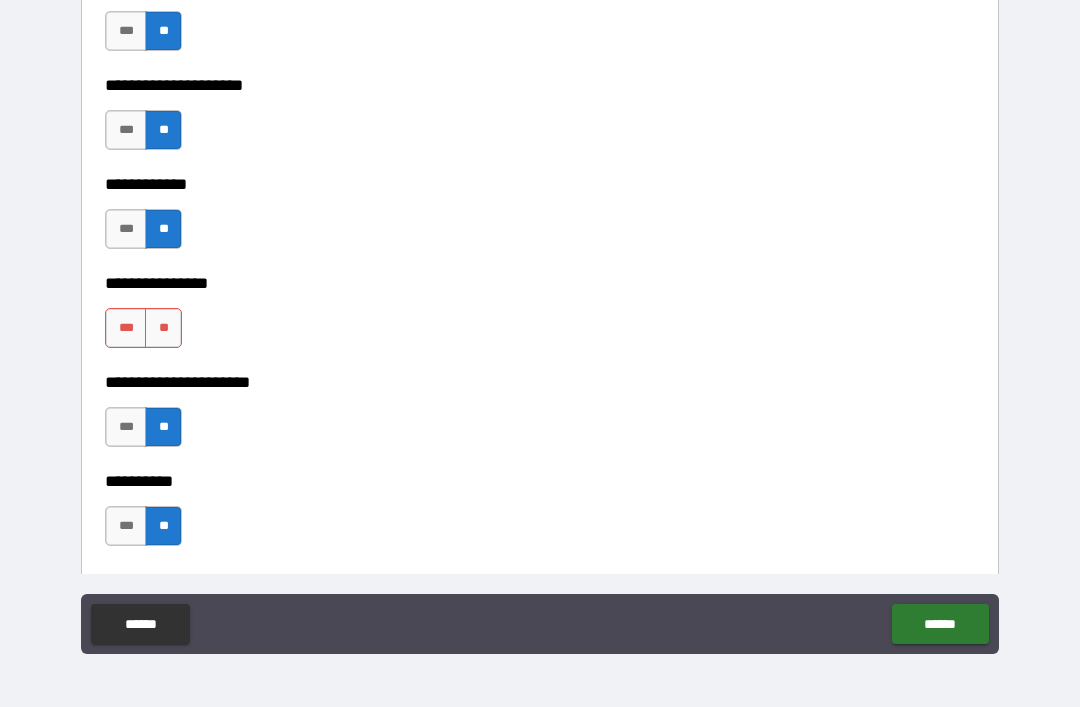 scroll, scrollTop: 6128, scrollLeft: 0, axis: vertical 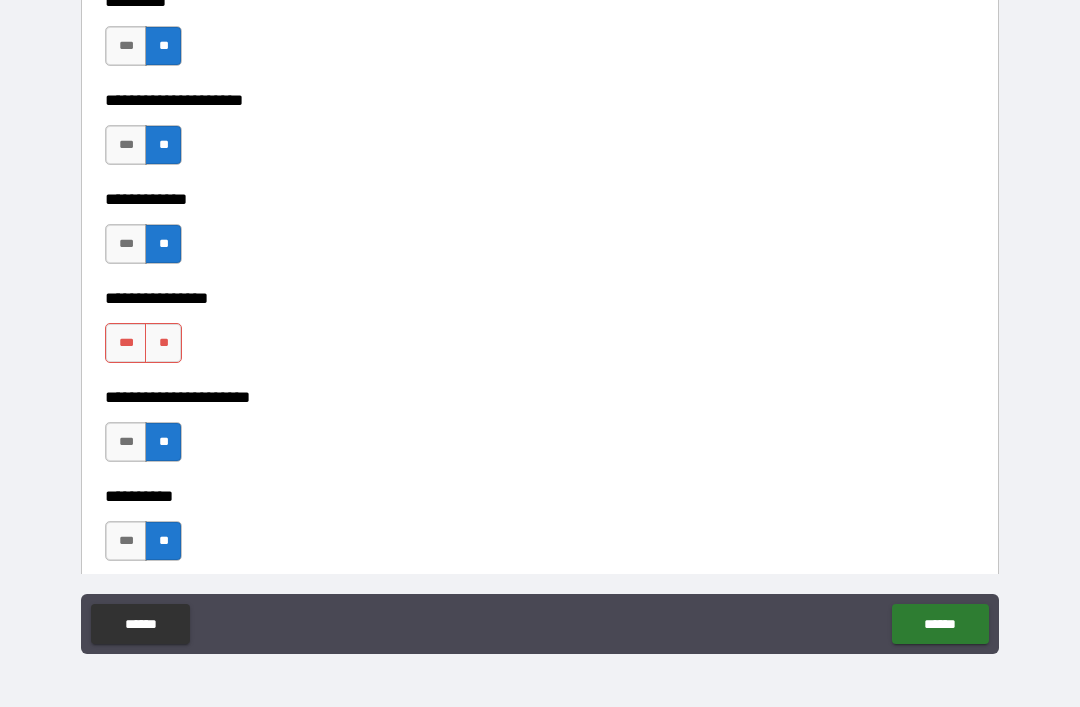 click on "***" at bounding box center [126, 343] 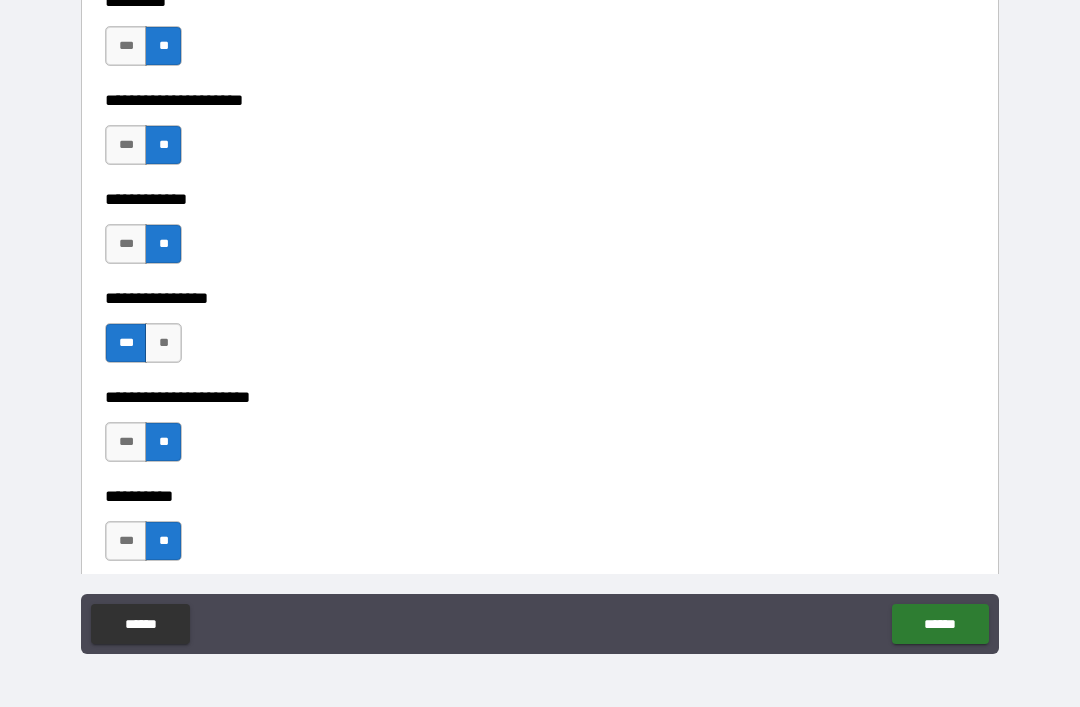 click on "**" at bounding box center (163, 343) 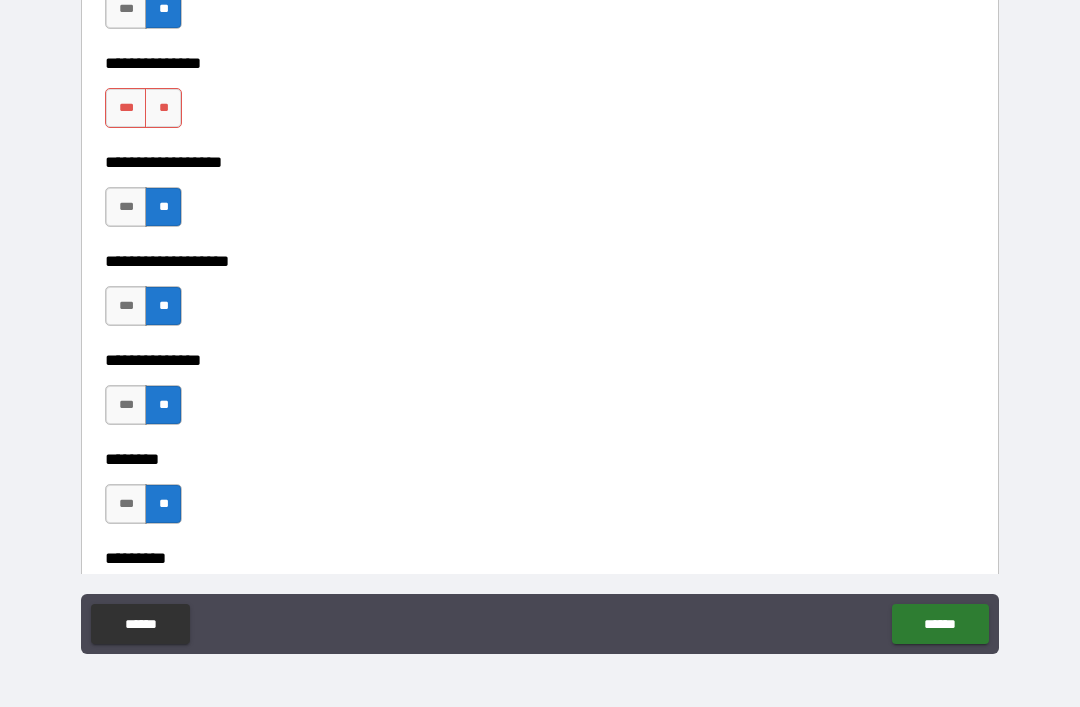 scroll, scrollTop: 5555, scrollLeft: 0, axis: vertical 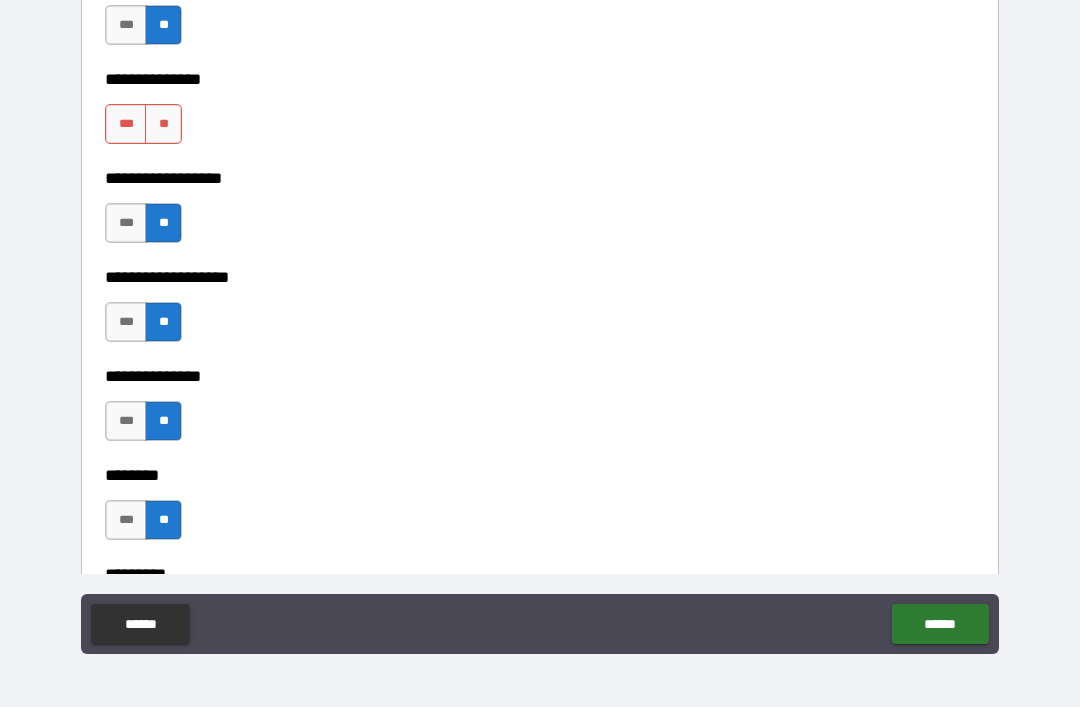 click on "**" at bounding box center (163, 124) 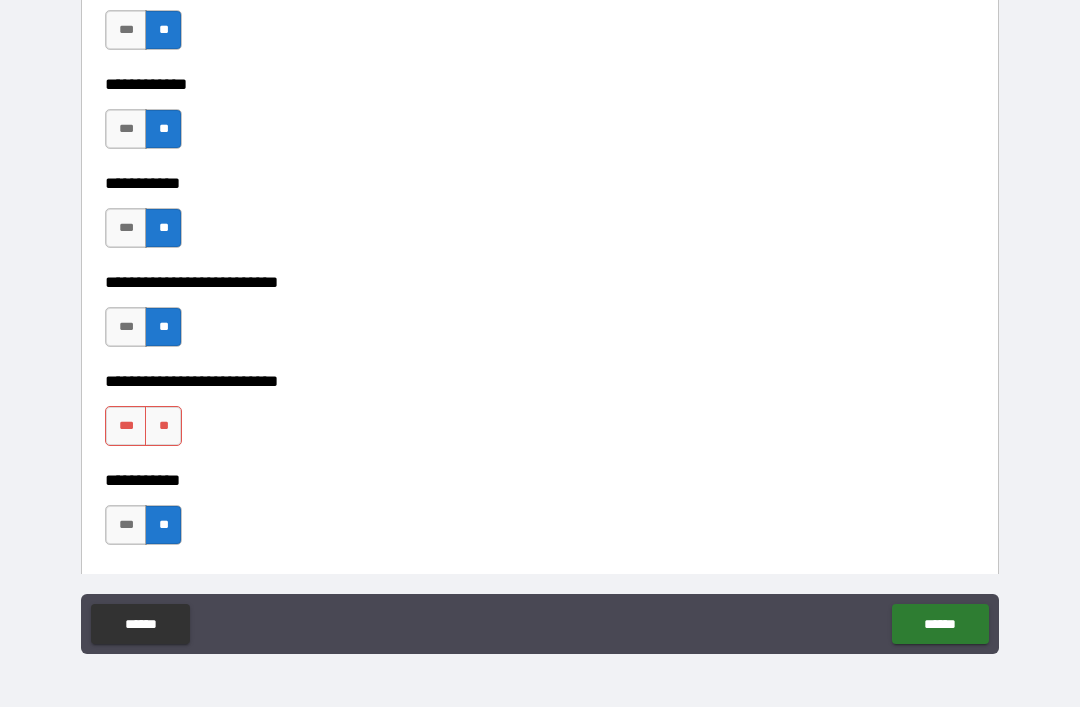 scroll, scrollTop: 4176, scrollLeft: 0, axis: vertical 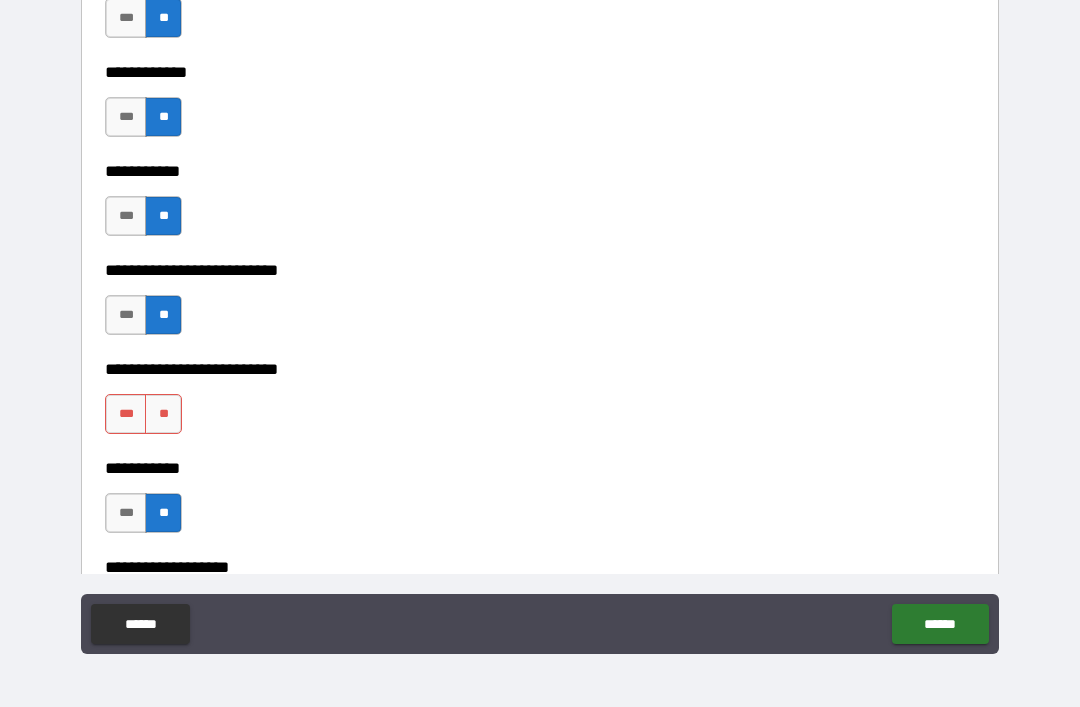 click on "**" at bounding box center (163, 414) 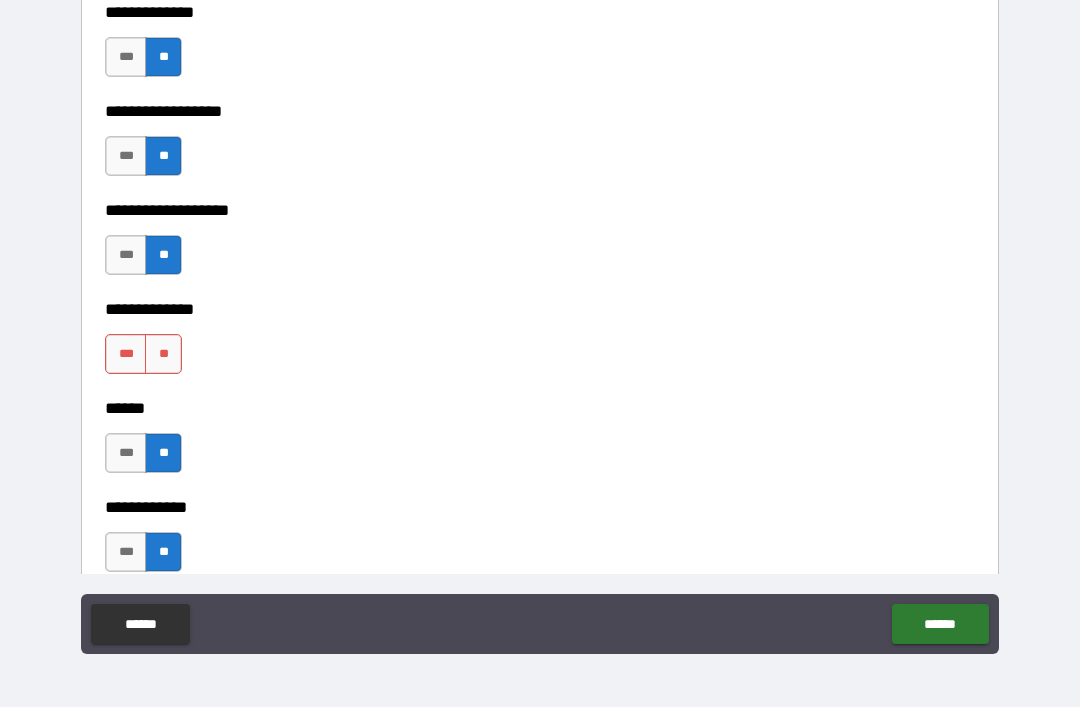 scroll, scrollTop: 3717, scrollLeft: 0, axis: vertical 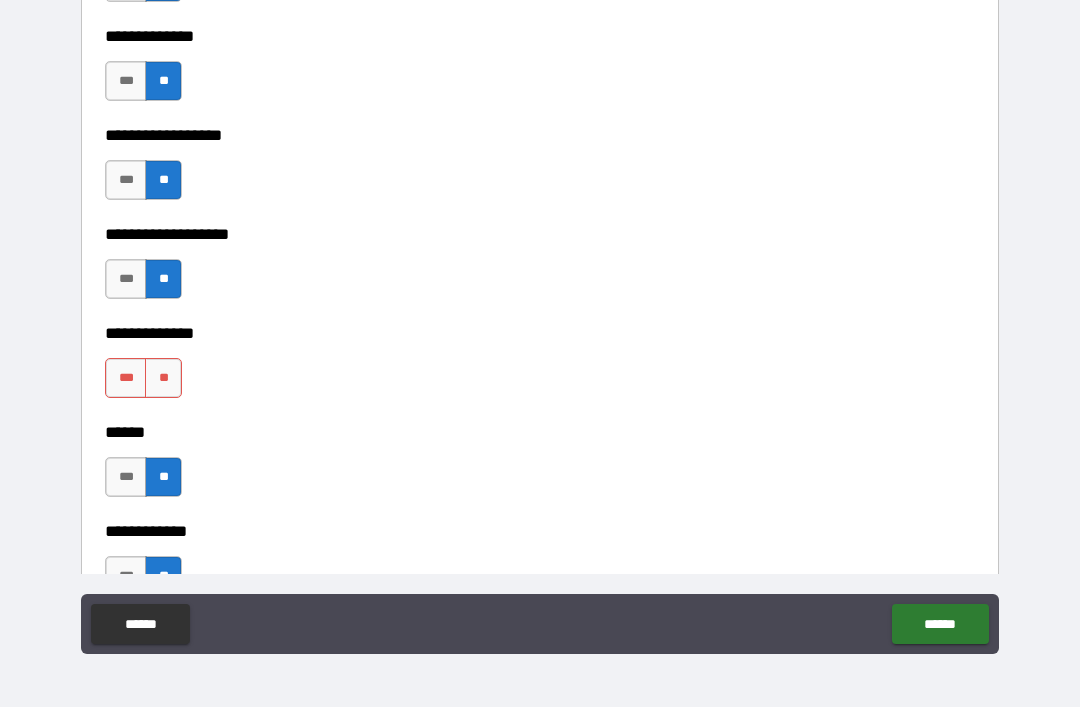 click on "**" at bounding box center [163, 378] 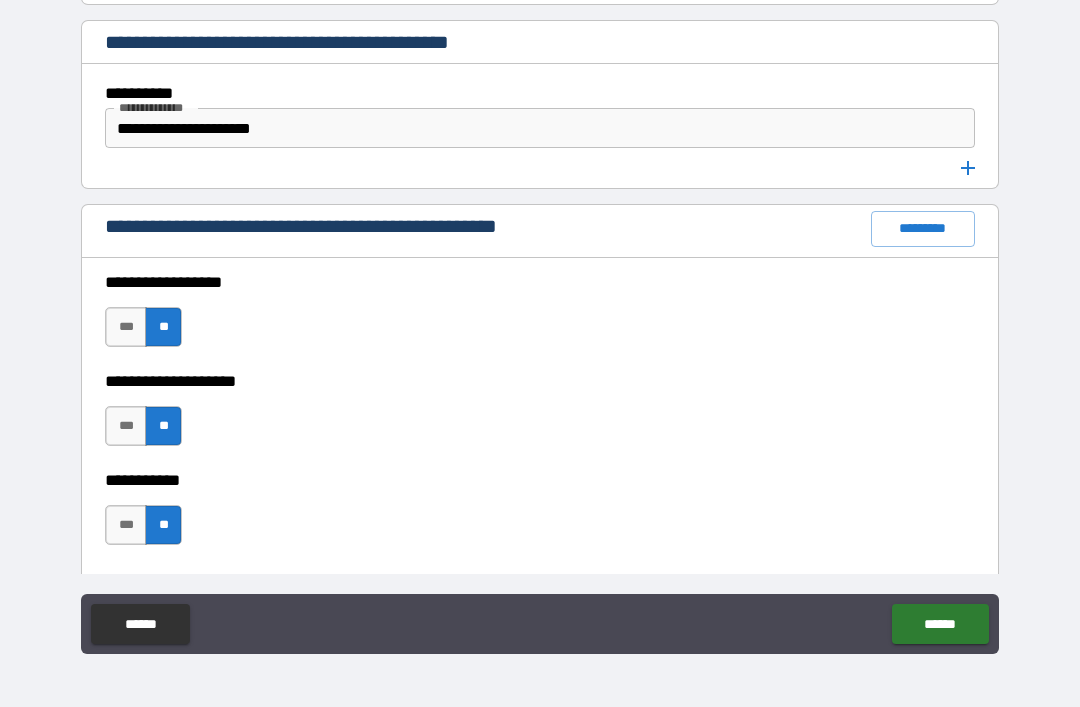 scroll, scrollTop: 2584, scrollLeft: 0, axis: vertical 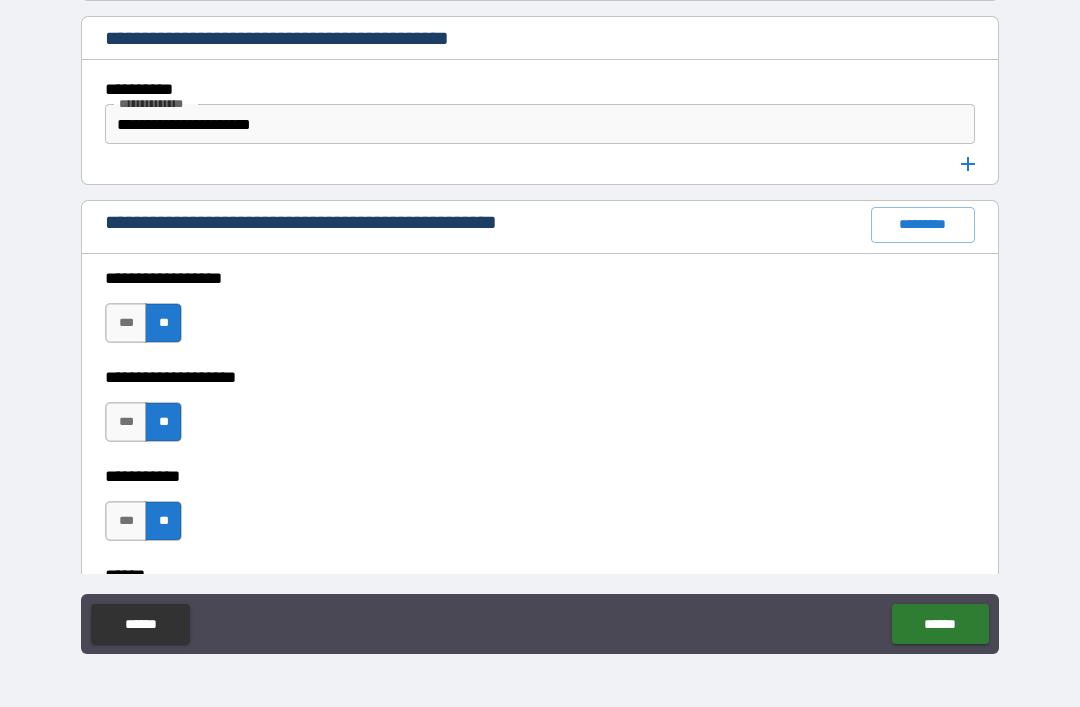 click on "******" at bounding box center [940, 624] 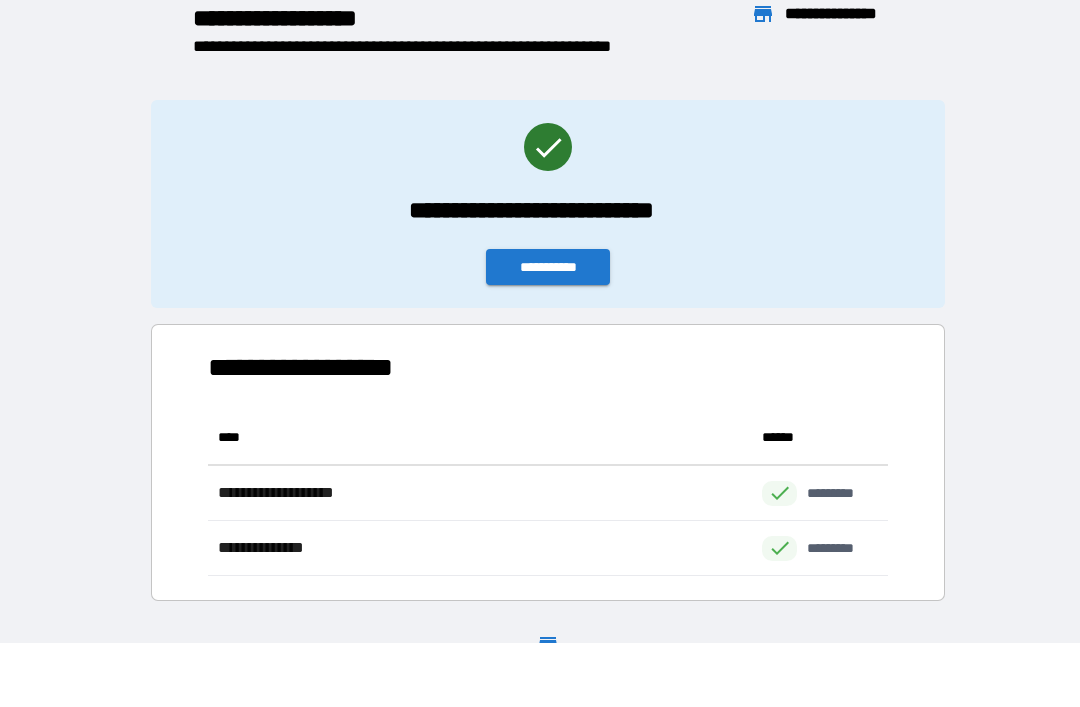 scroll, scrollTop: 1, scrollLeft: 1, axis: both 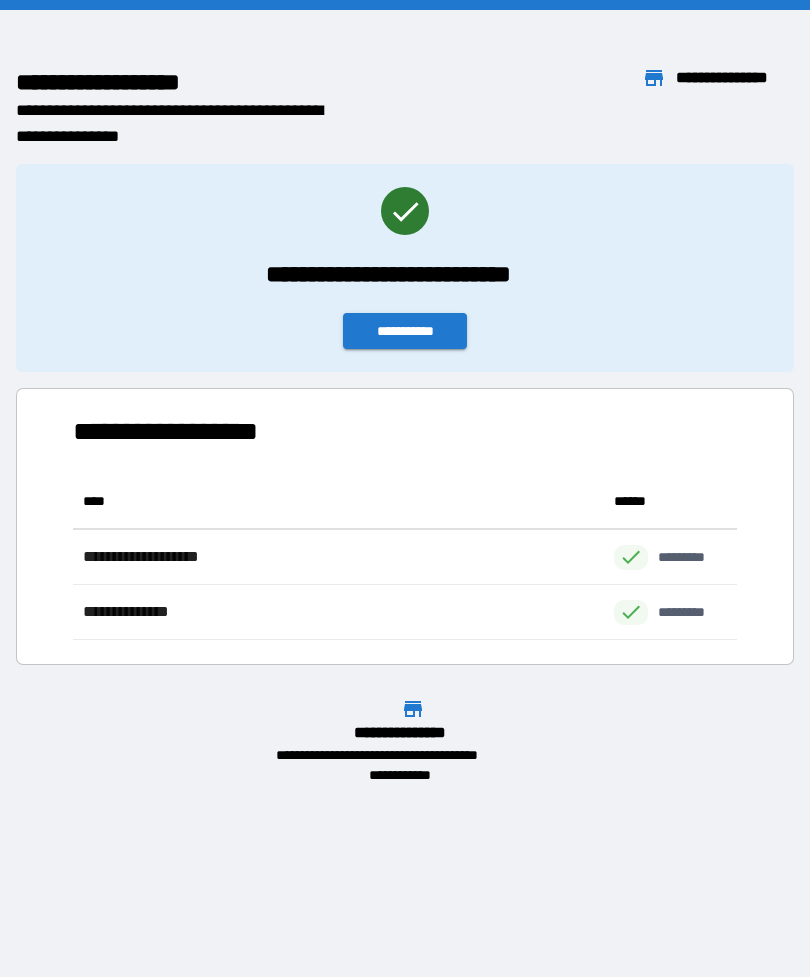 click on "**********" at bounding box center [405, 331] 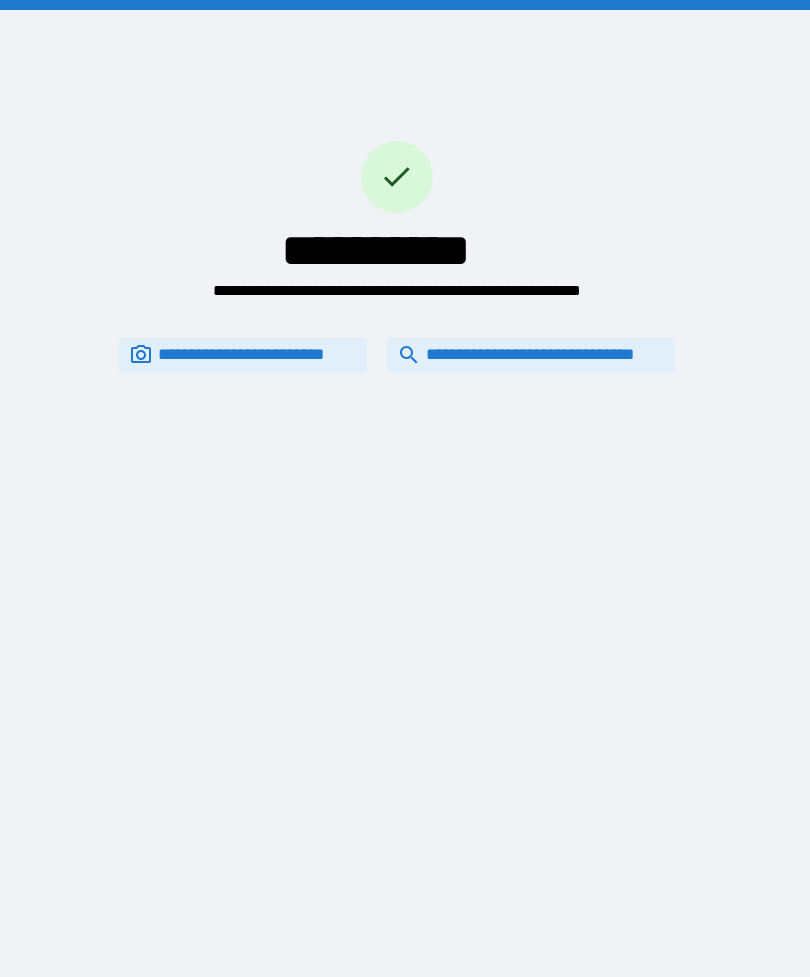 click on "**********" at bounding box center (531, 355) 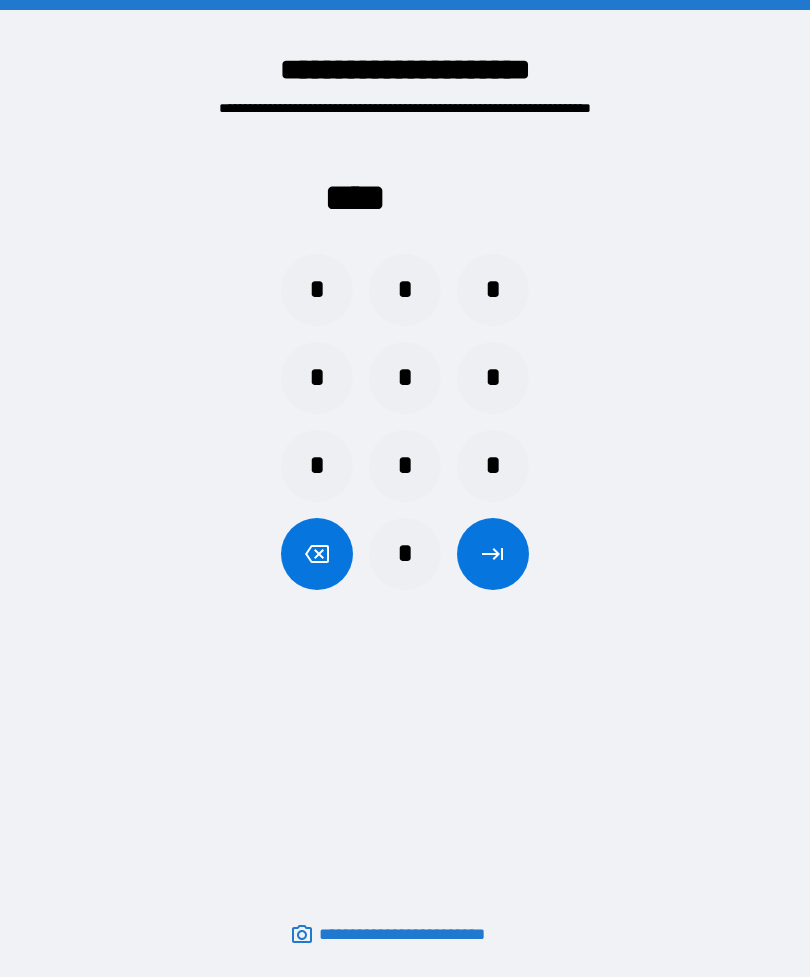 click on "*" at bounding box center [317, 290] 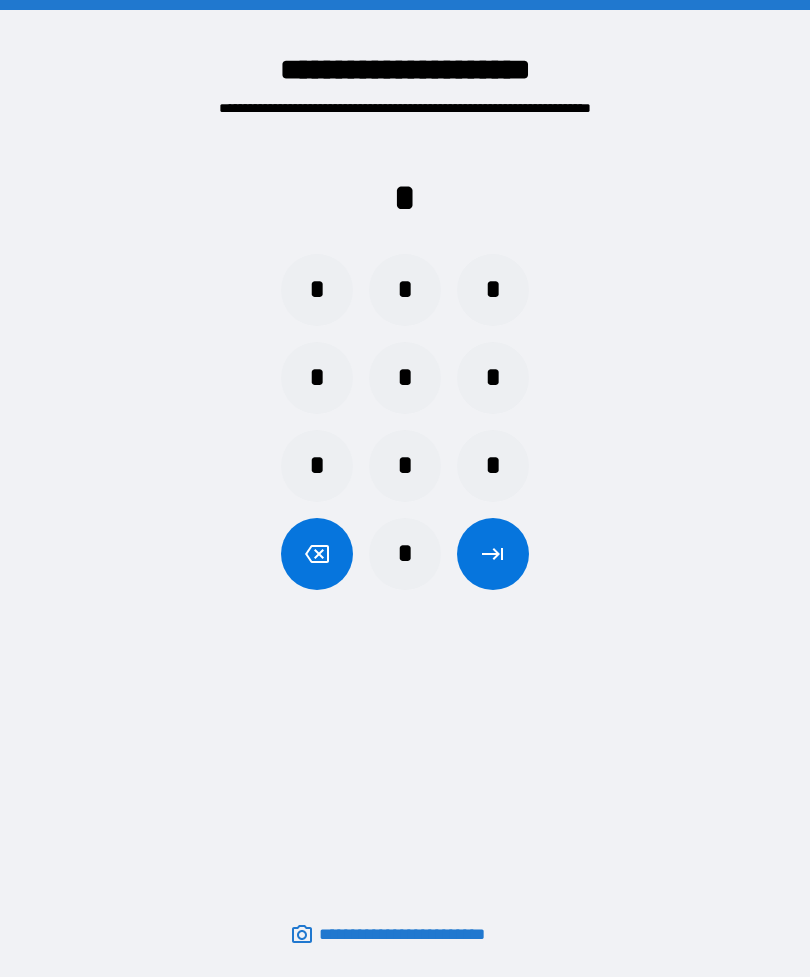 click on "*" at bounding box center [405, 290] 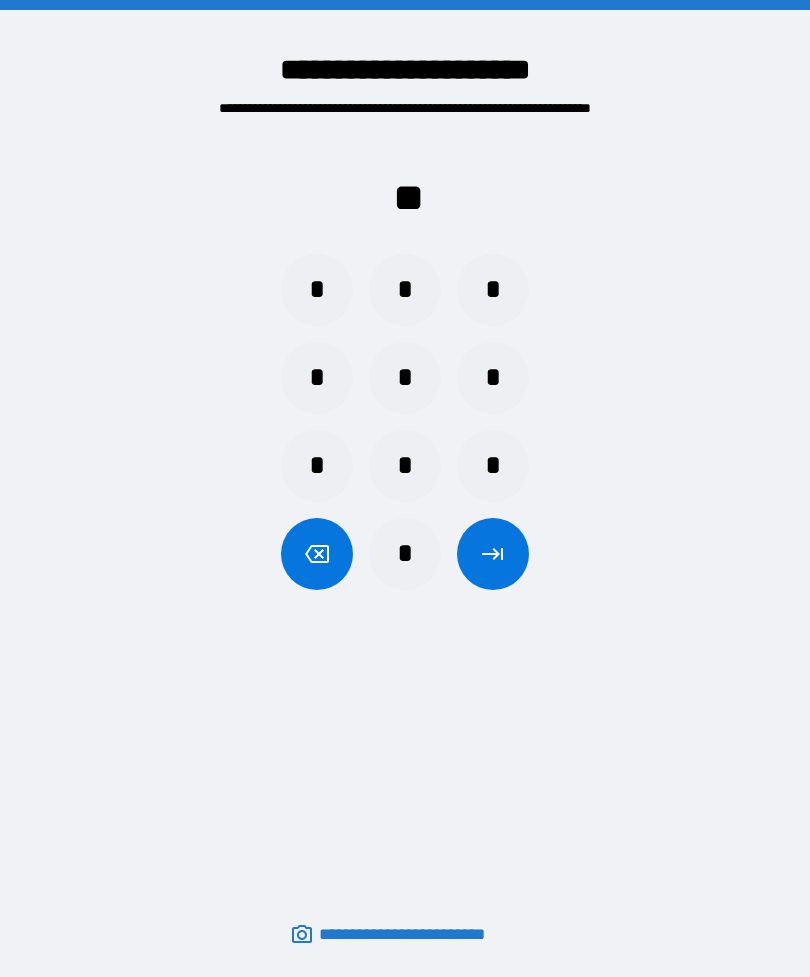 click on "*" at bounding box center (493, 290) 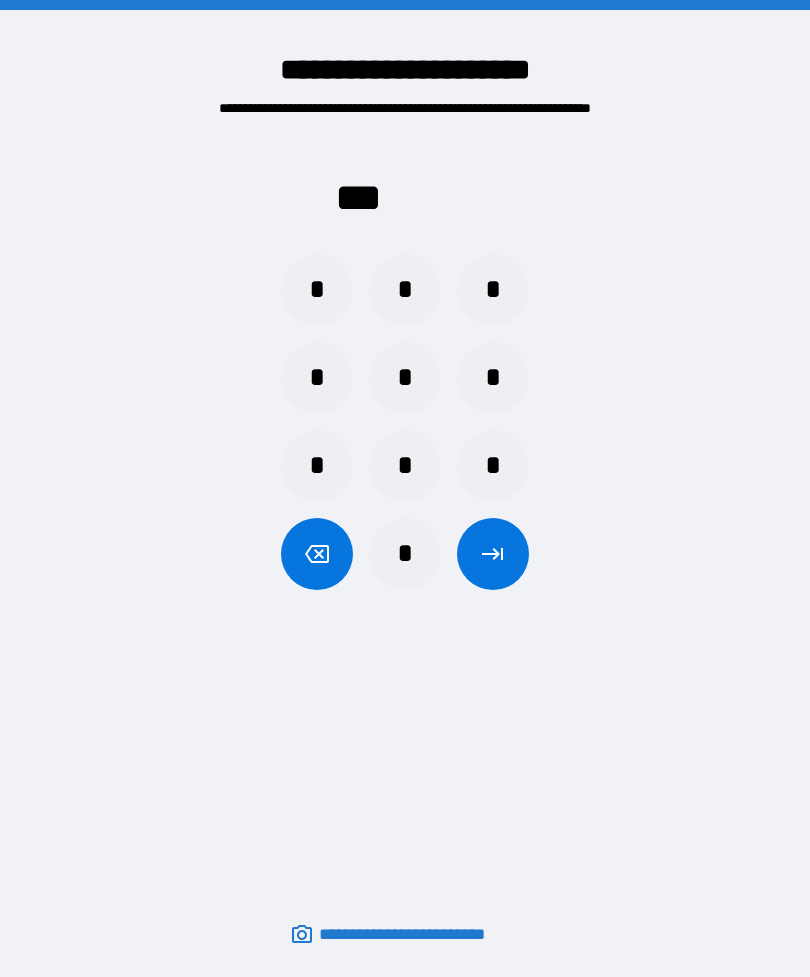 click on "*" at bounding box center (317, 378) 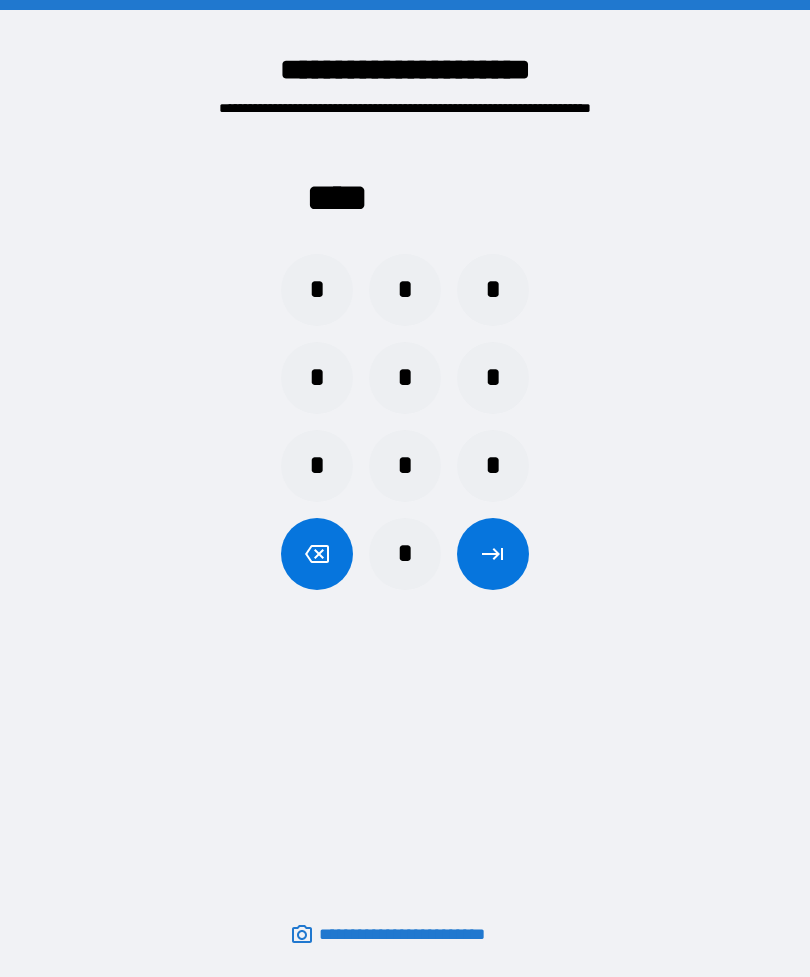 click at bounding box center (493, 554) 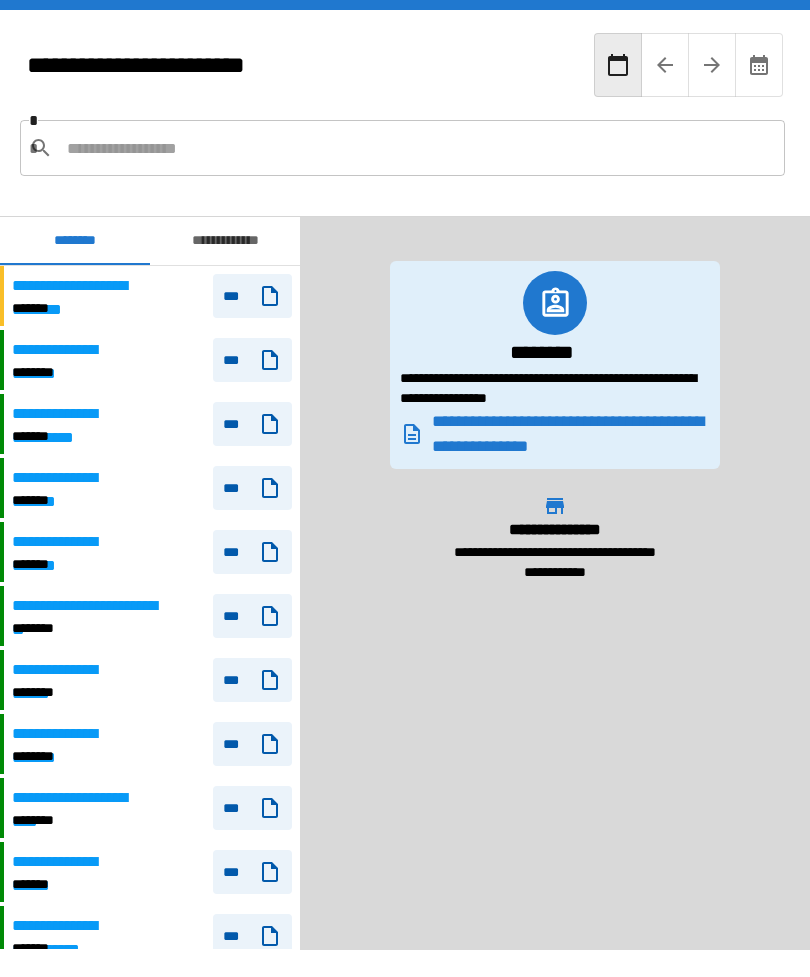 click on "**********" at bounding box center (225, 241) 